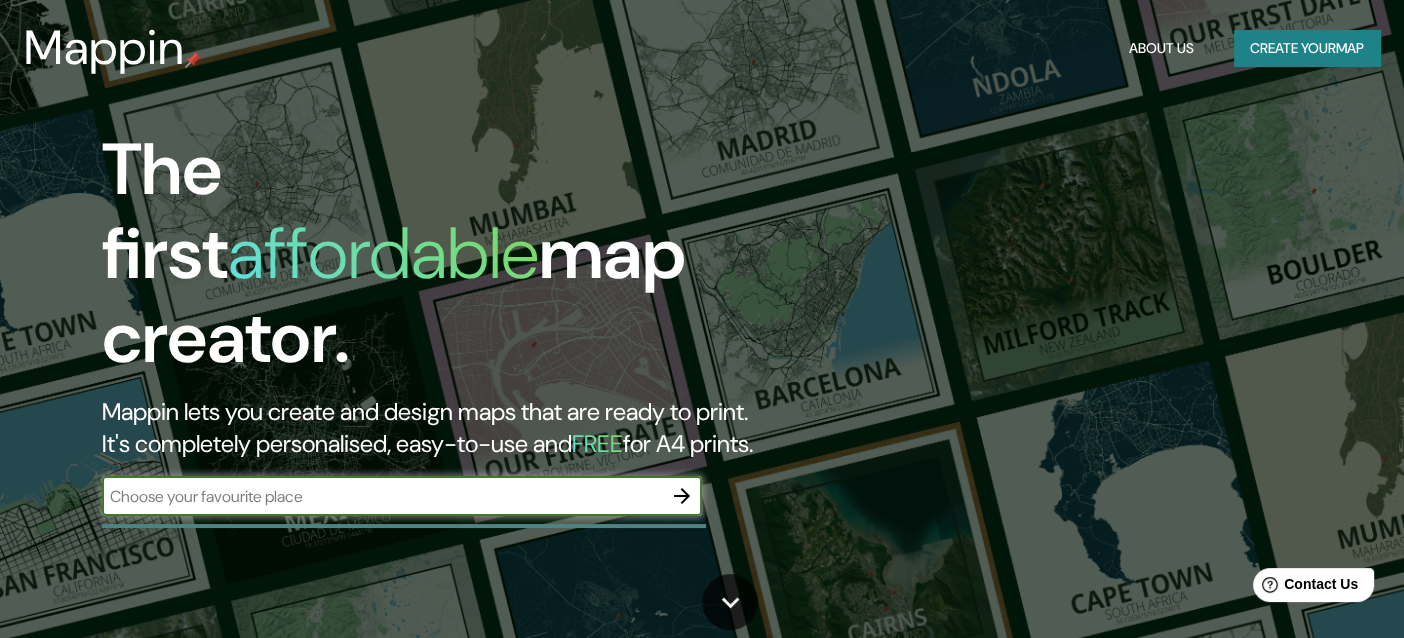 scroll, scrollTop: 0, scrollLeft: 0, axis: both 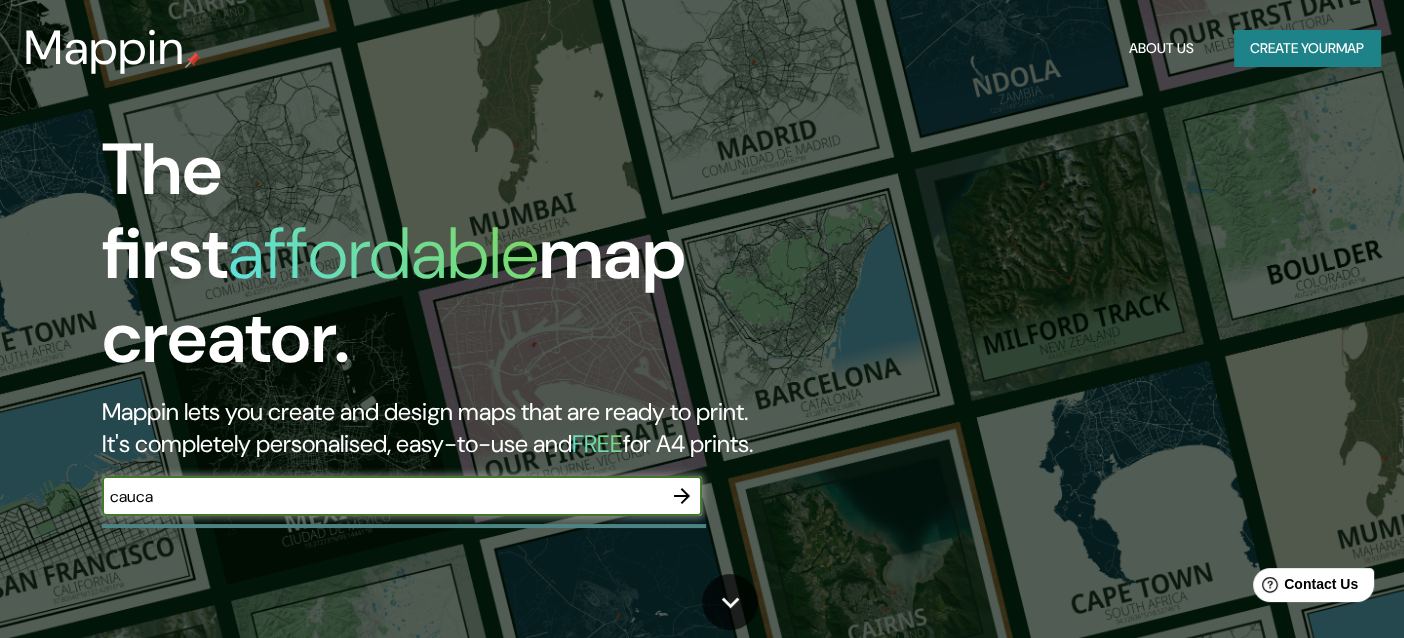 type on "cauca" 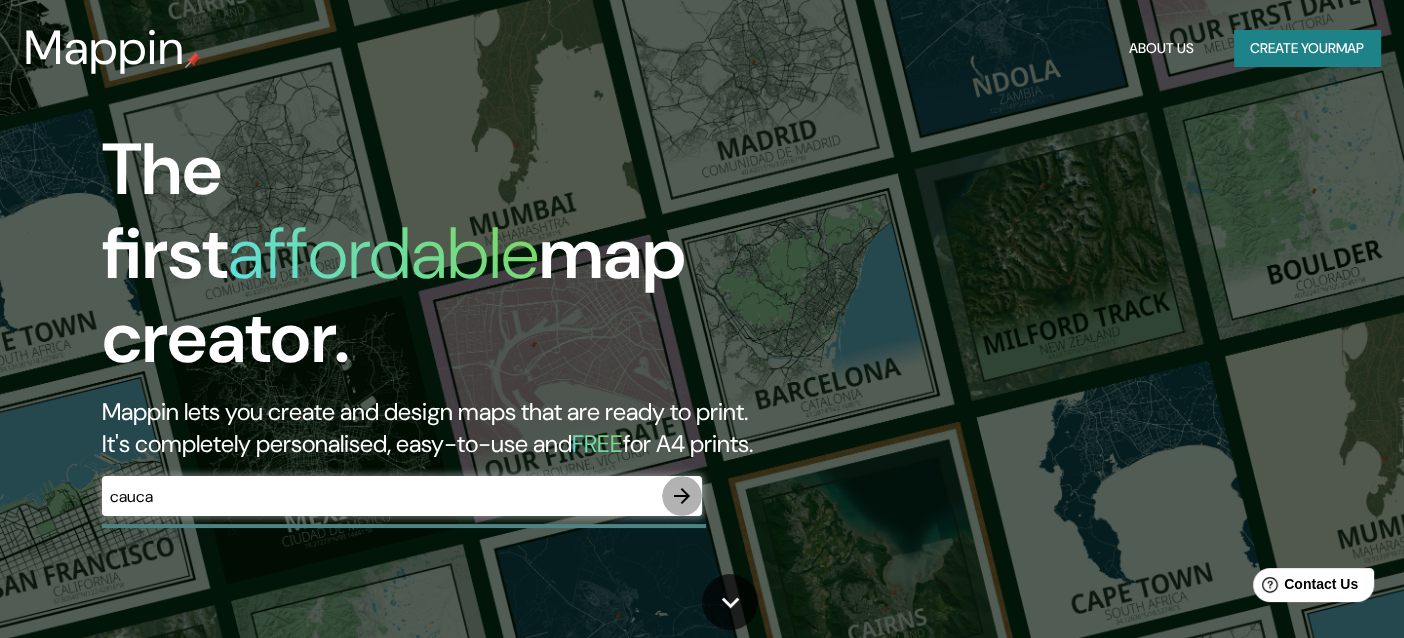 click 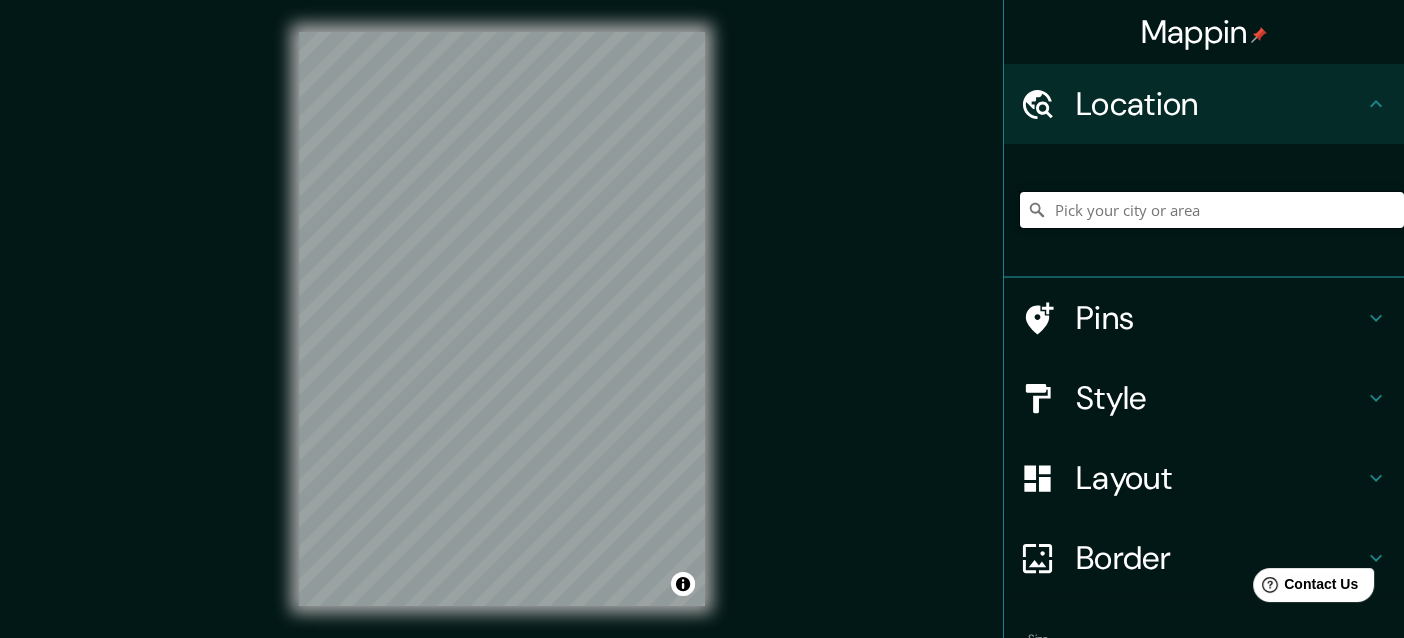 click at bounding box center (1212, 210) 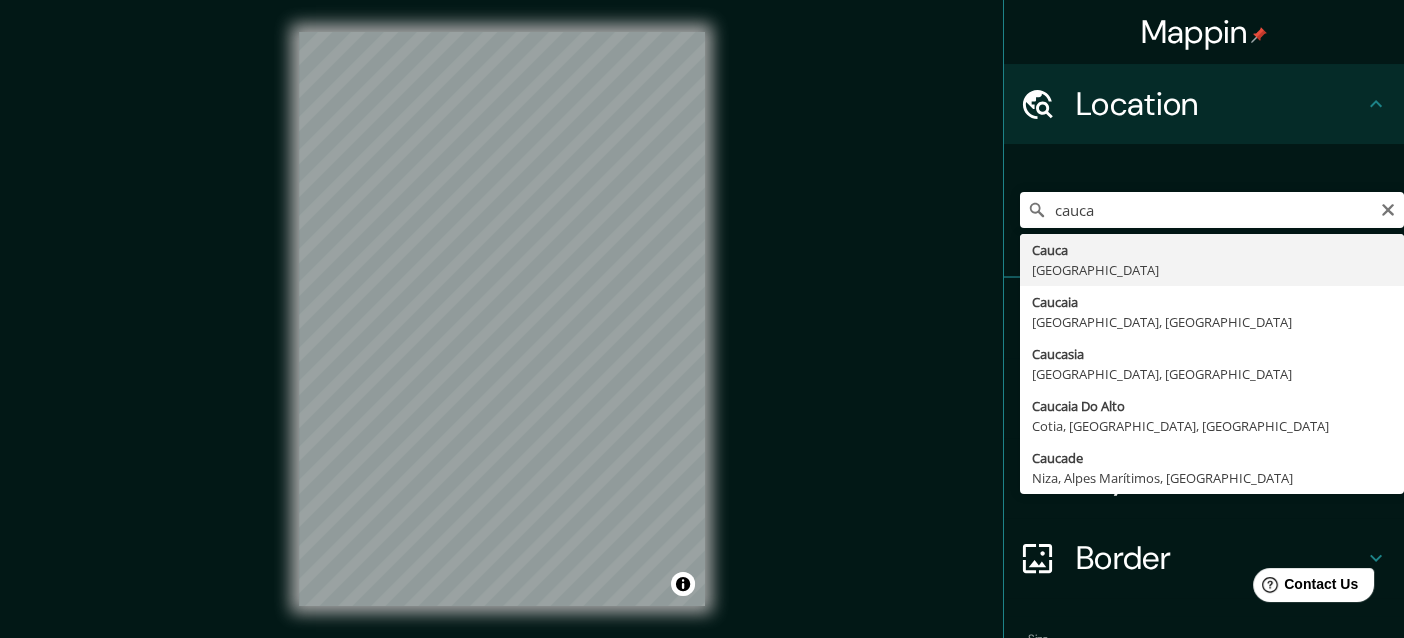 type on "Cauca, Colombia" 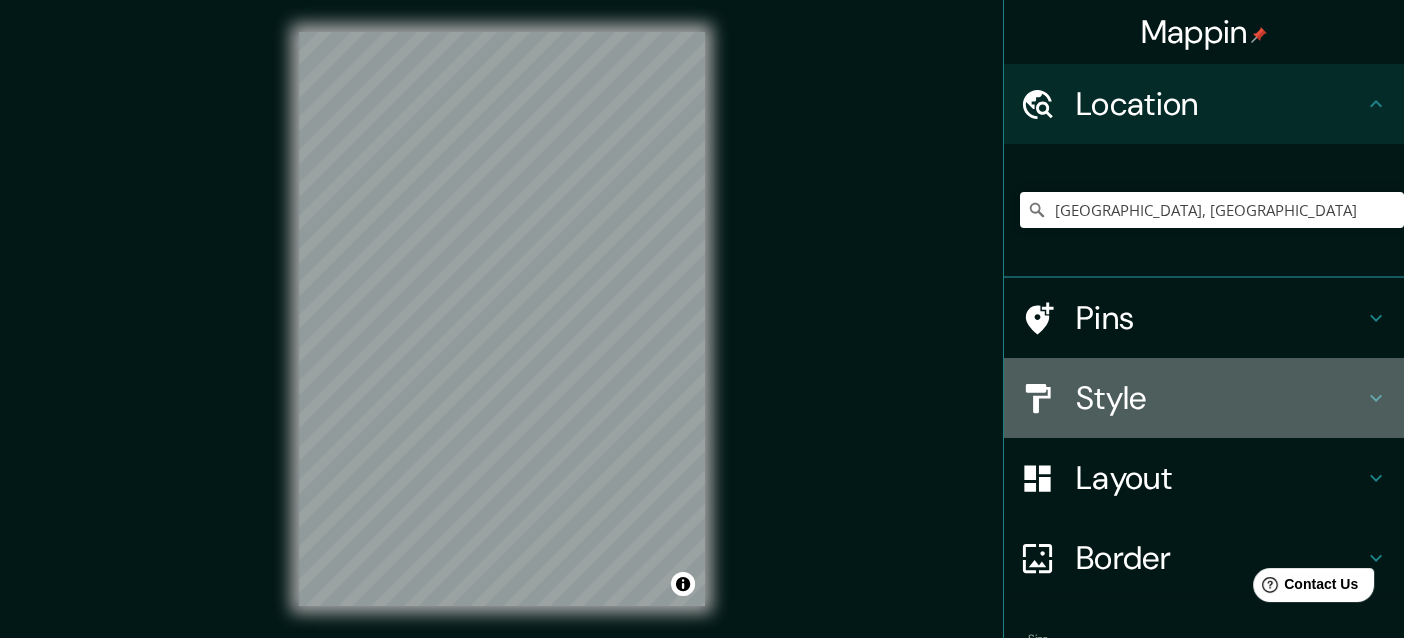click 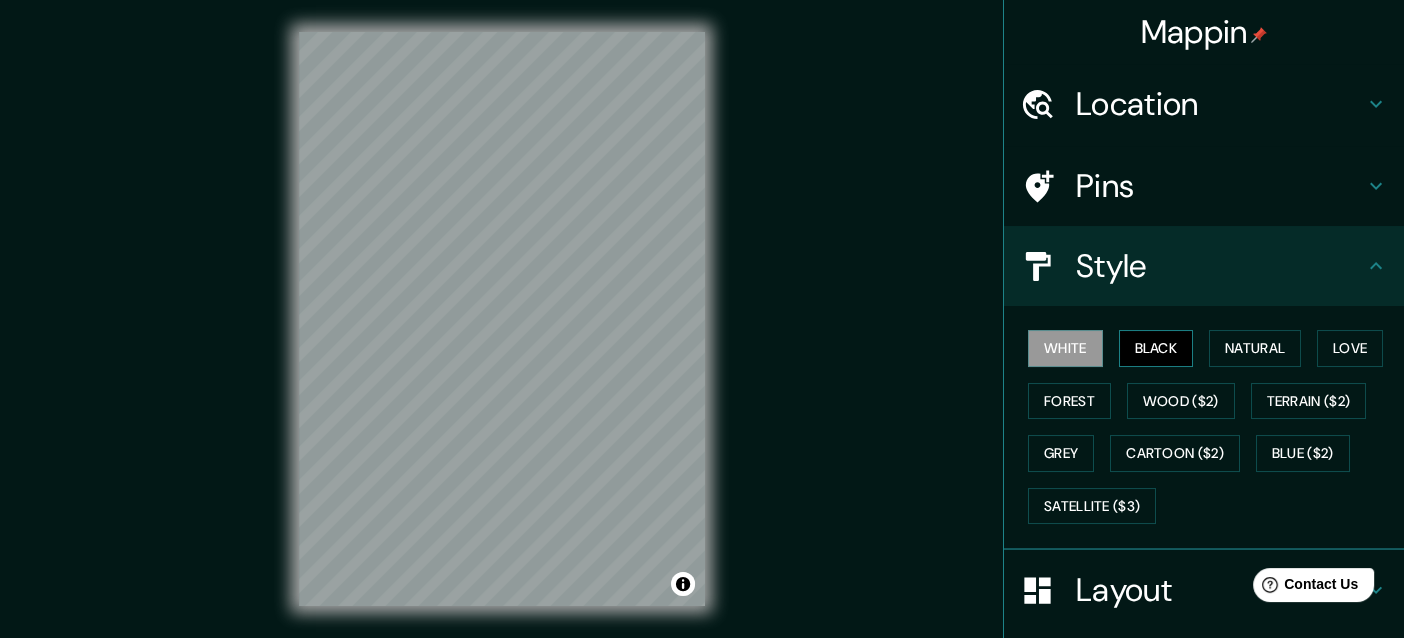 click on "Black" at bounding box center [1156, 348] 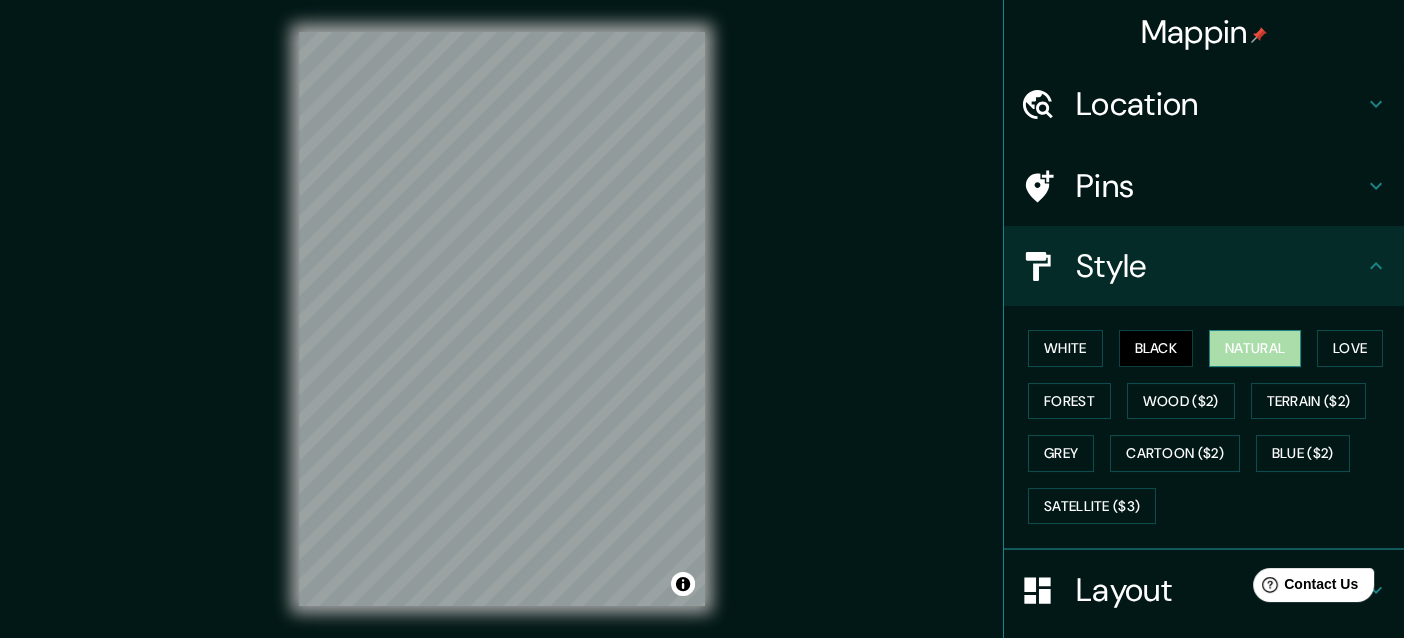 click on "Natural" at bounding box center [1255, 348] 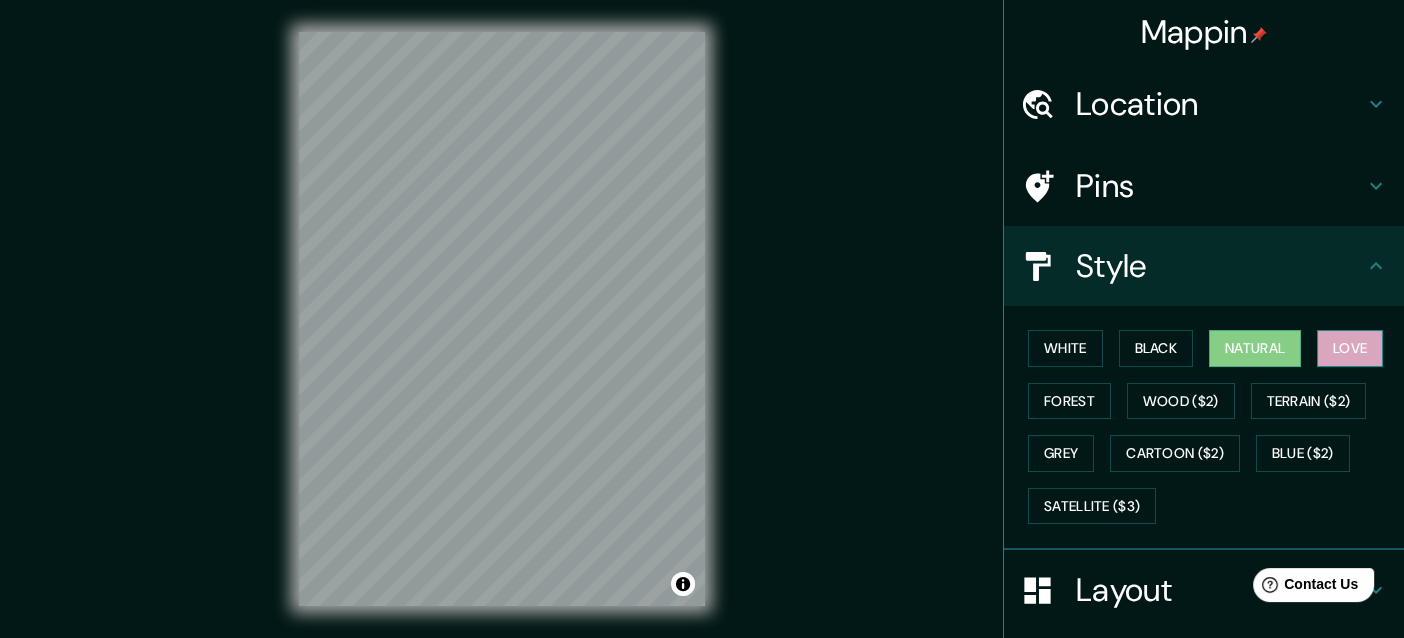 click on "Love" at bounding box center (1350, 348) 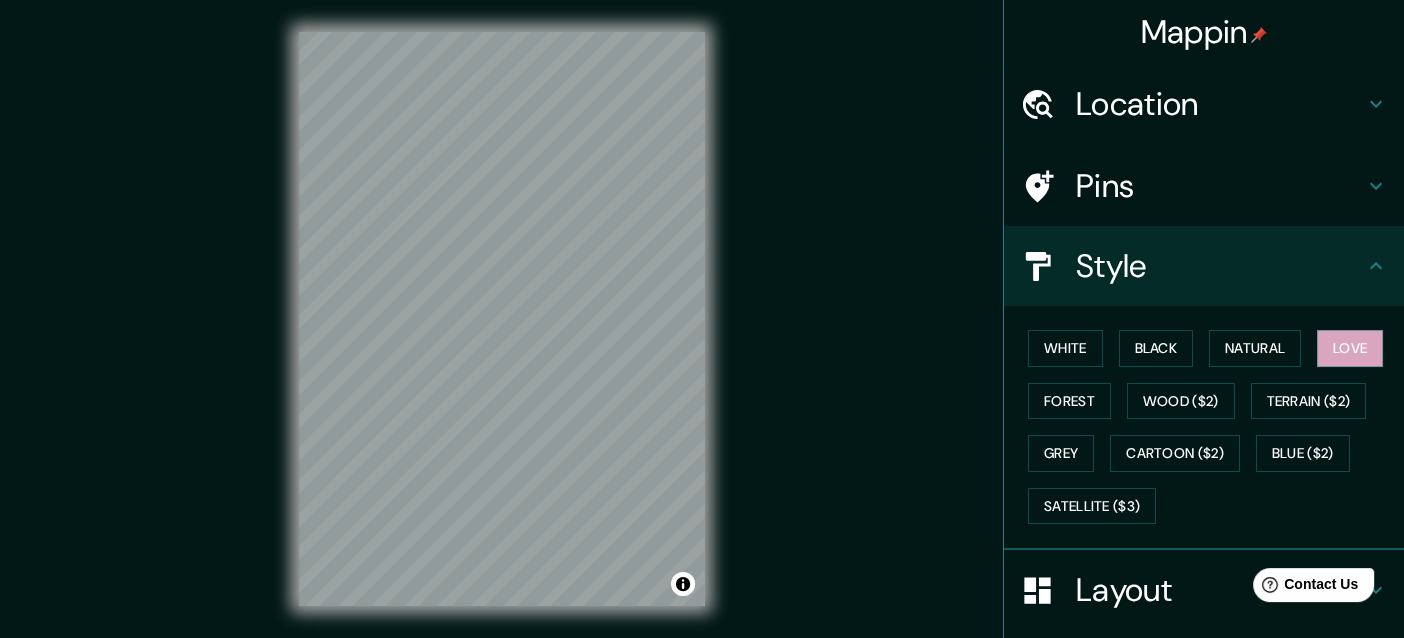 click on "White Black Natural Love Forest Wood ($2) Terrain ($2) Grey Cartoon ($2) Blue ($2) Satellite ($3)" at bounding box center [1204, 428] 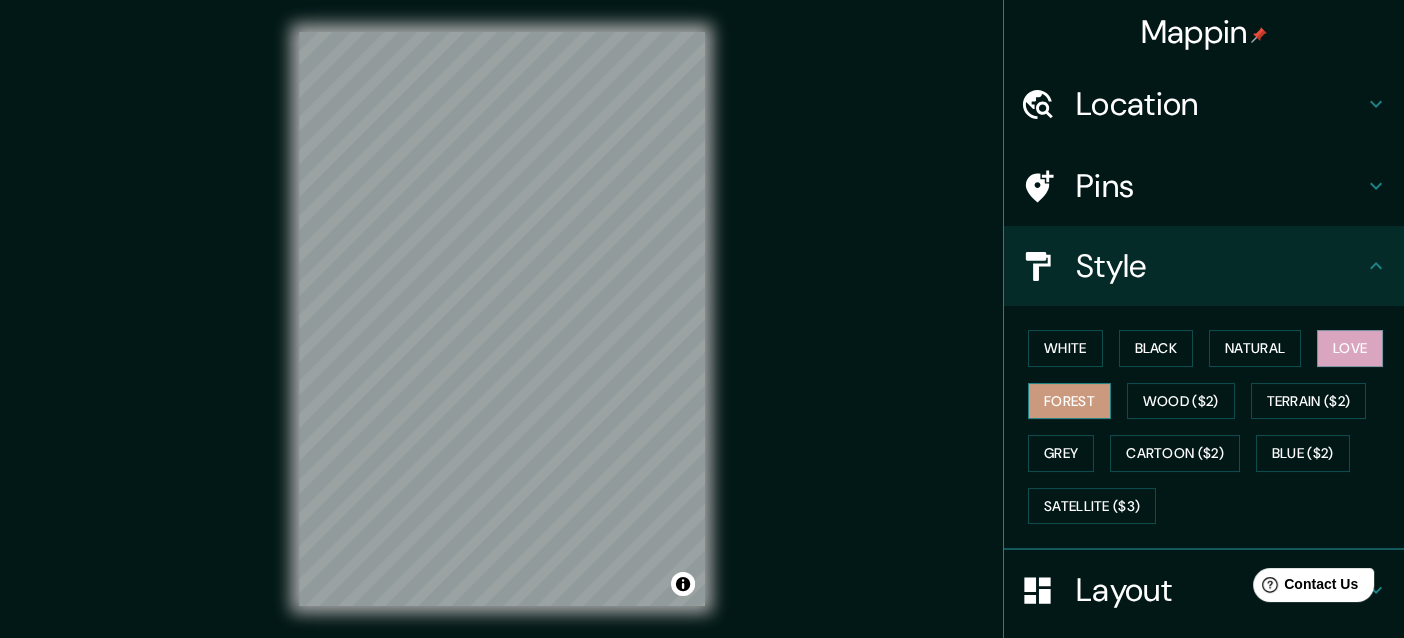 click on "Forest" at bounding box center [1069, 401] 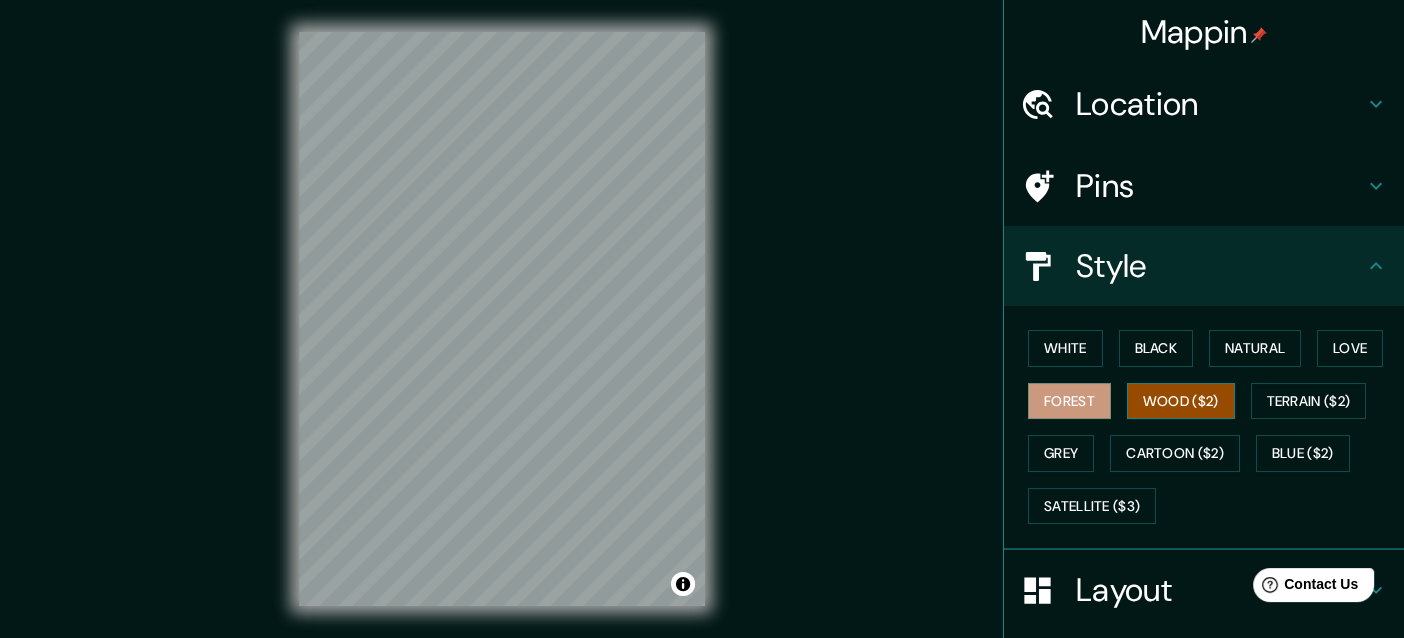 click on "Wood ($2)" at bounding box center [1181, 401] 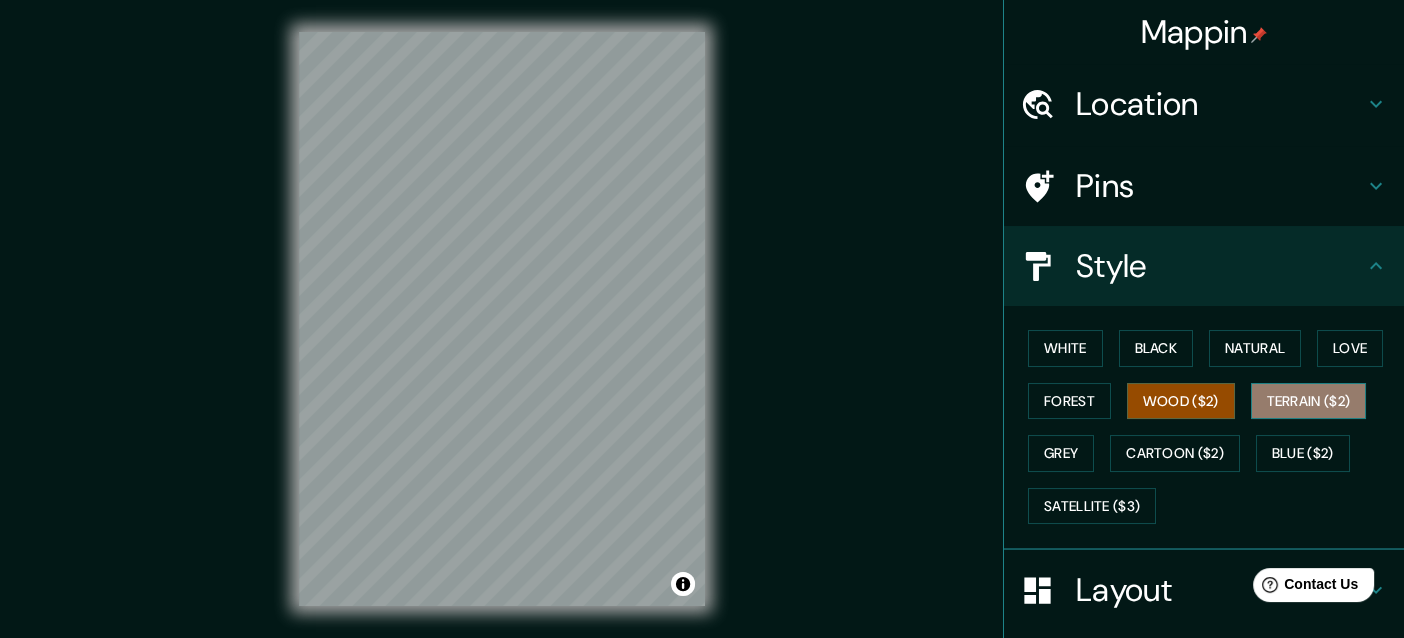 click on "Terrain ($2)" at bounding box center (1309, 401) 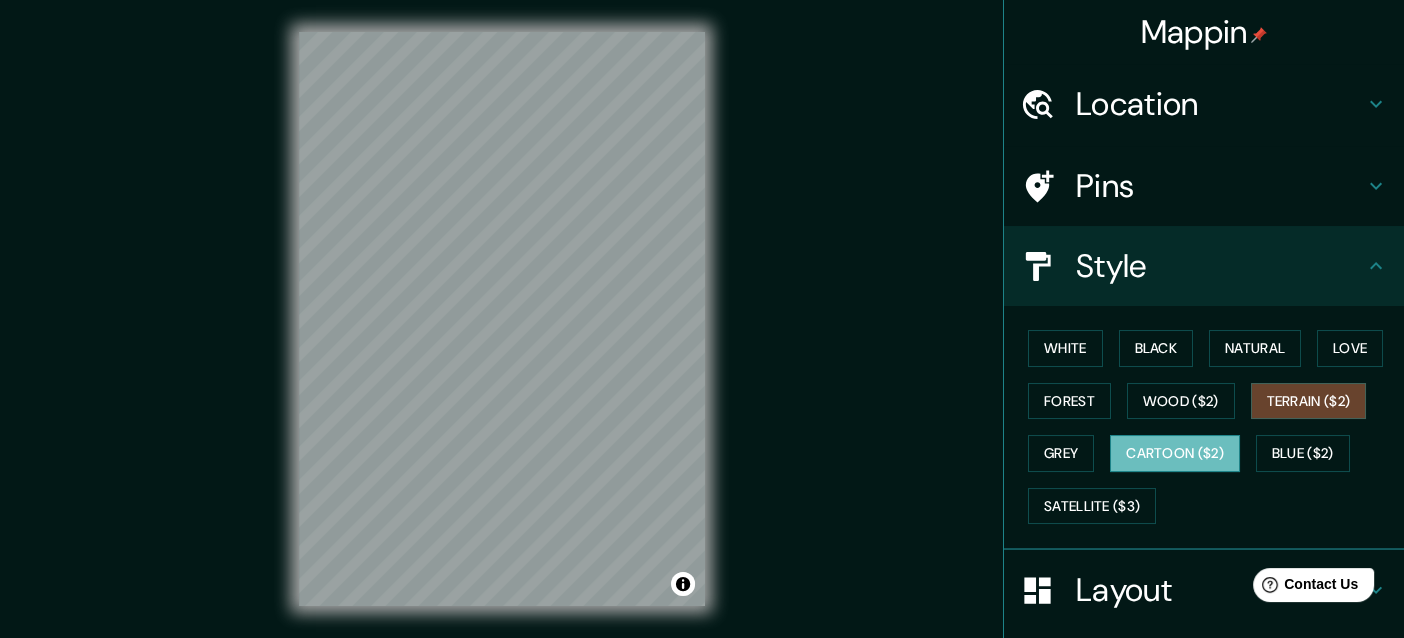 click on "Cartoon ($2)" at bounding box center [1175, 453] 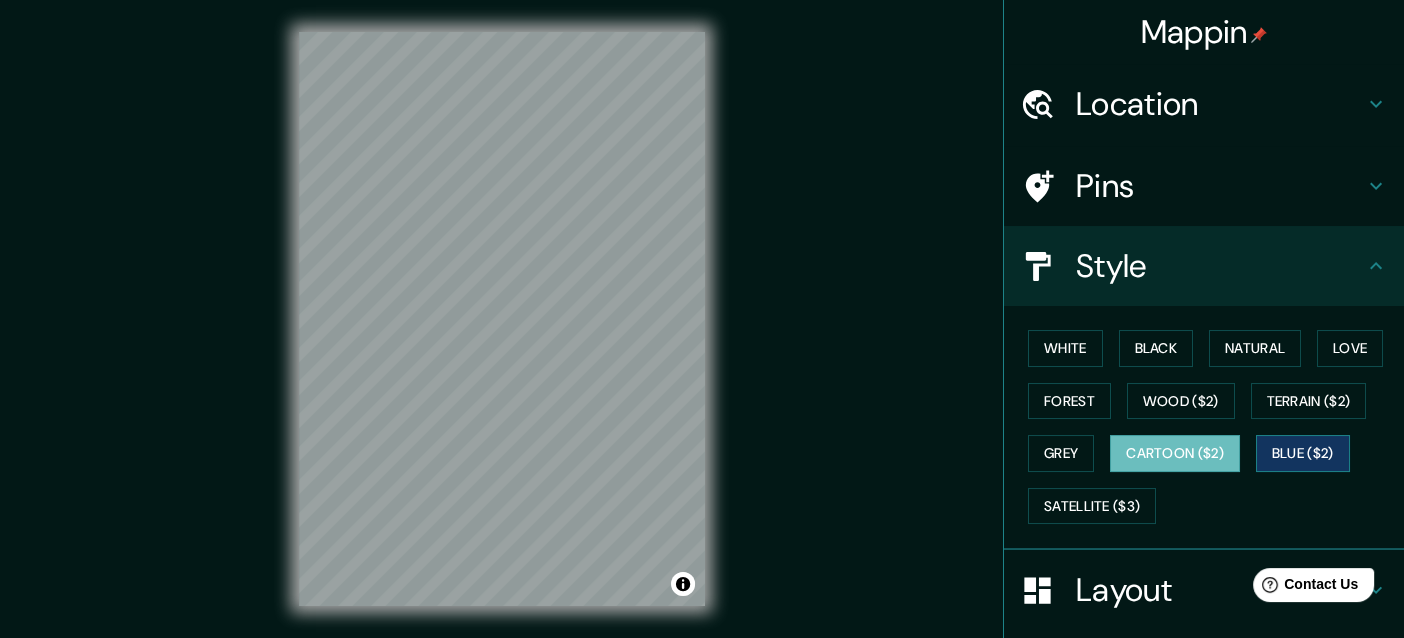 click on "Blue ($2)" at bounding box center [1303, 453] 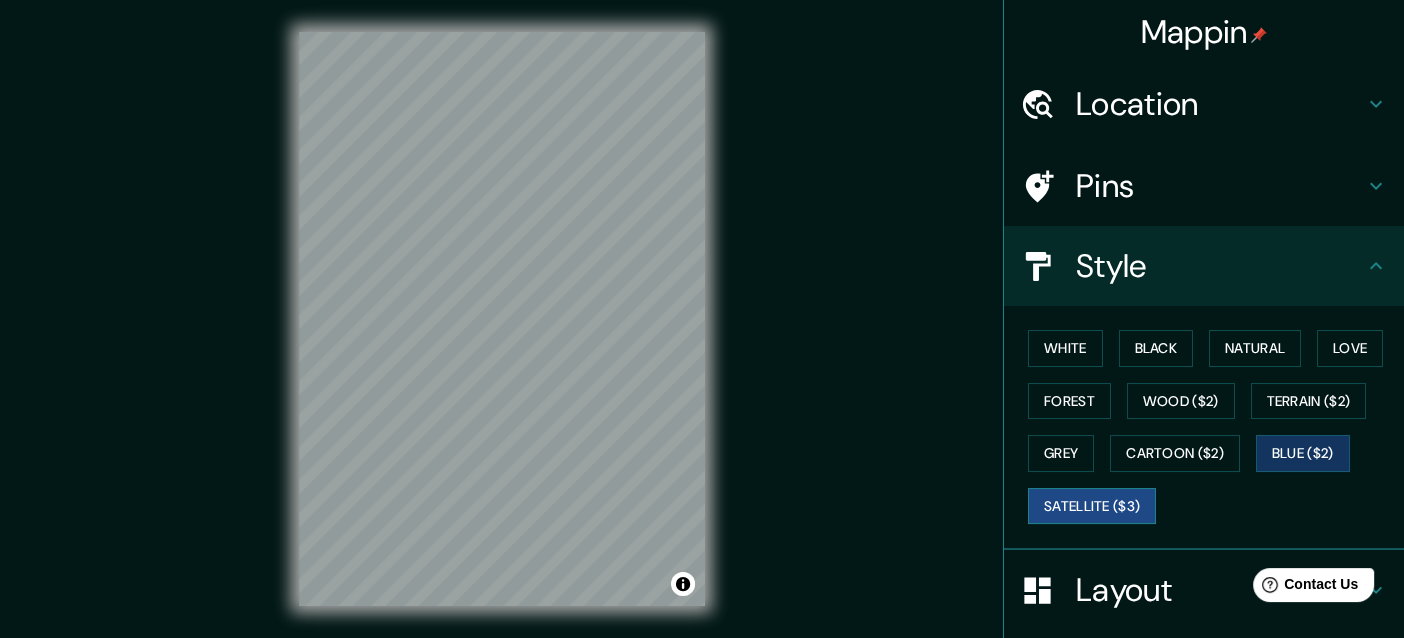 click on "Satellite ($3)" at bounding box center (1092, 506) 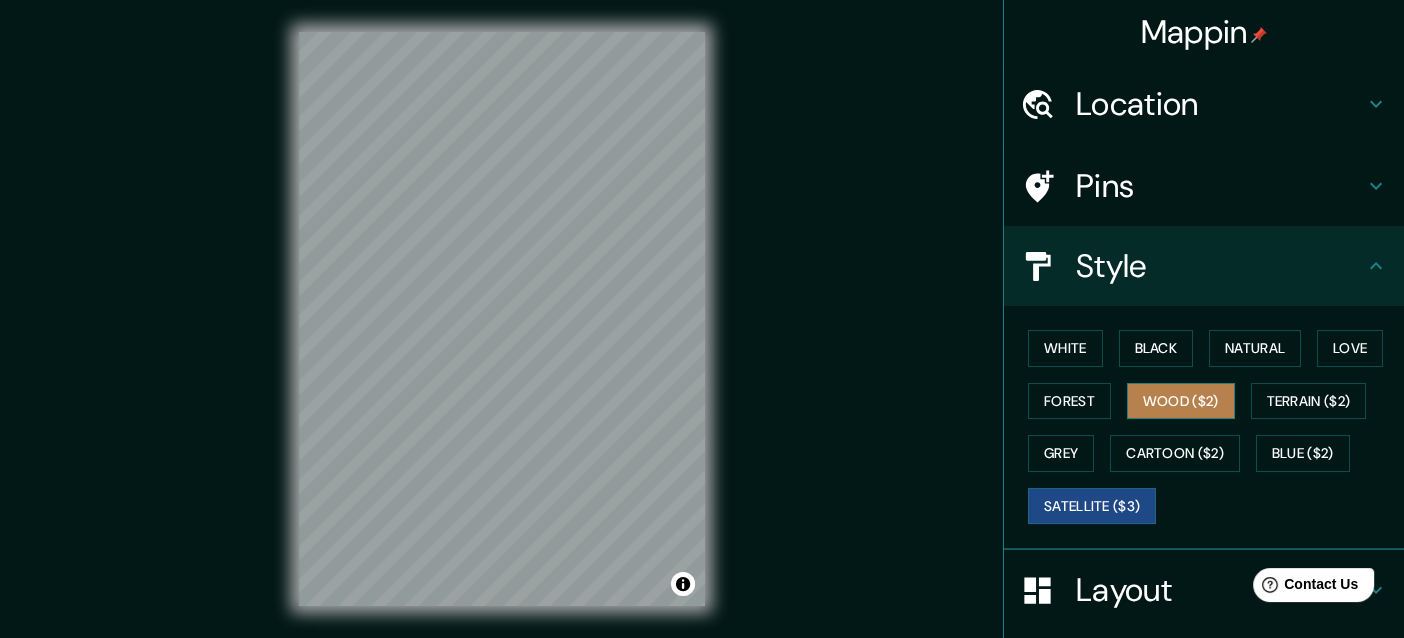 click on "Wood ($2)" at bounding box center (1181, 401) 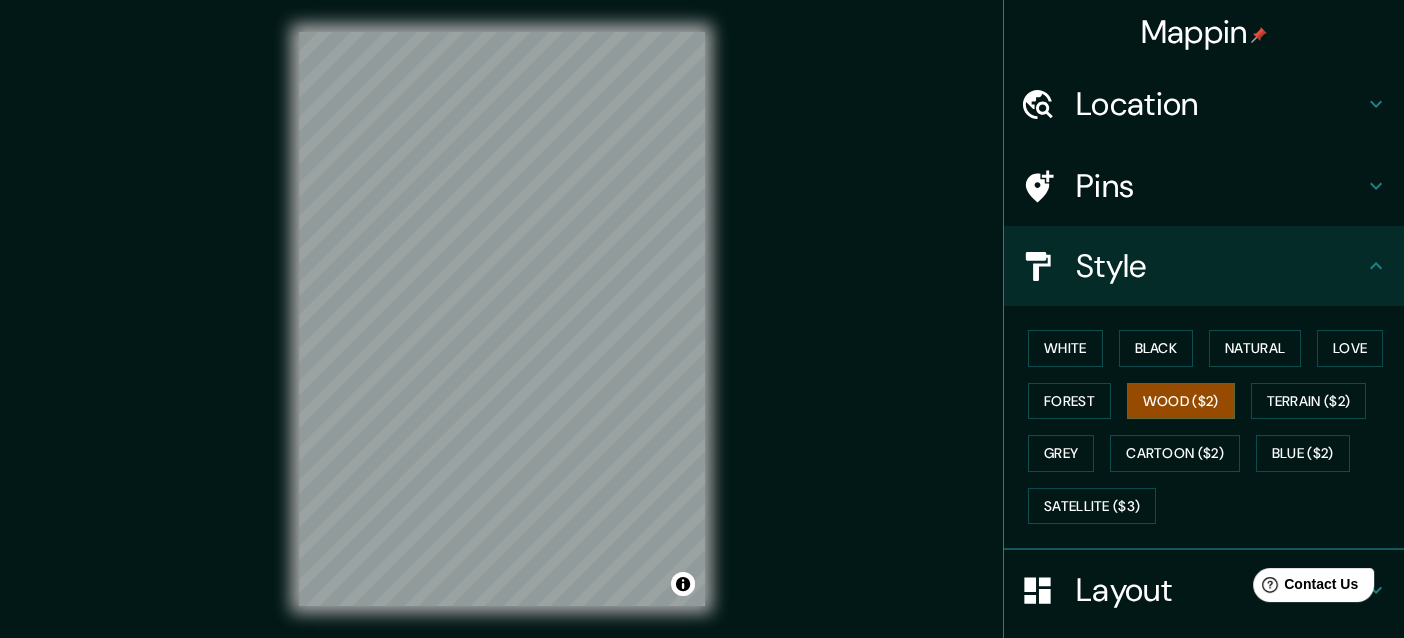 click 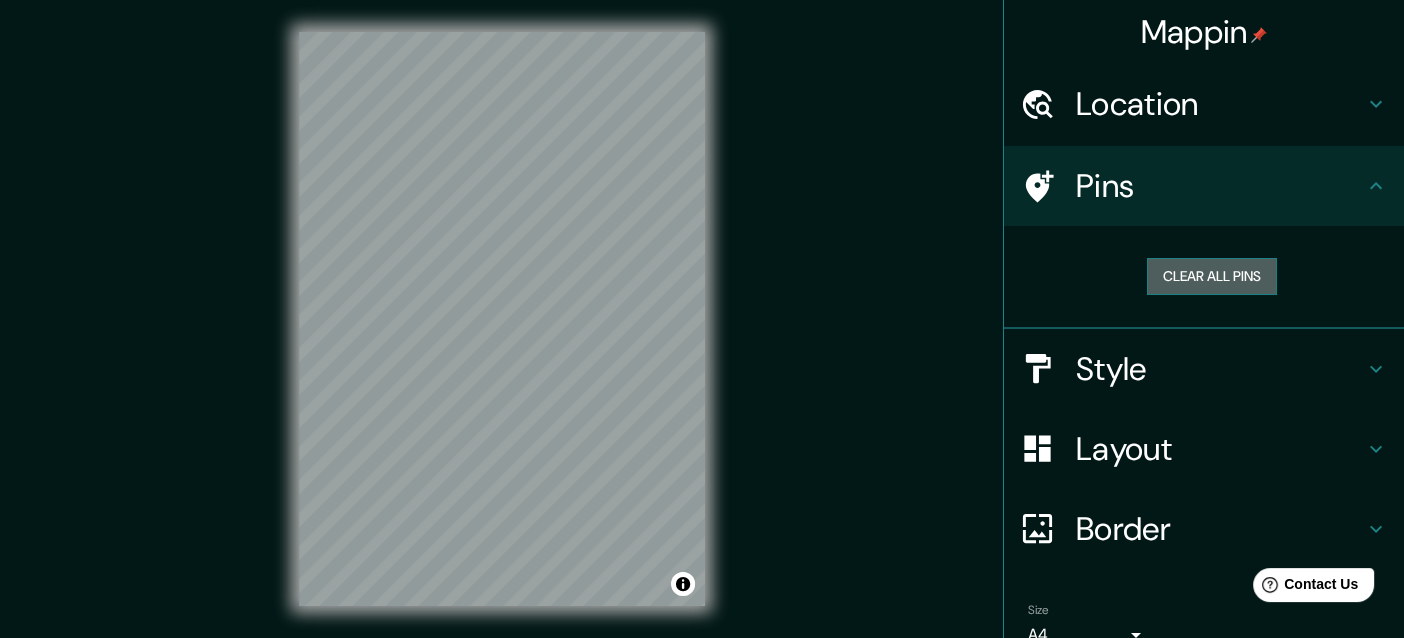 click on "Clear all pins" at bounding box center [1212, 276] 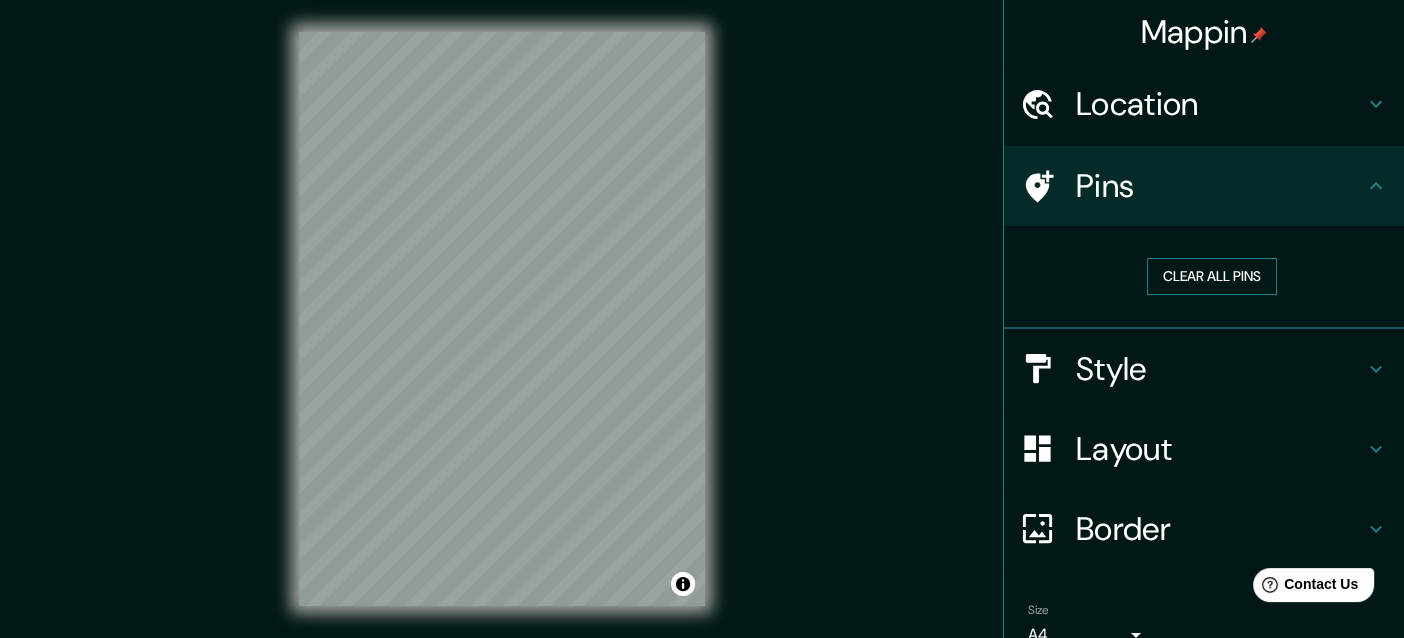 click on "Clear all pins" at bounding box center [1212, 276] 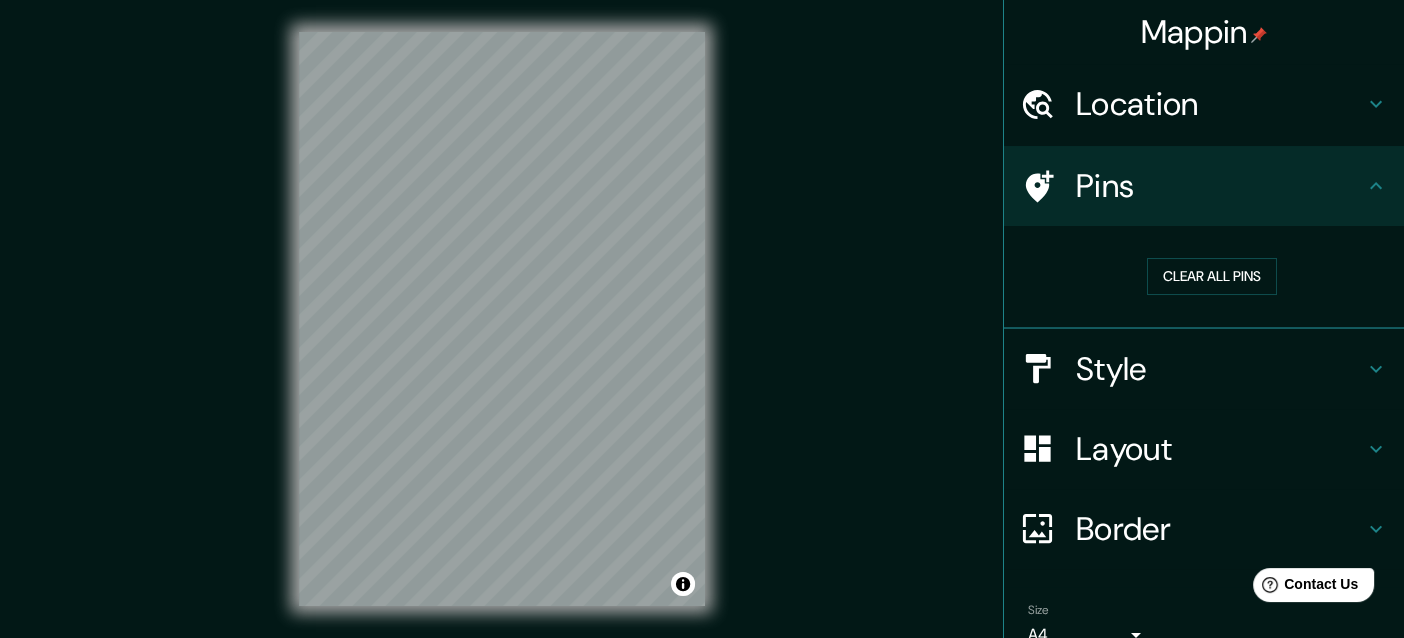 click 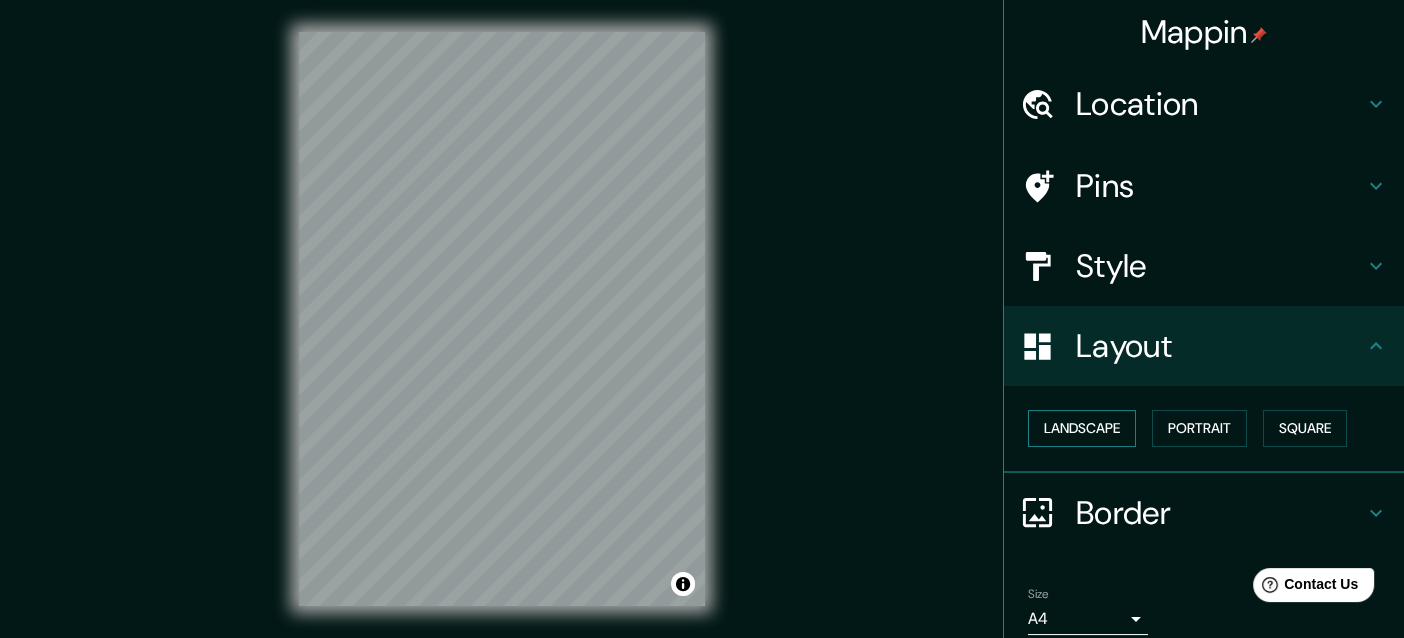 click on "Landscape" at bounding box center (1082, 428) 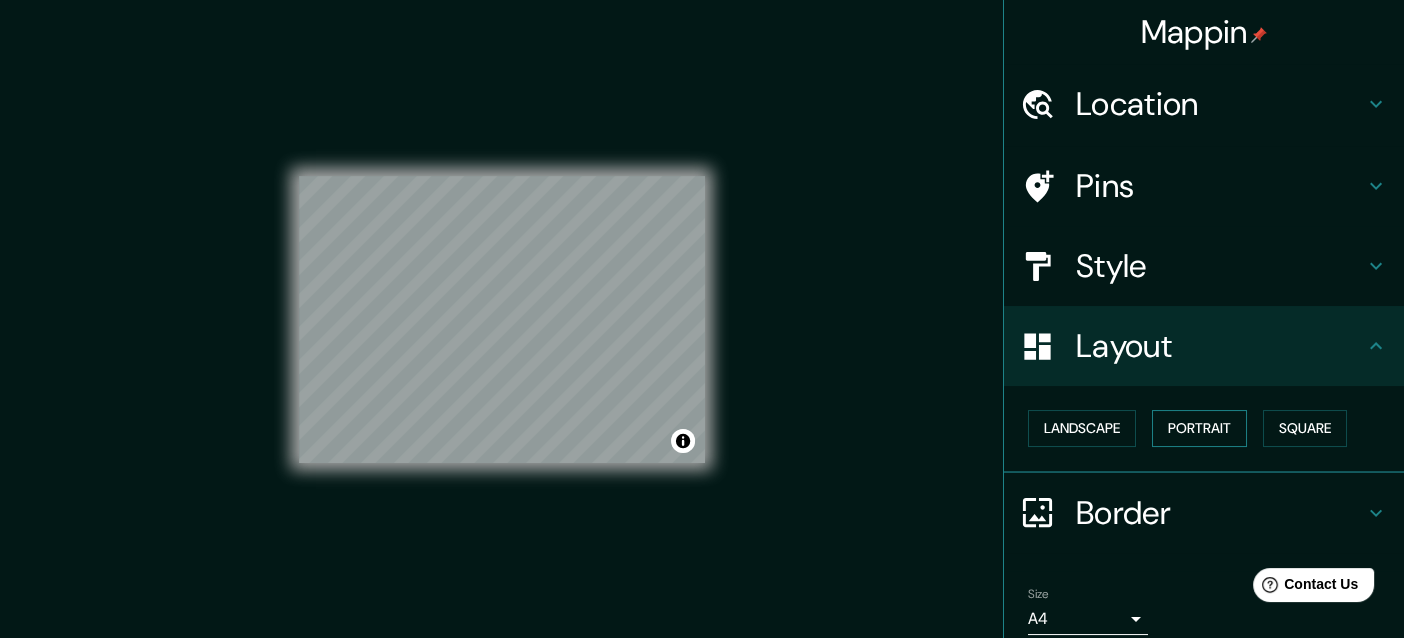 click on "Portrait" at bounding box center [1199, 428] 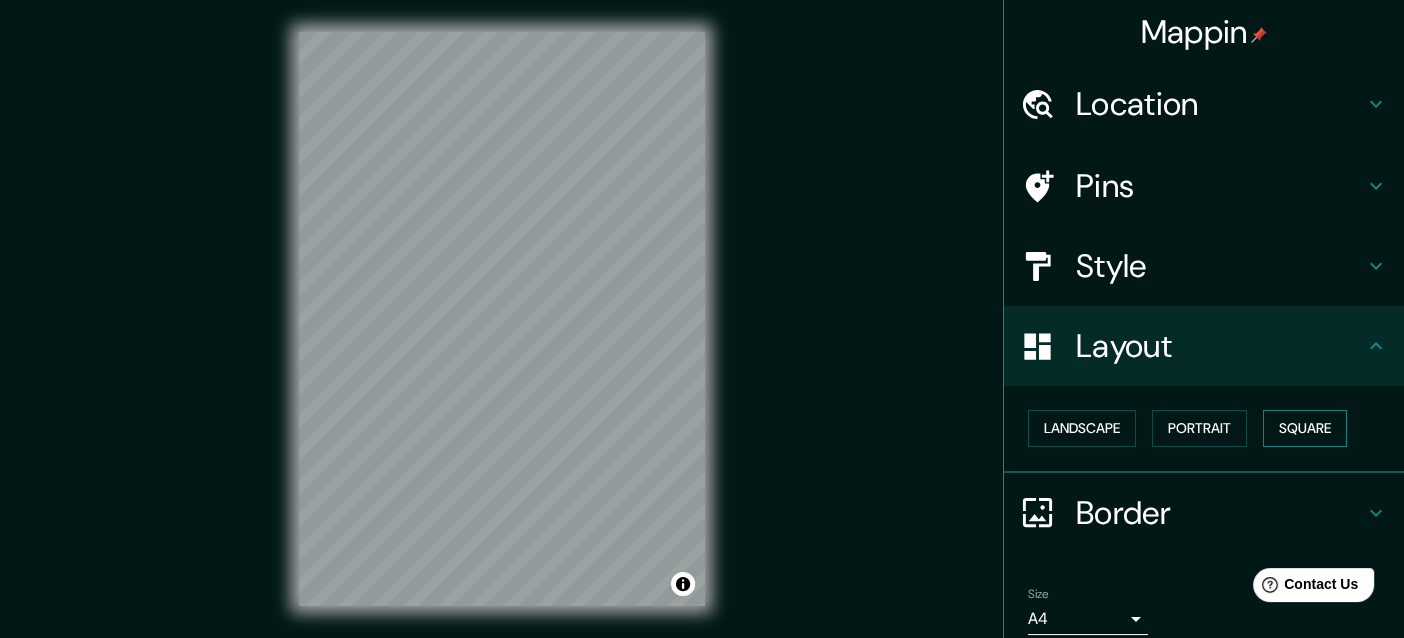 click on "Square" at bounding box center (1305, 428) 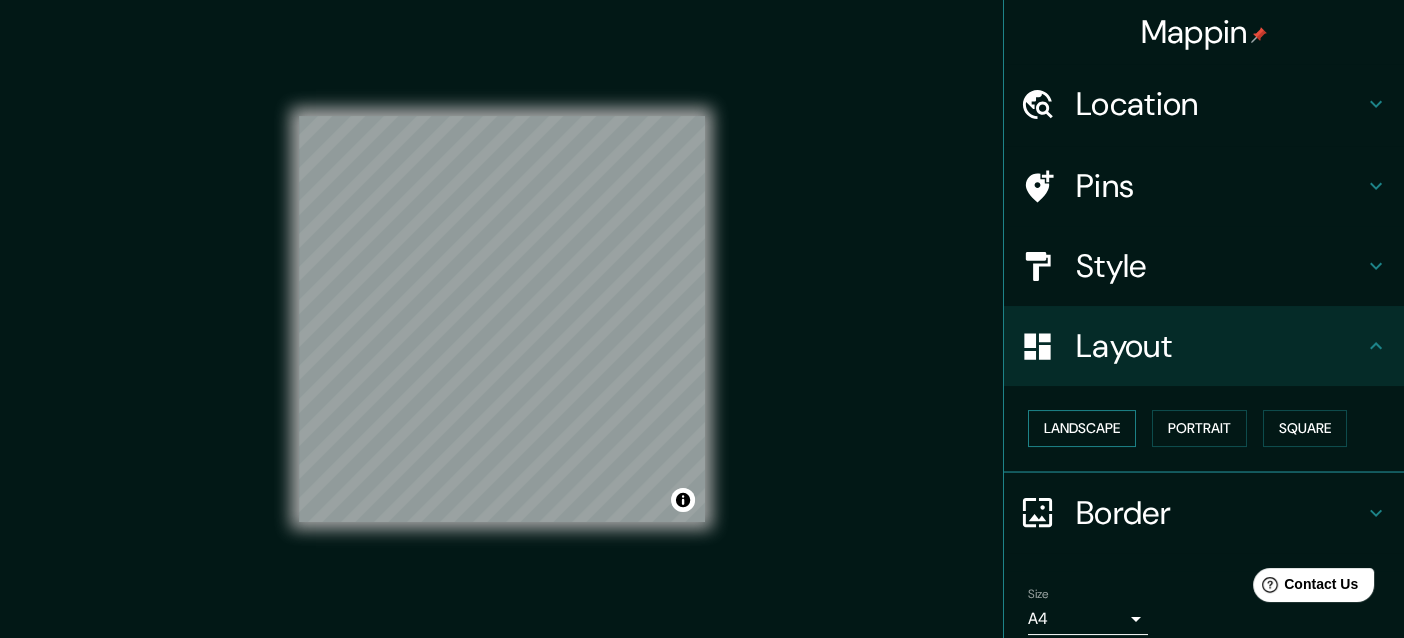 click on "Landscape" at bounding box center (1082, 428) 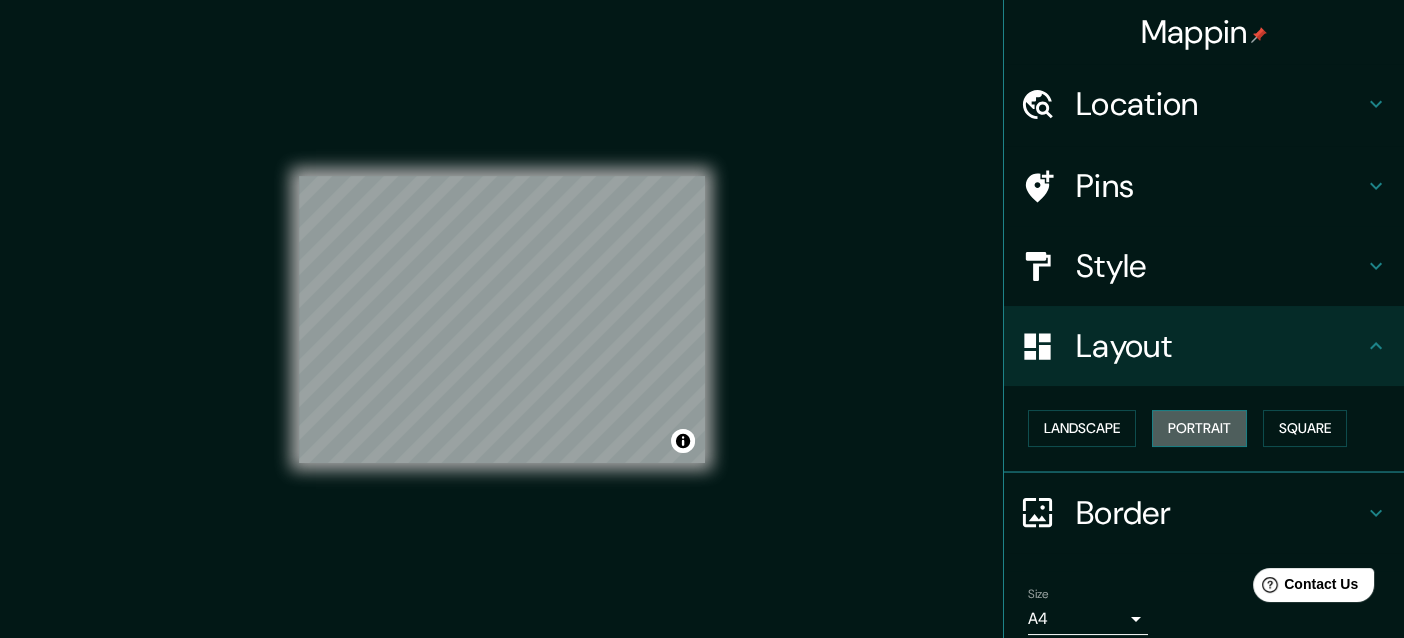 click on "Portrait" at bounding box center [1199, 428] 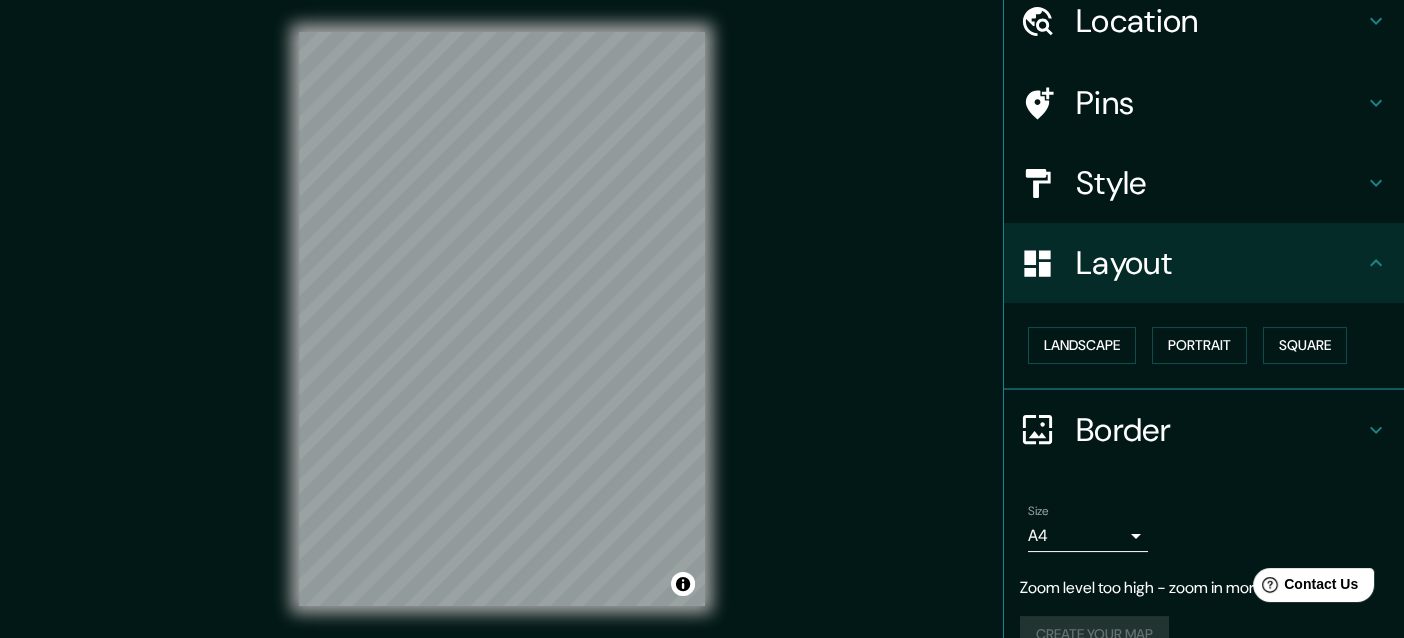 scroll, scrollTop: 118, scrollLeft: 0, axis: vertical 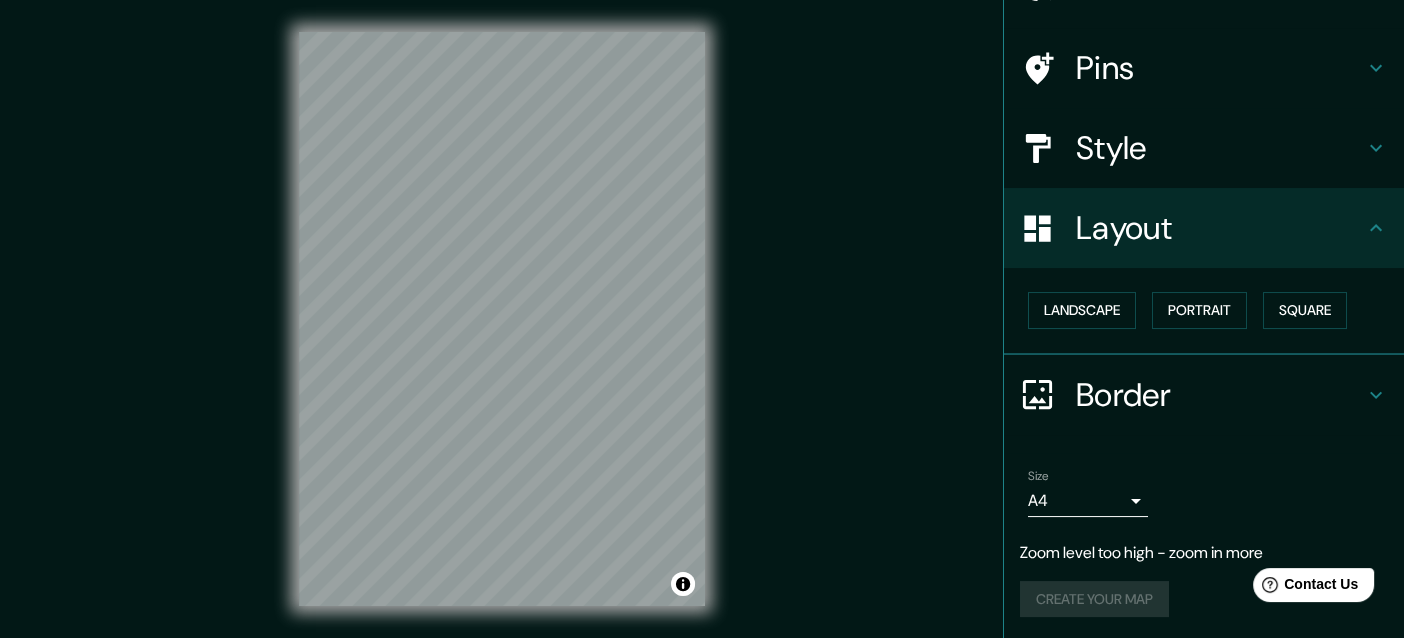 click on "Border" at bounding box center [1220, 395] 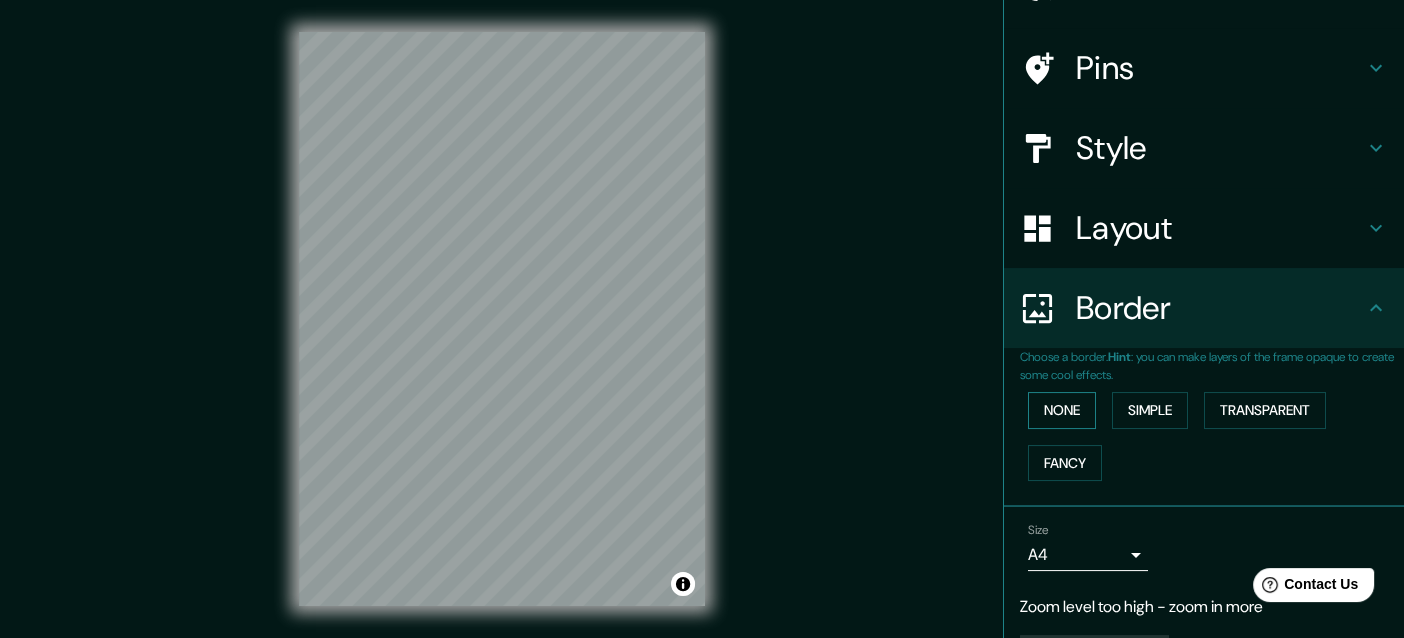 click on "None" at bounding box center (1062, 410) 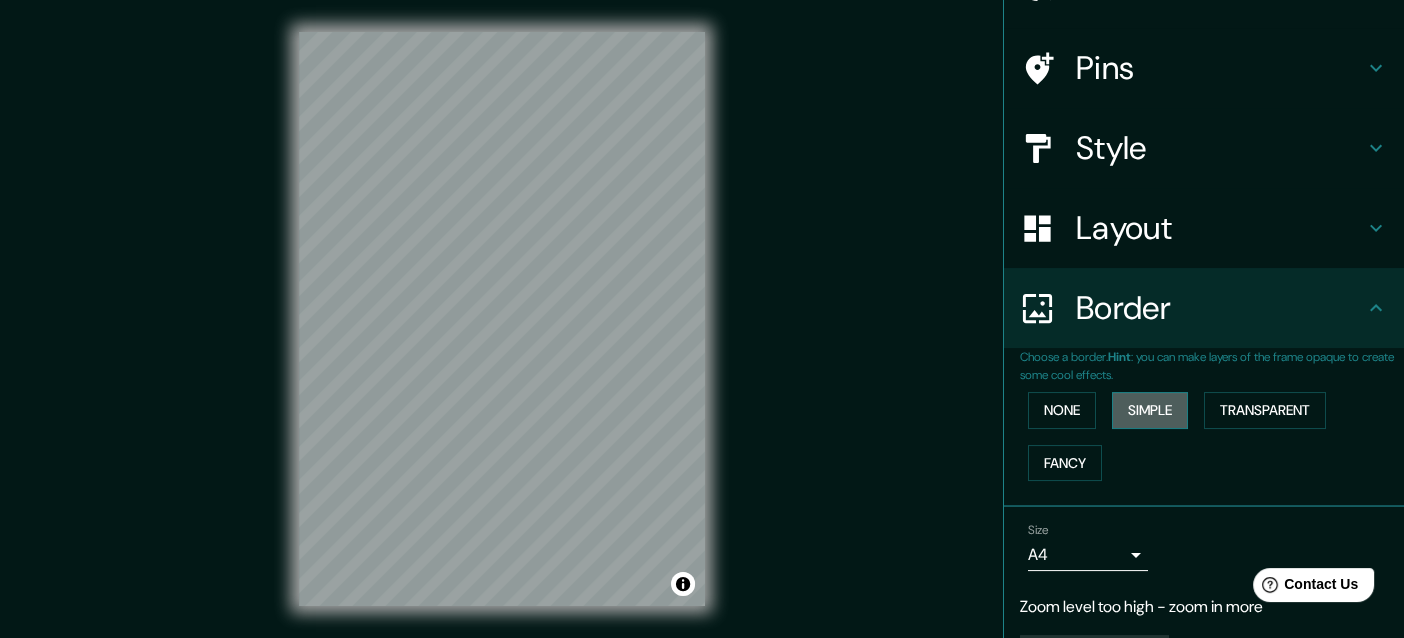 click on "Simple" at bounding box center (1150, 410) 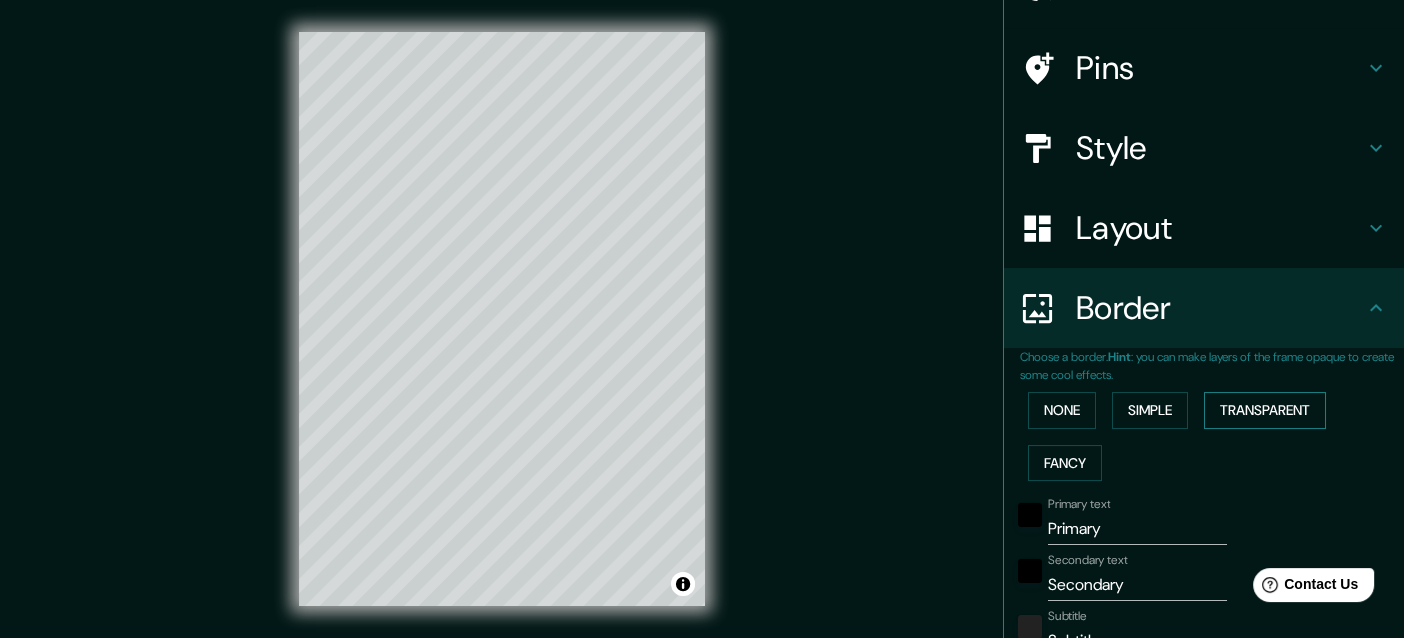 click on "Transparent" at bounding box center [1265, 410] 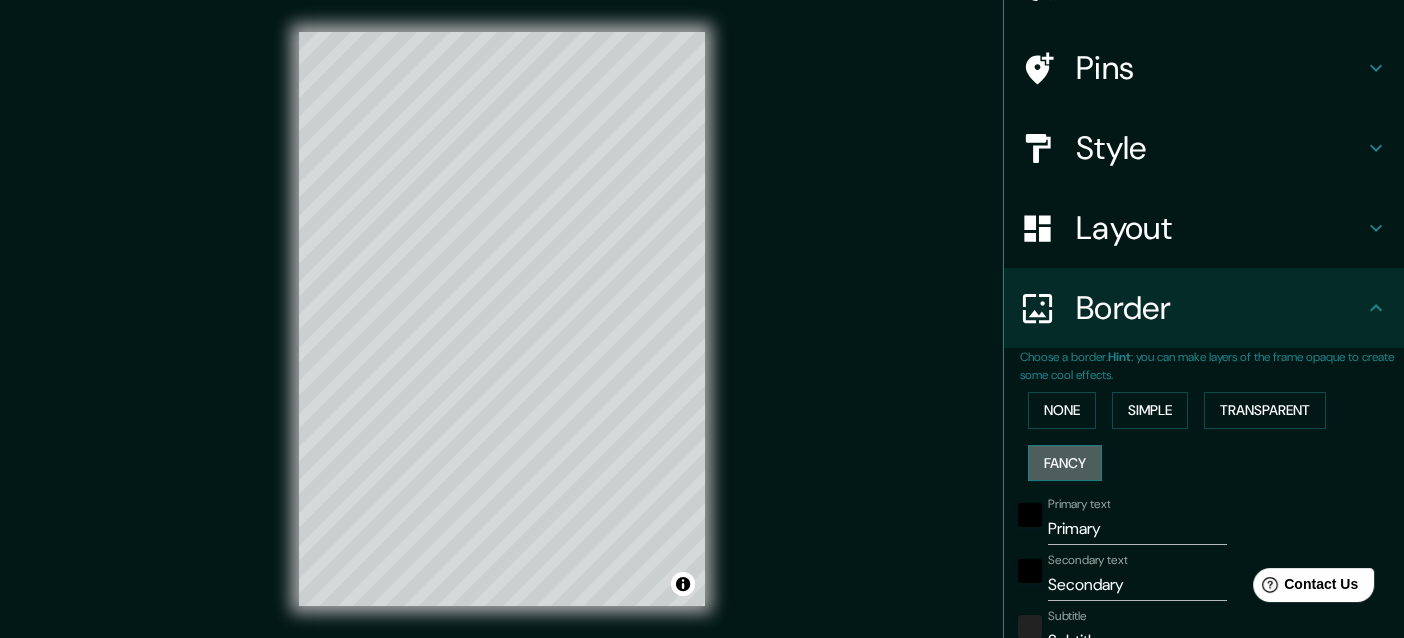 click on "Fancy" at bounding box center [1065, 463] 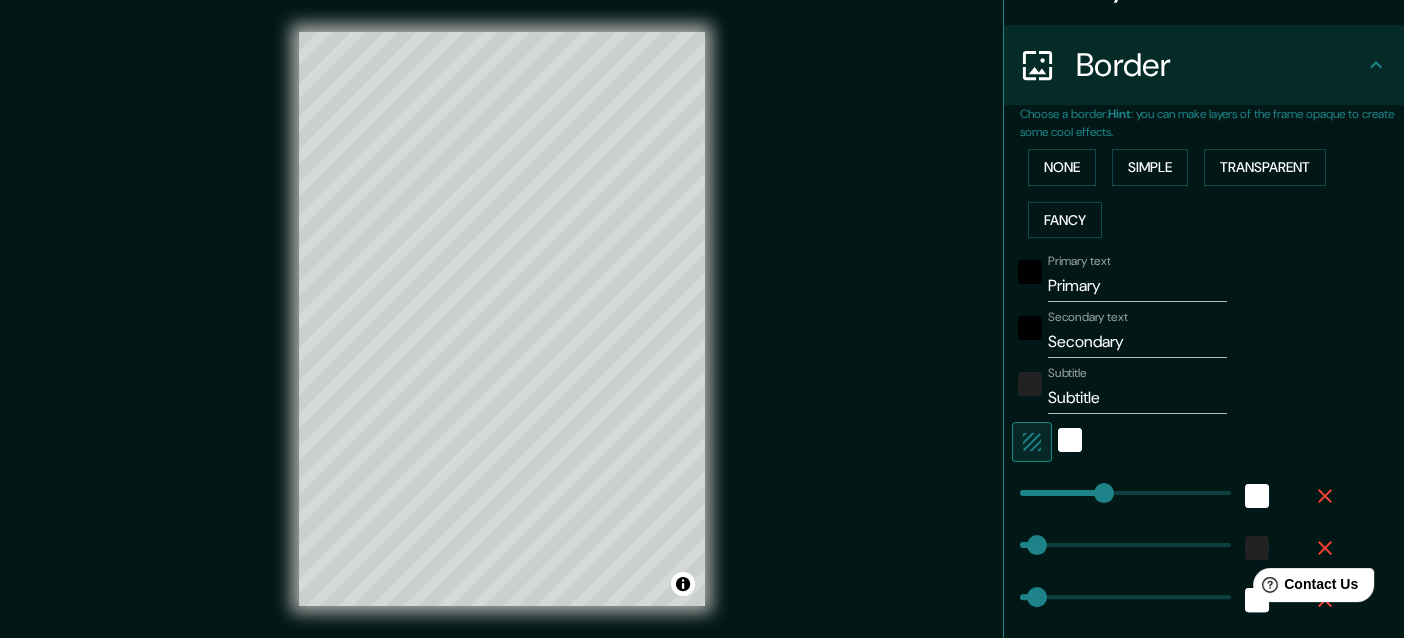 scroll, scrollTop: 352, scrollLeft: 0, axis: vertical 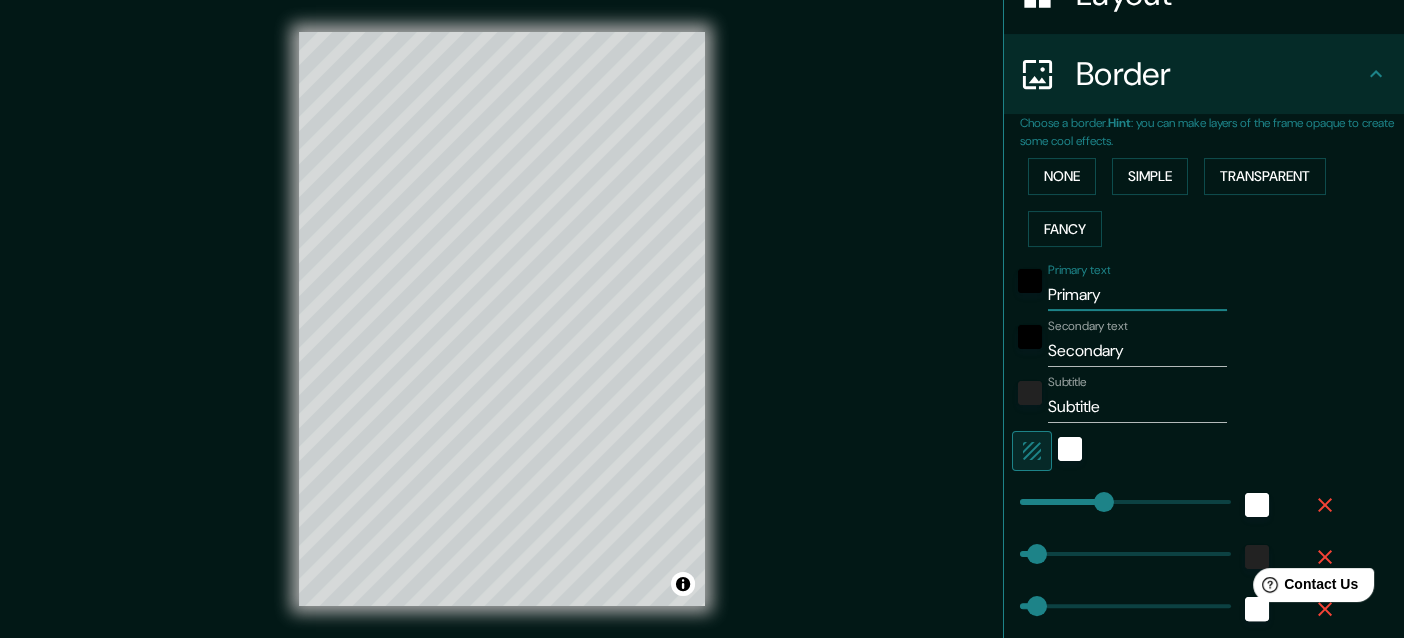 click on "Primary" at bounding box center (1137, 295) 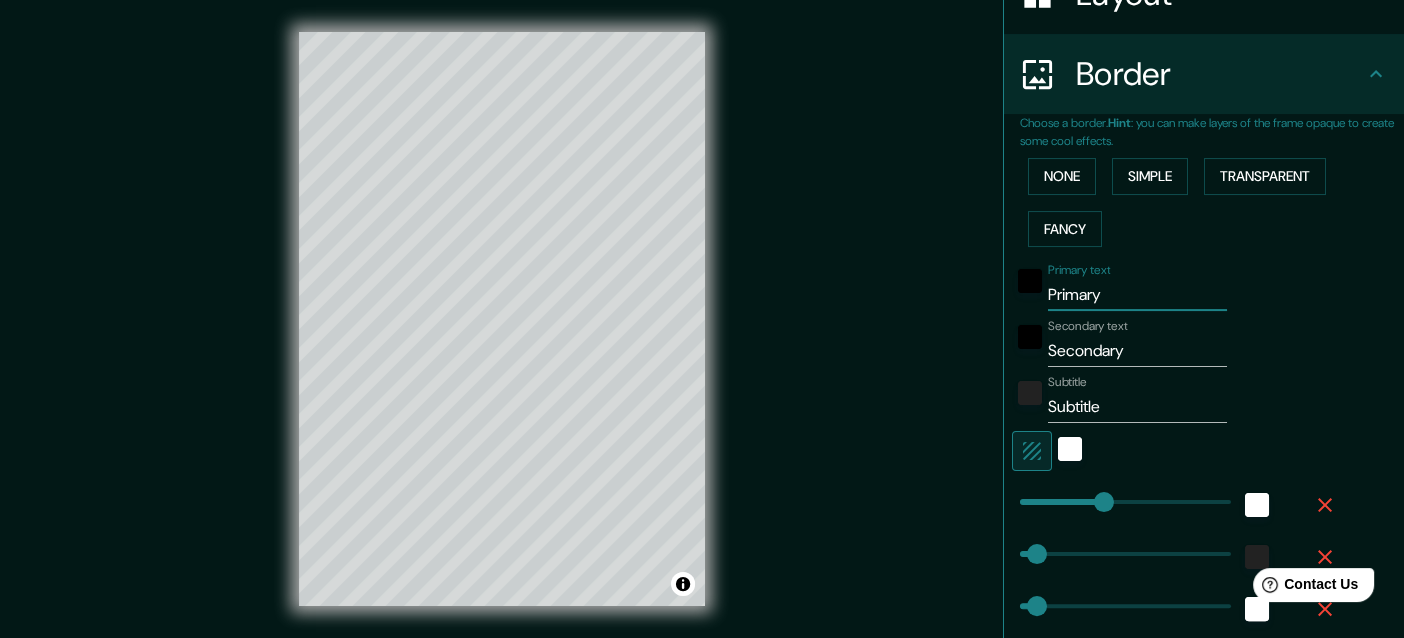 click on "Primary" at bounding box center (1137, 295) 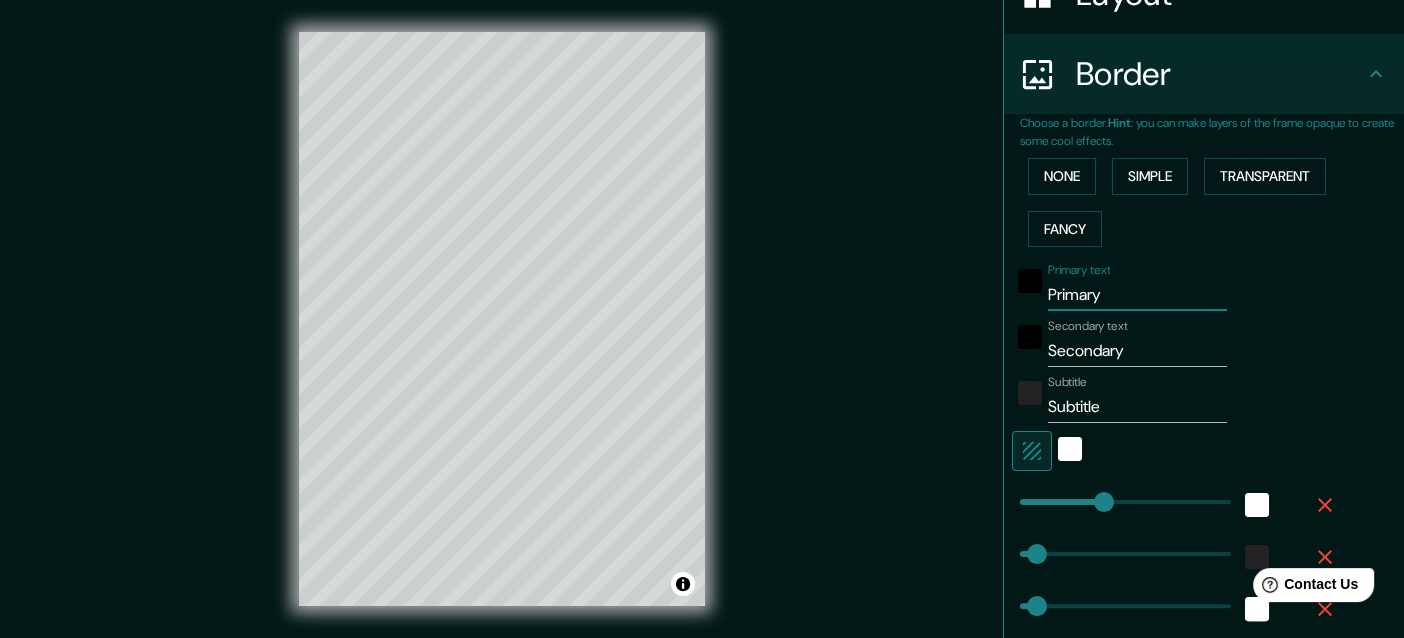 type on "C" 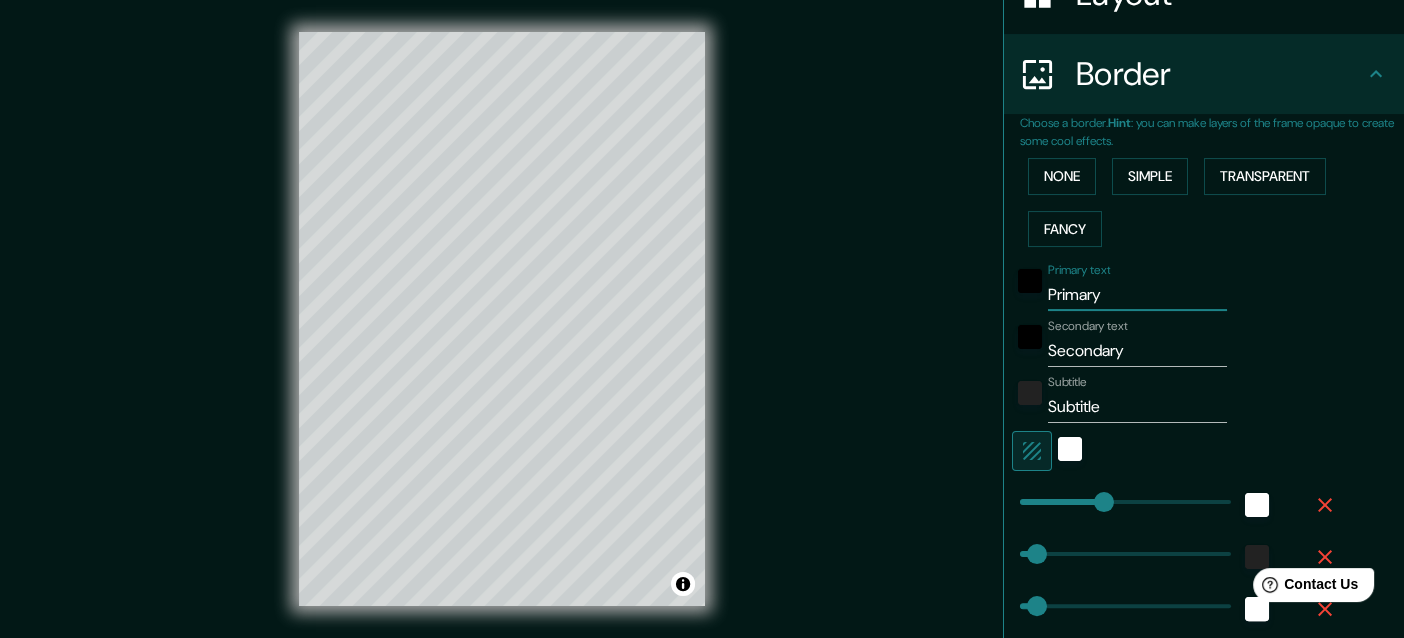 type on "32" 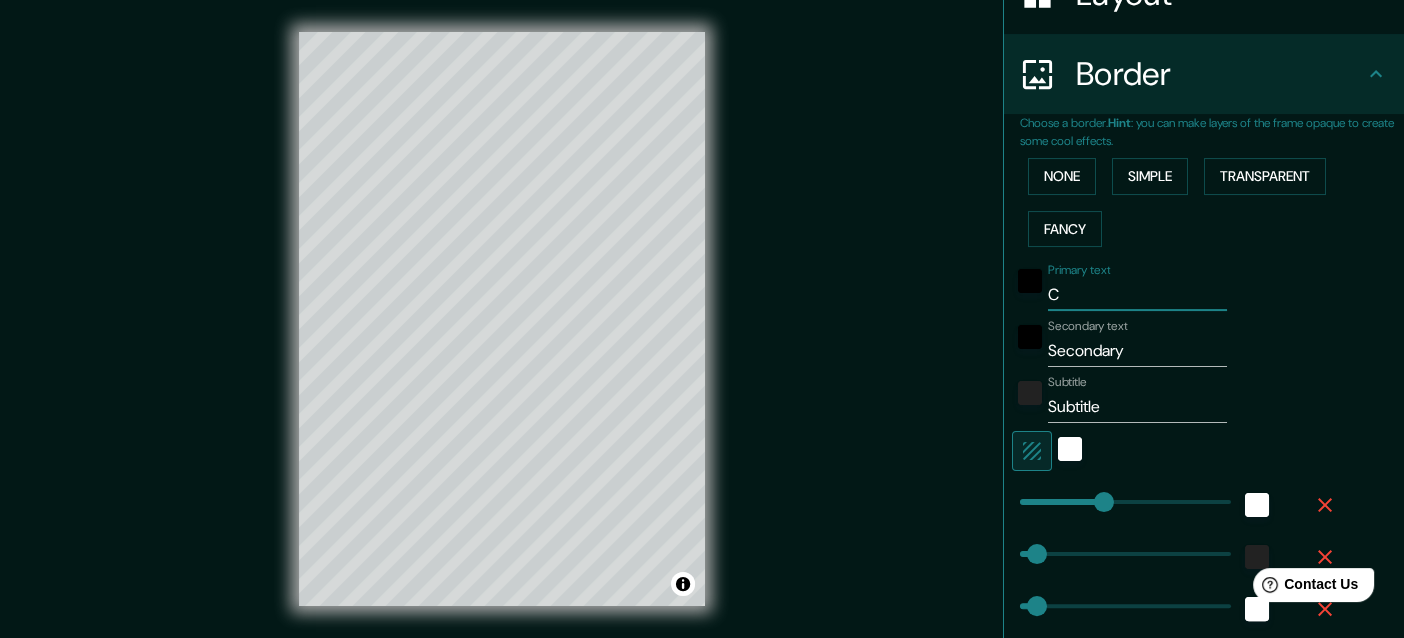type on "Ca" 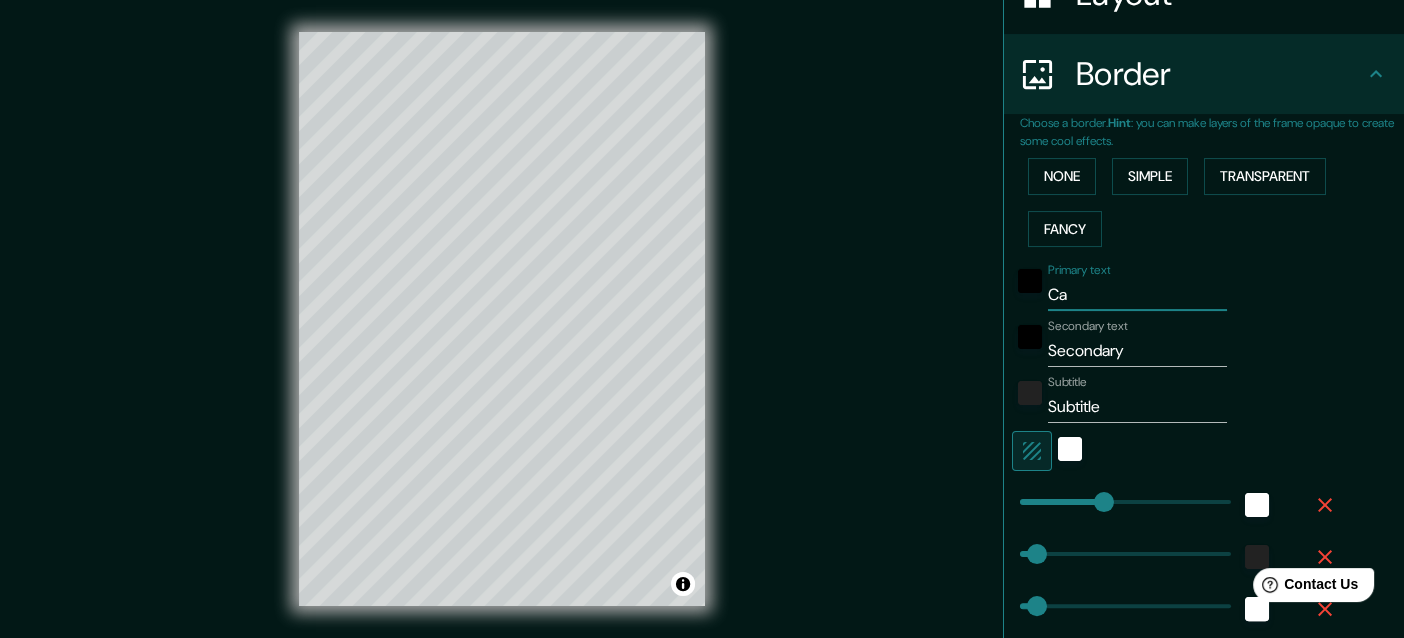type on "Cau" 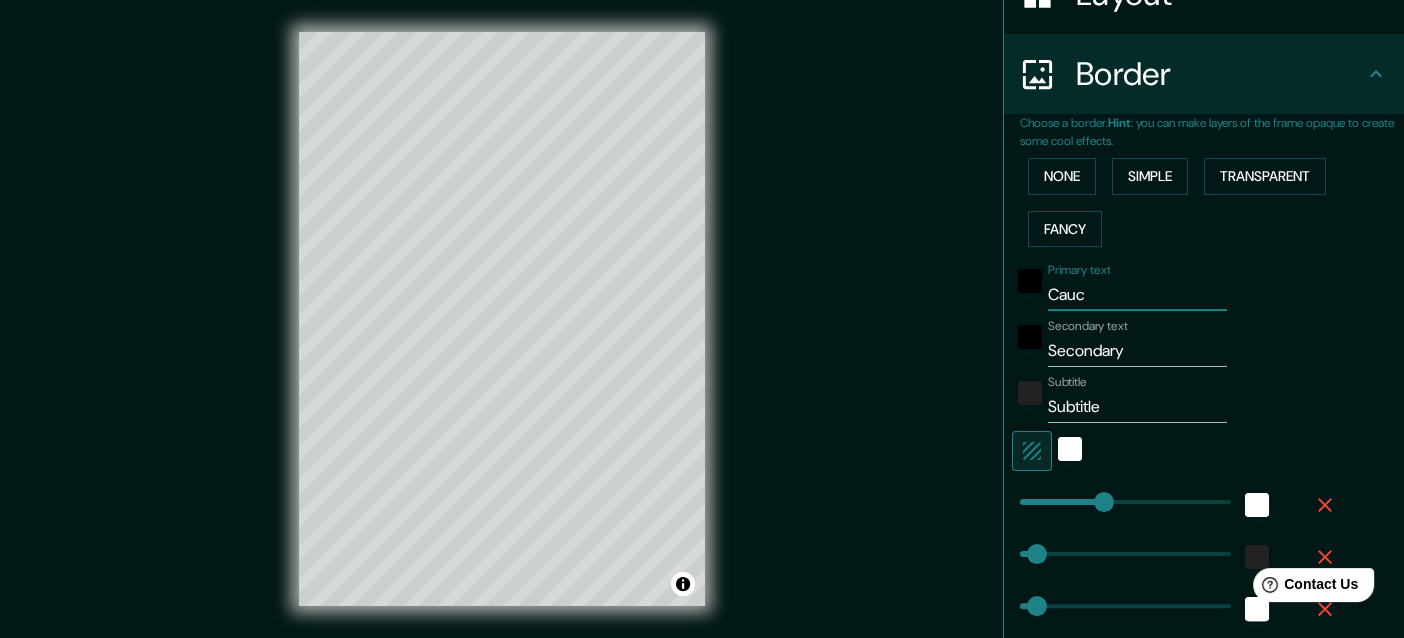 type on "Cauca" 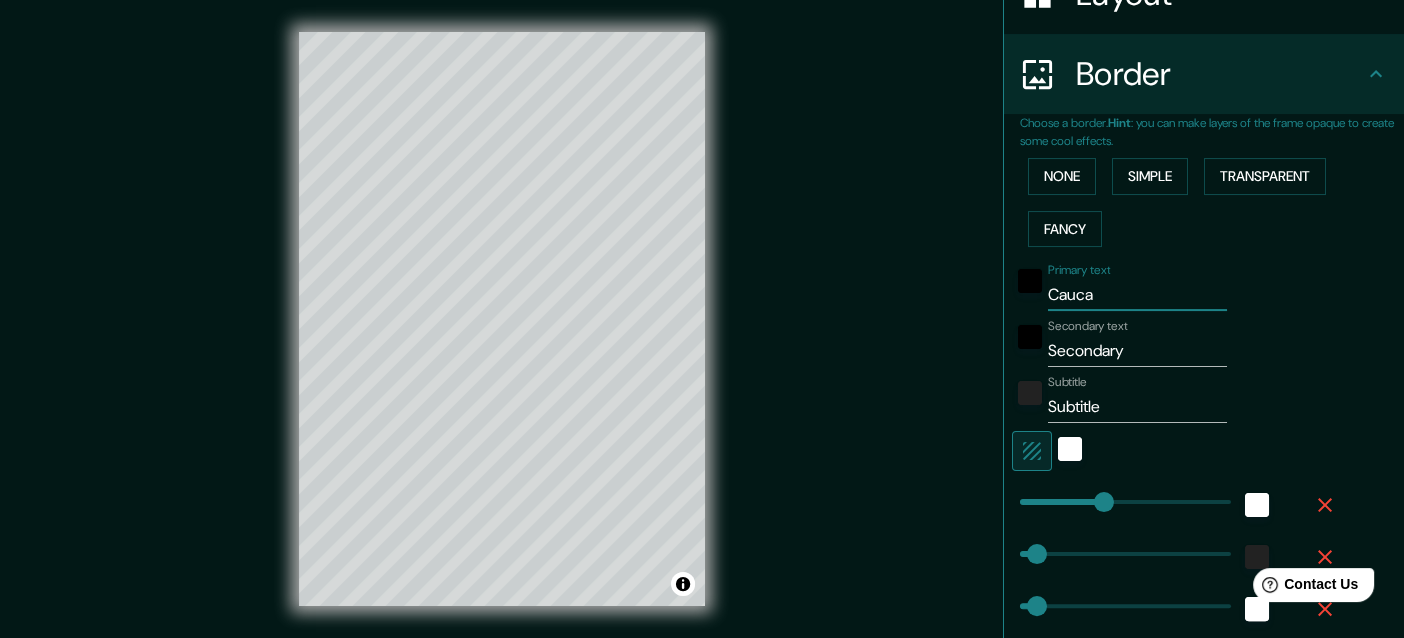 type on "Cauca" 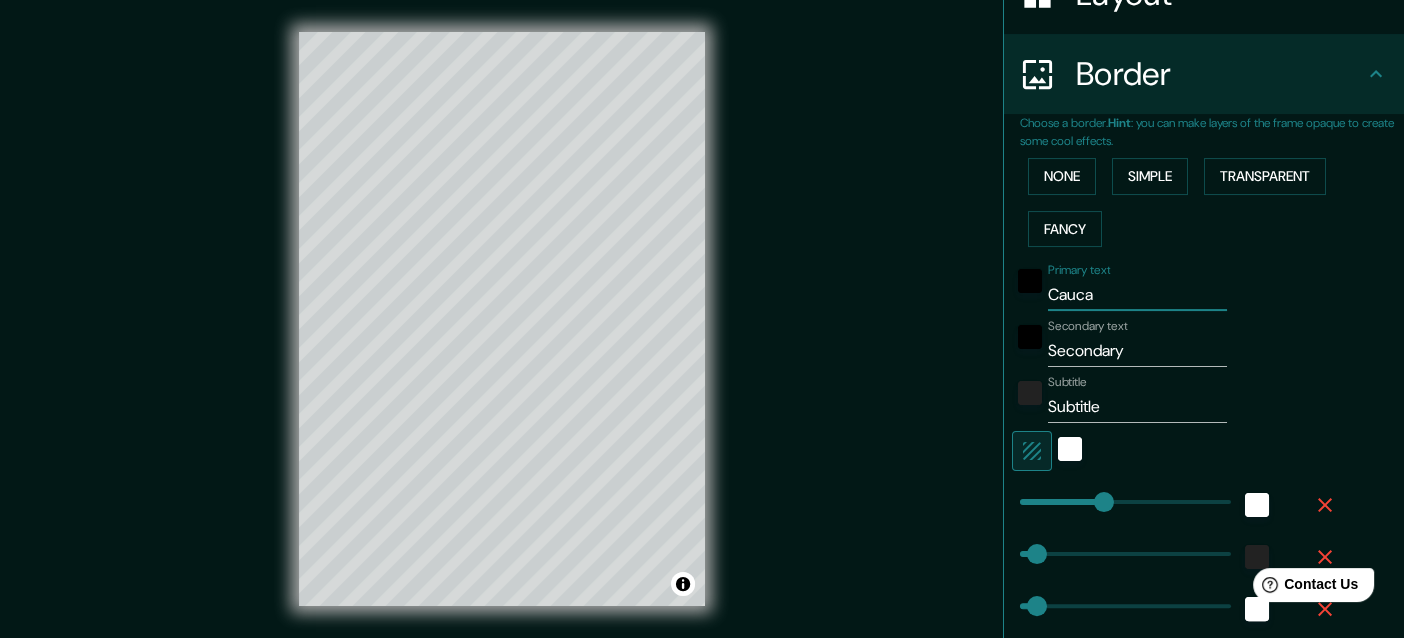 click on "Secondary" at bounding box center [1137, 351] 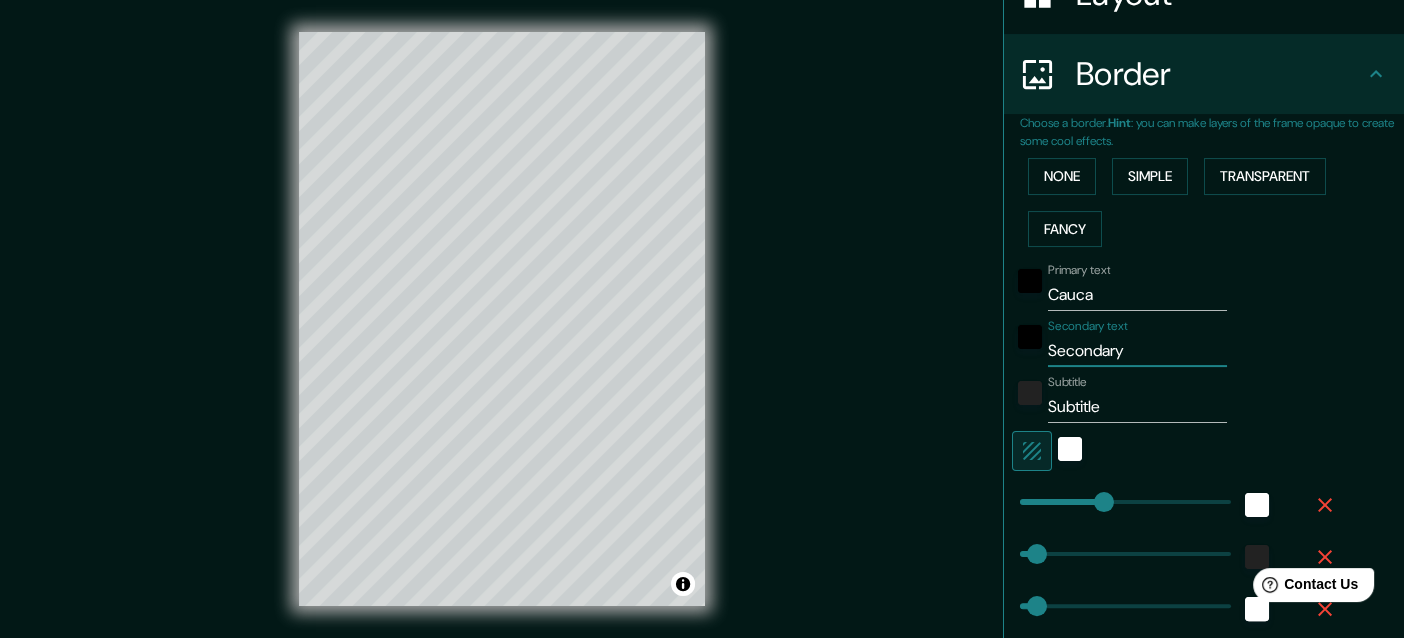 click on "Secondary" at bounding box center [1137, 351] 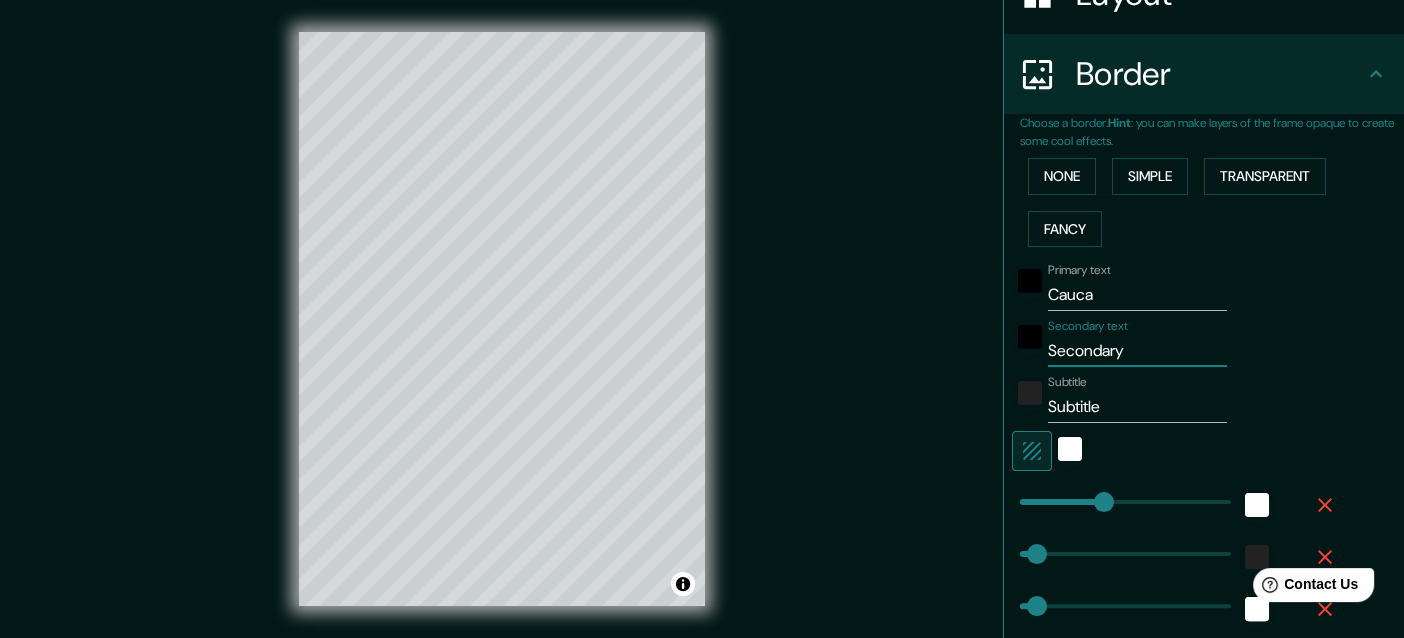 type 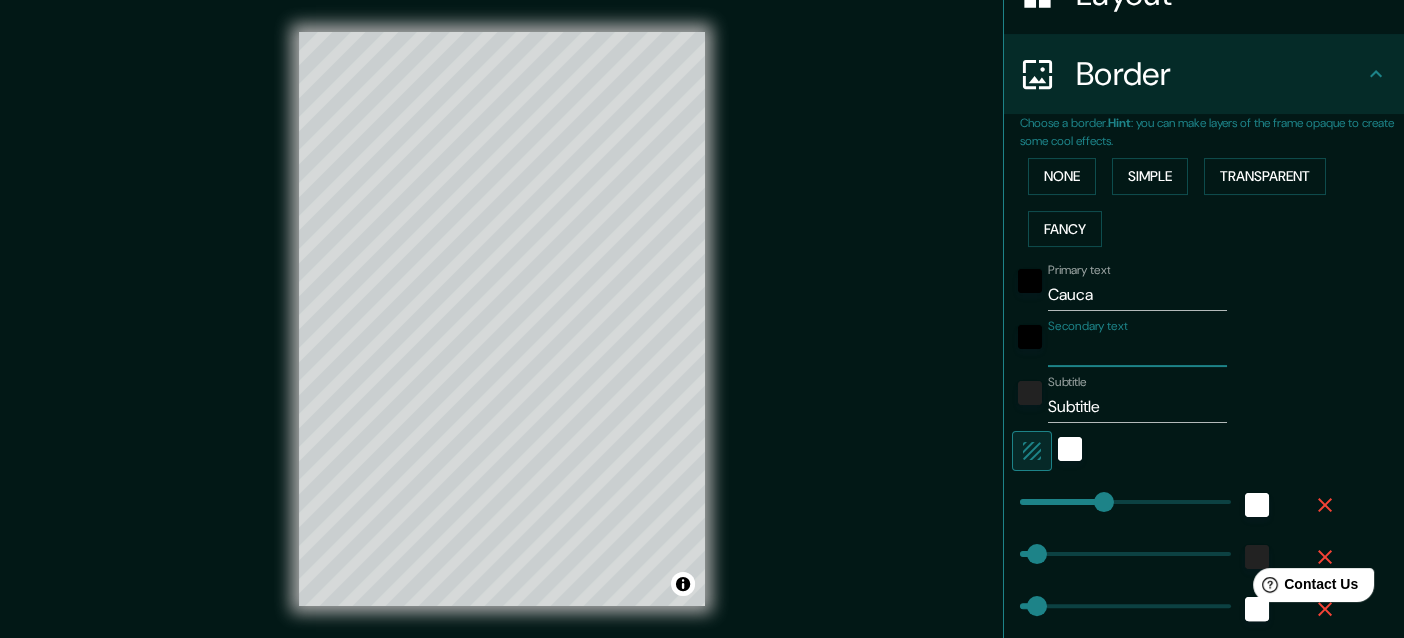 type on "Secondary" 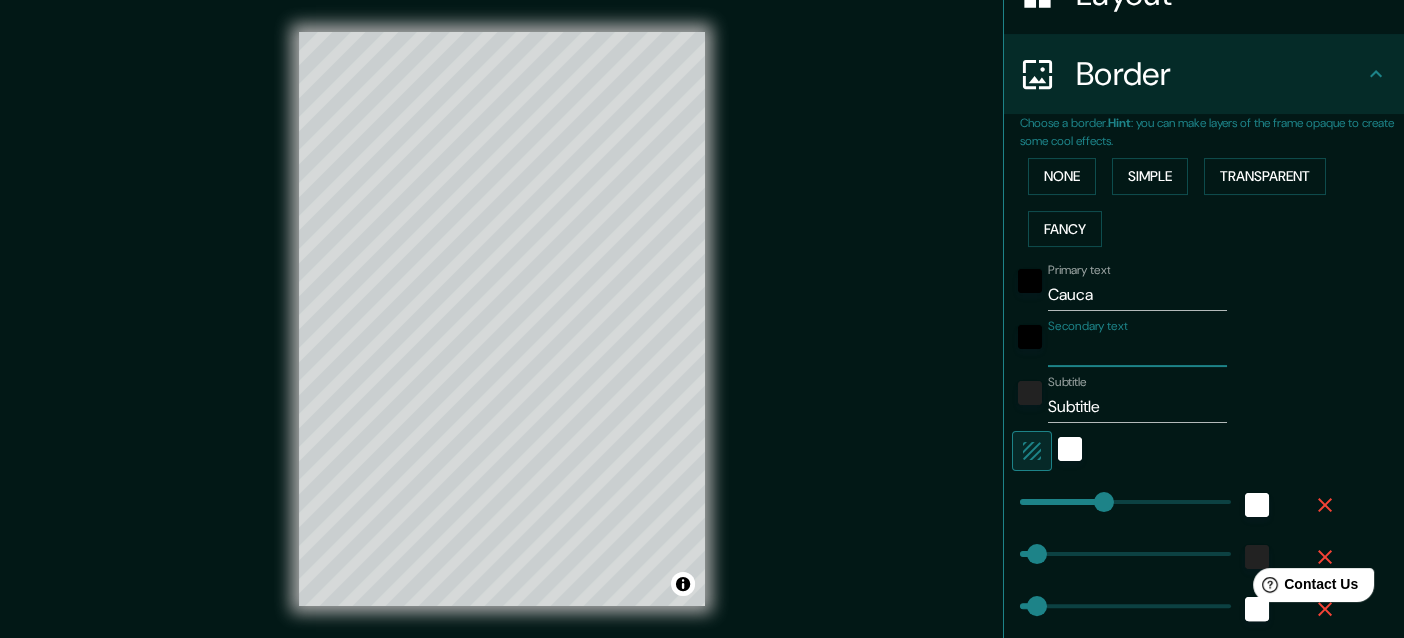 type on "32" 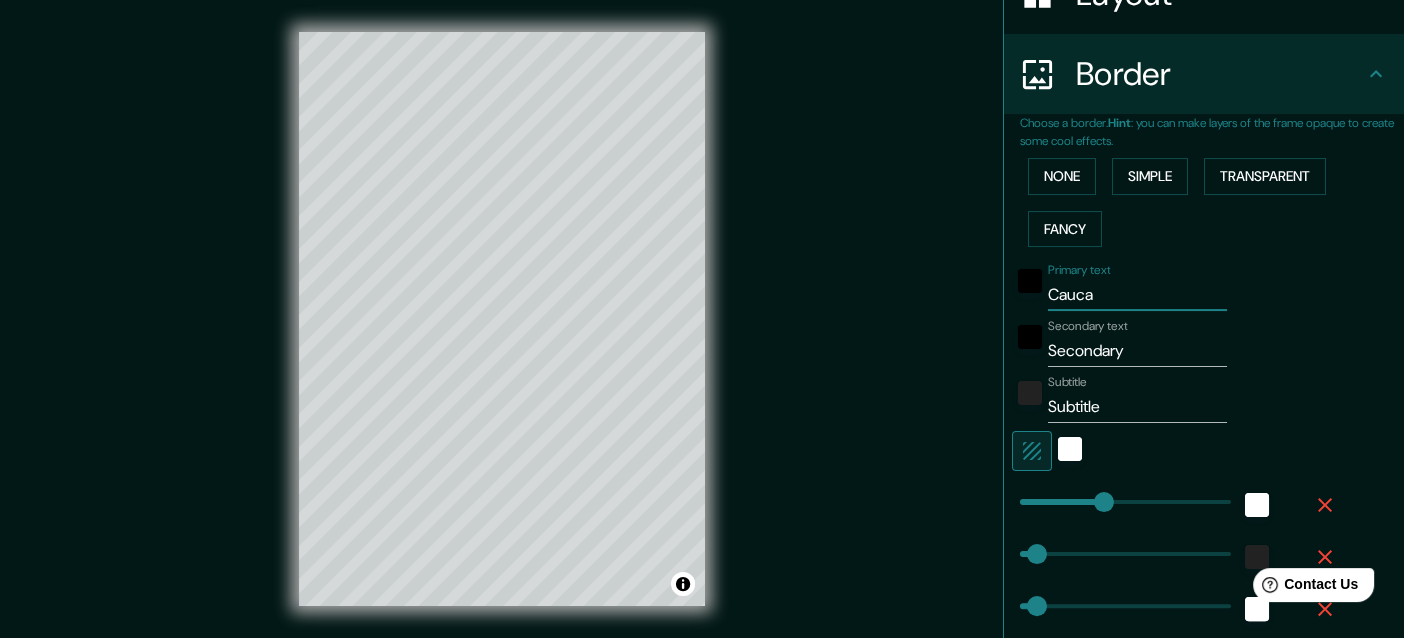 click on "Cauca" at bounding box center (1137, 295) 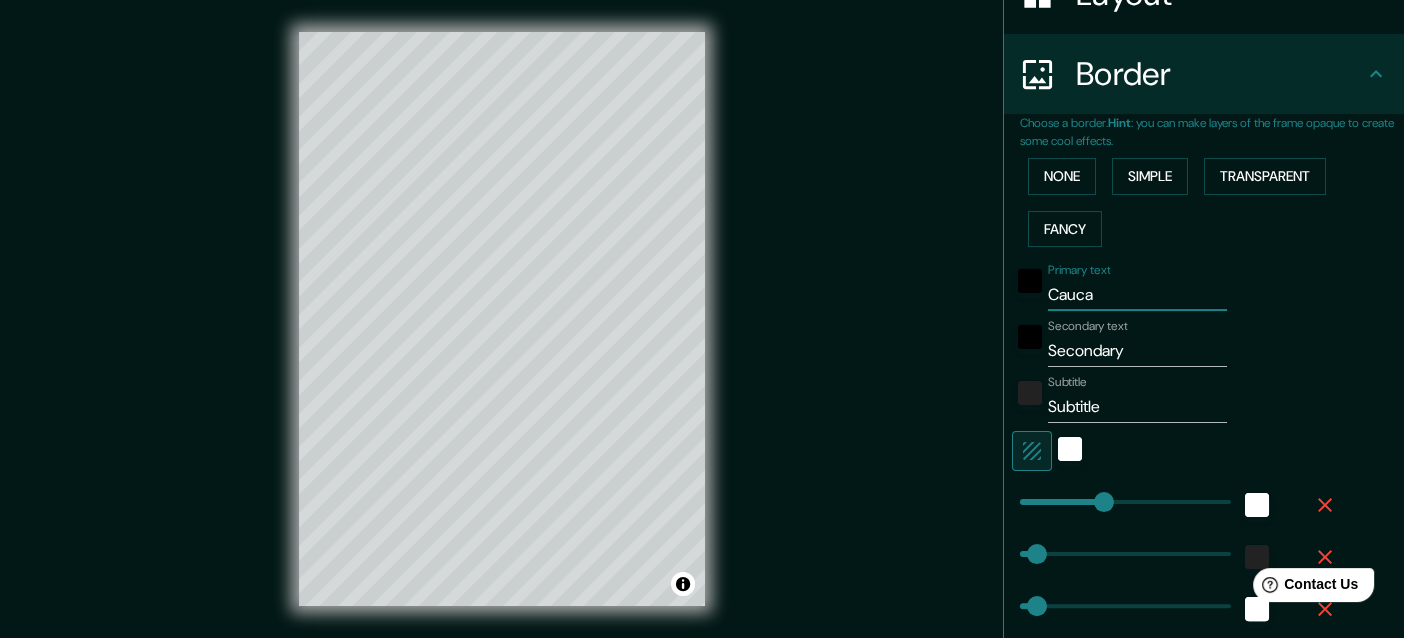 click on "Cauca" at bounding box center (1137, 295) 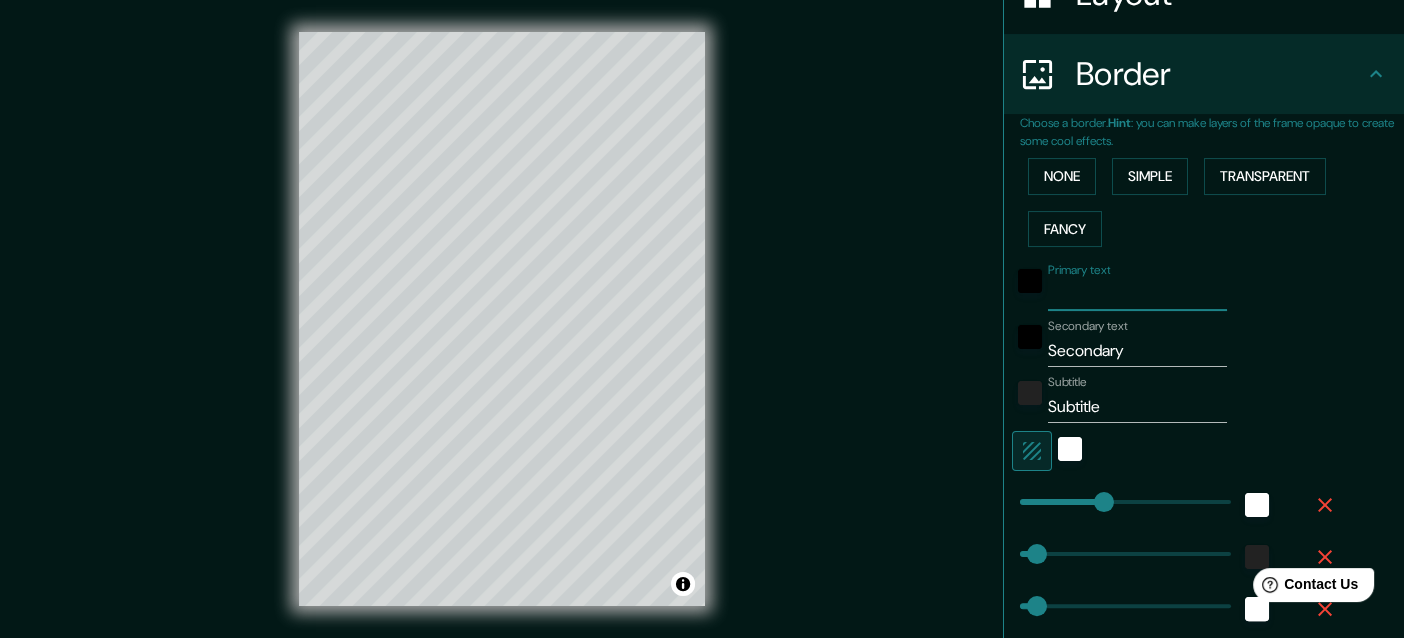 type 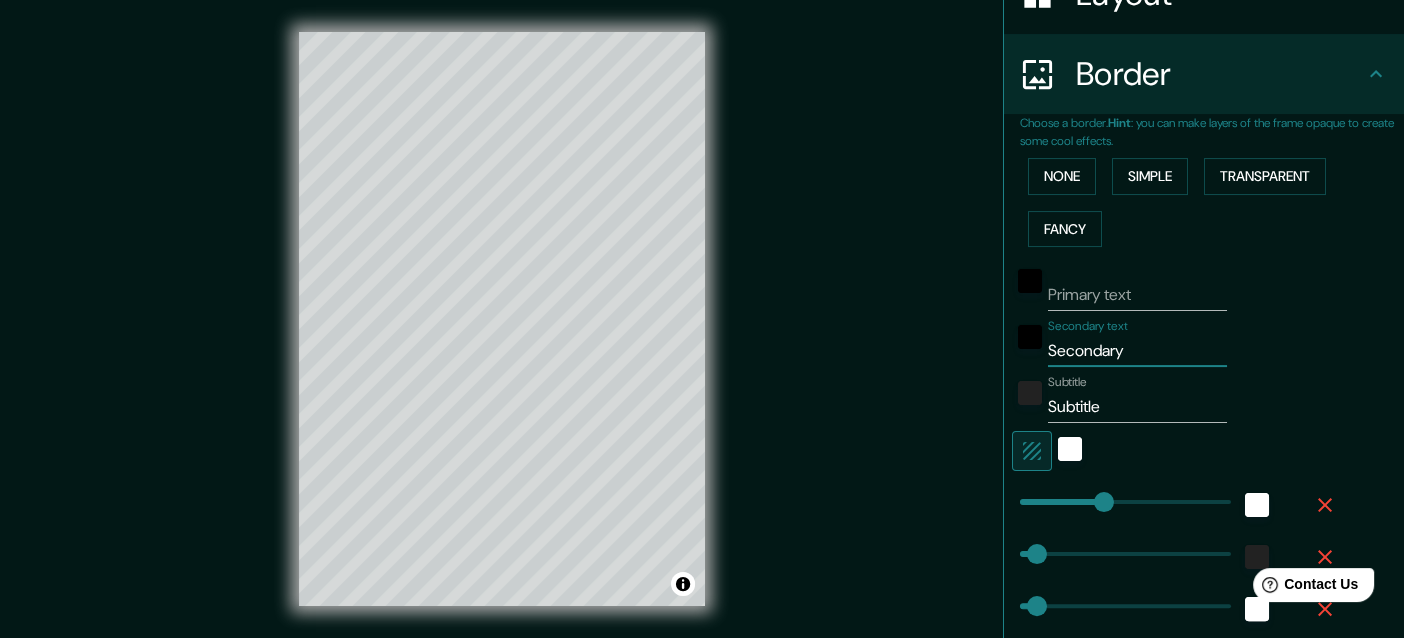click on "Secondary" at bounding box center (1137, 351) 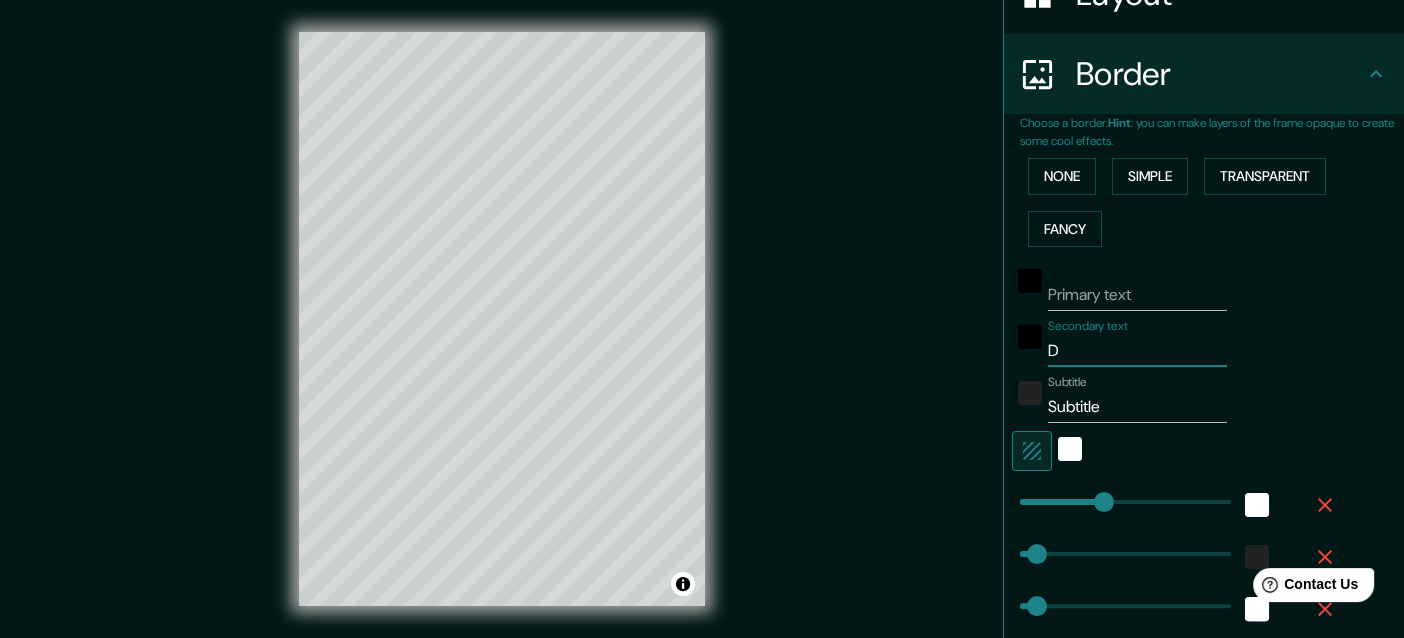 type on "DE" 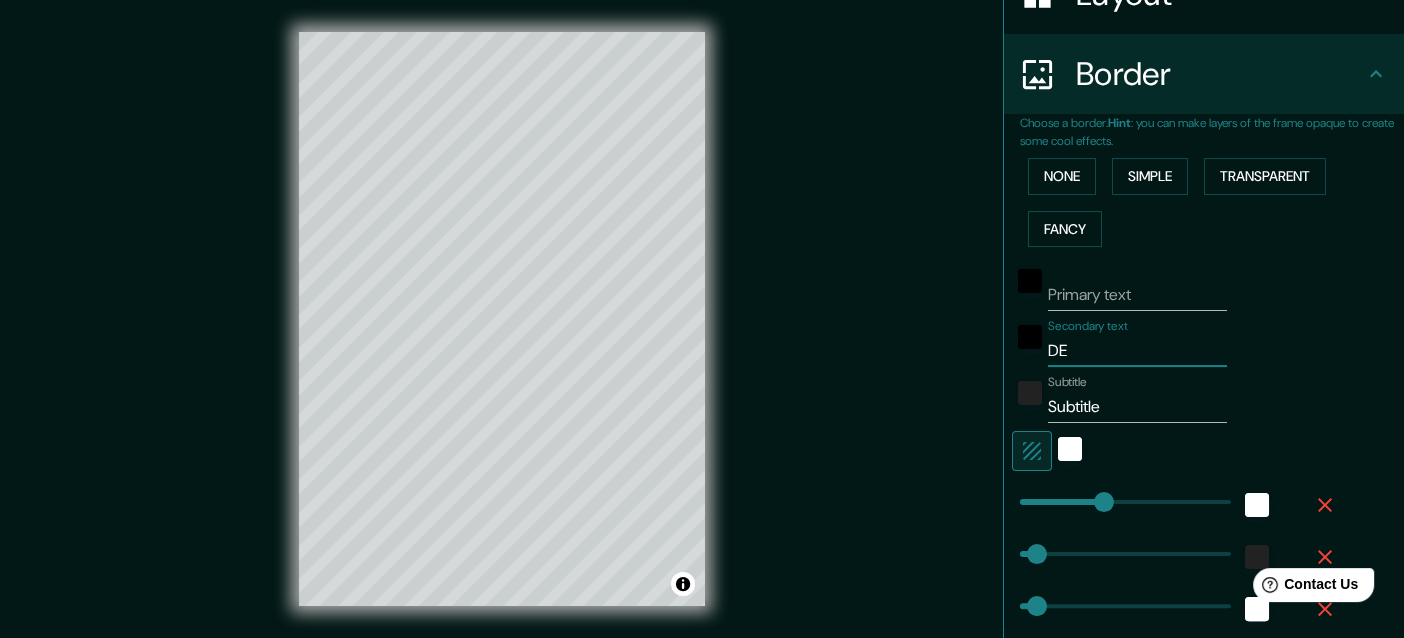 type on "32" 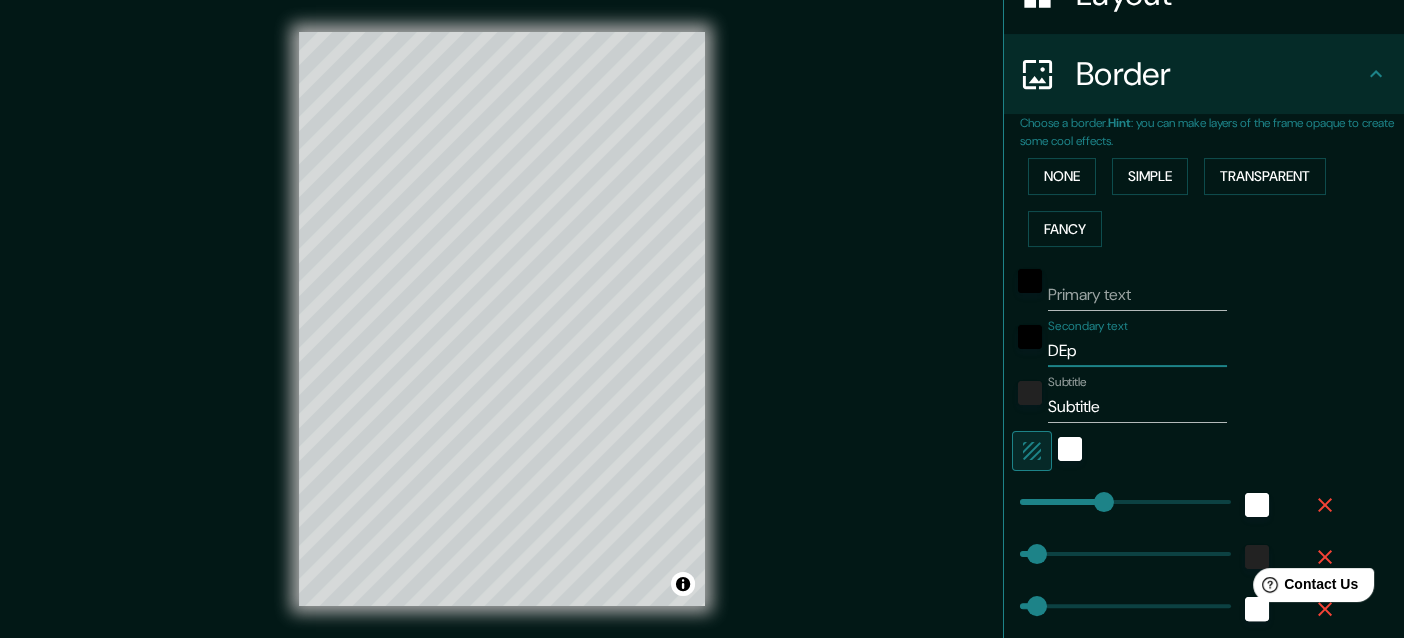 type on "DEpa" 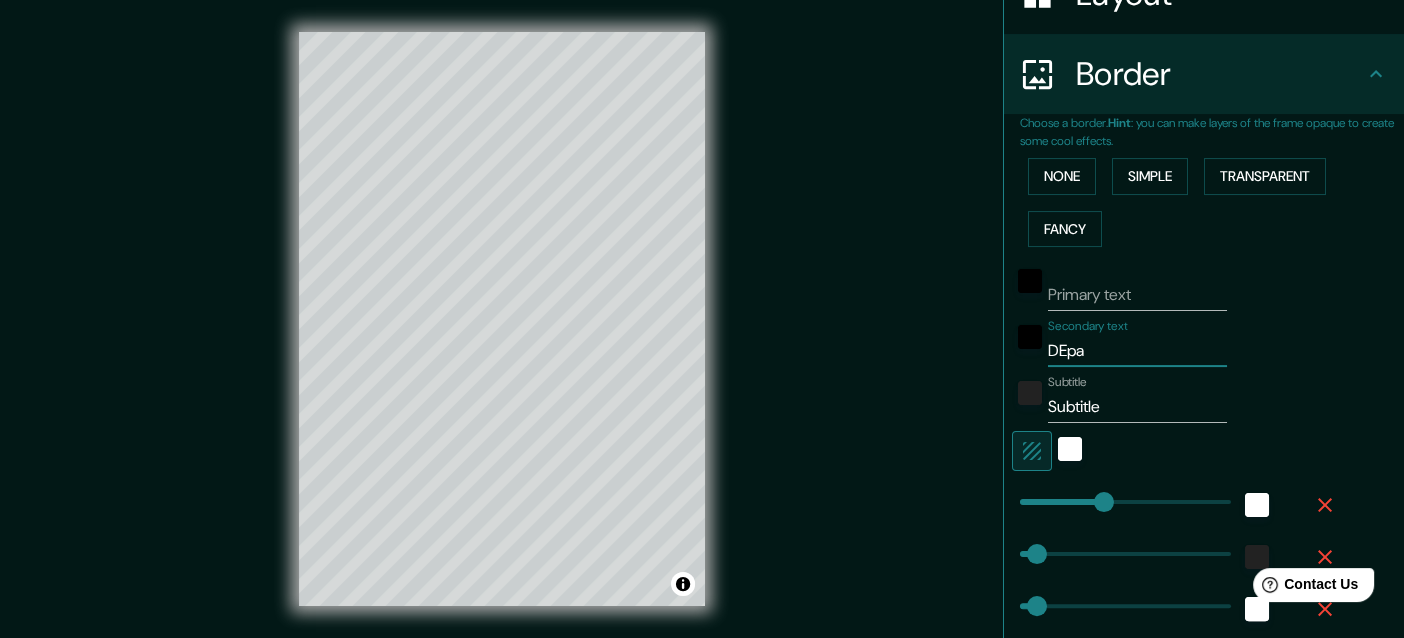 type on "32" 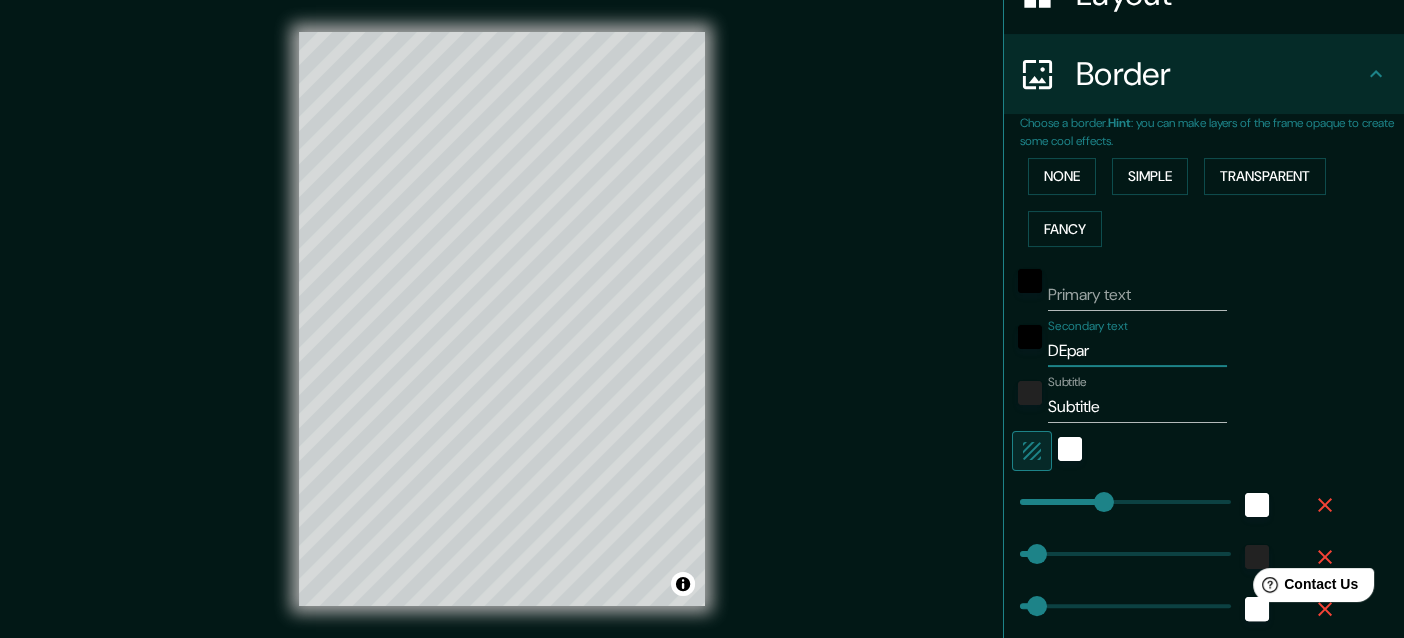 type on "32" 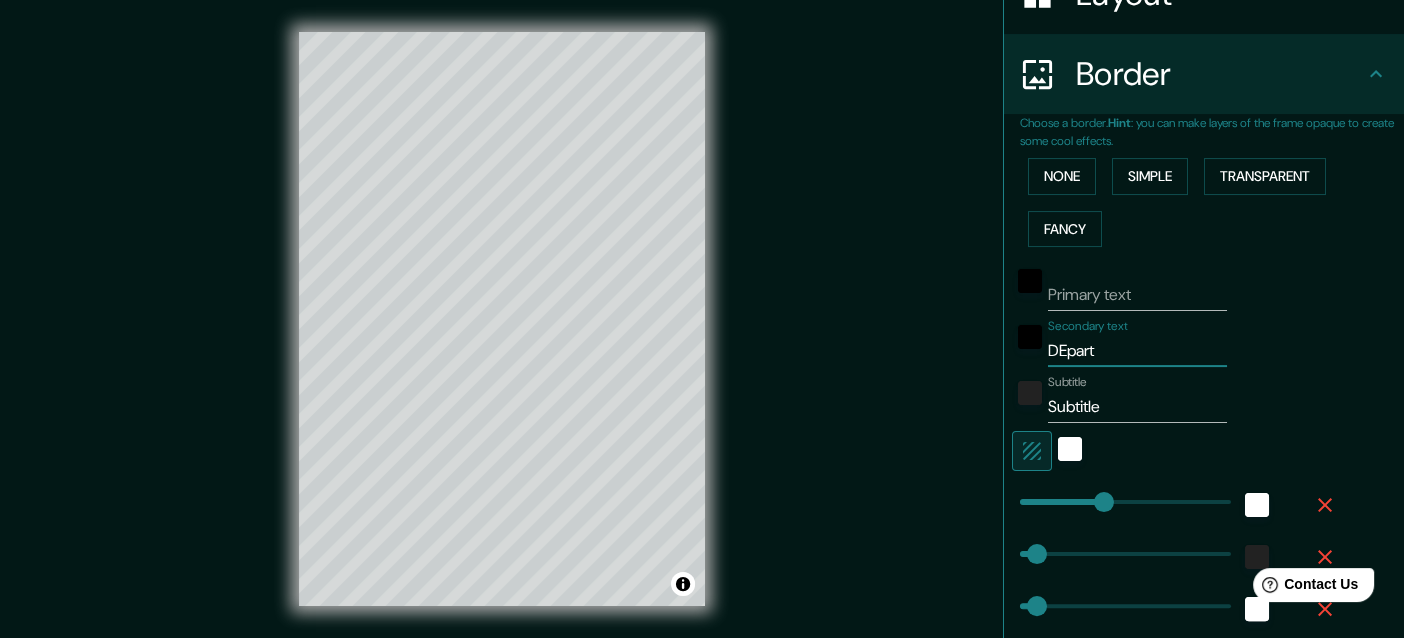 type on "DEparta" 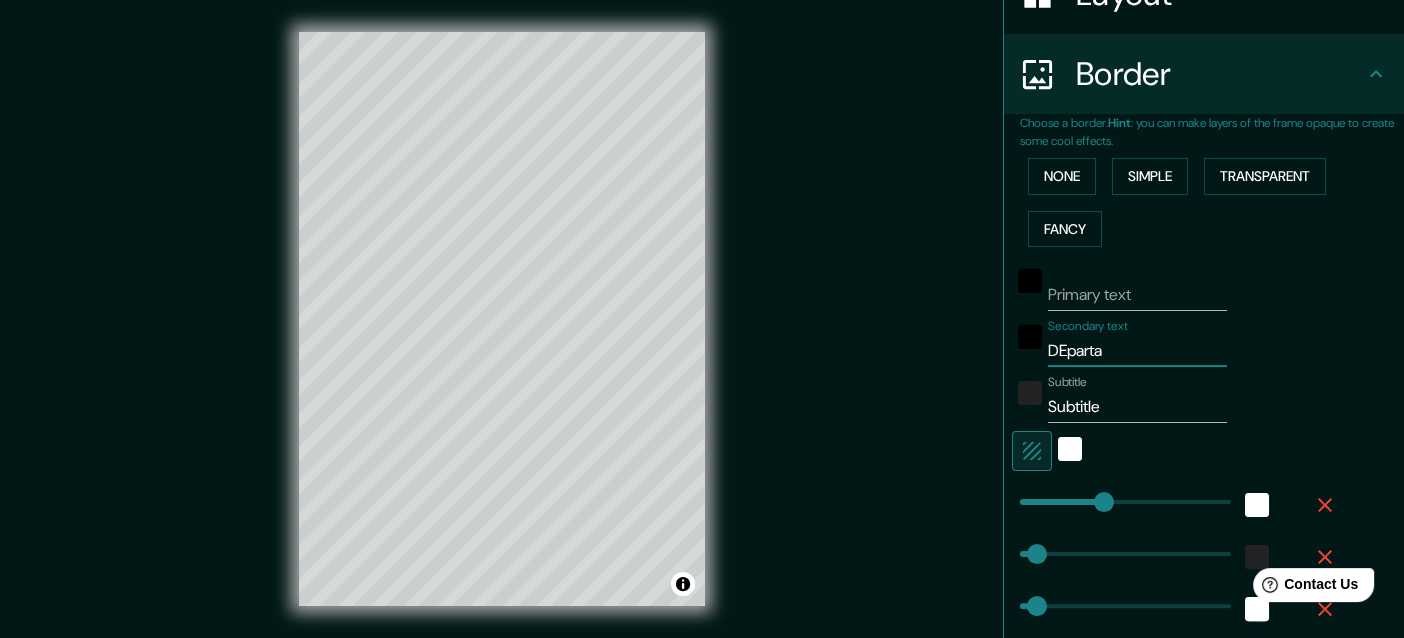 type on "DEpartam" 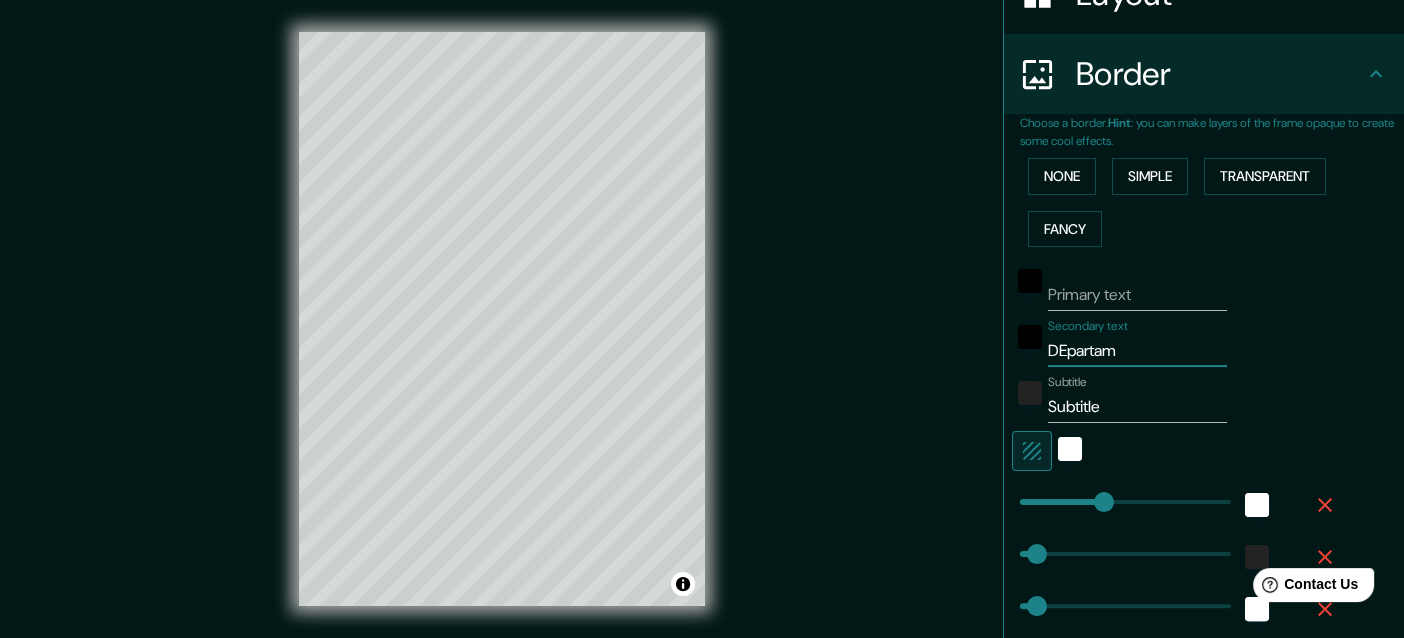 type on "DEpartame" 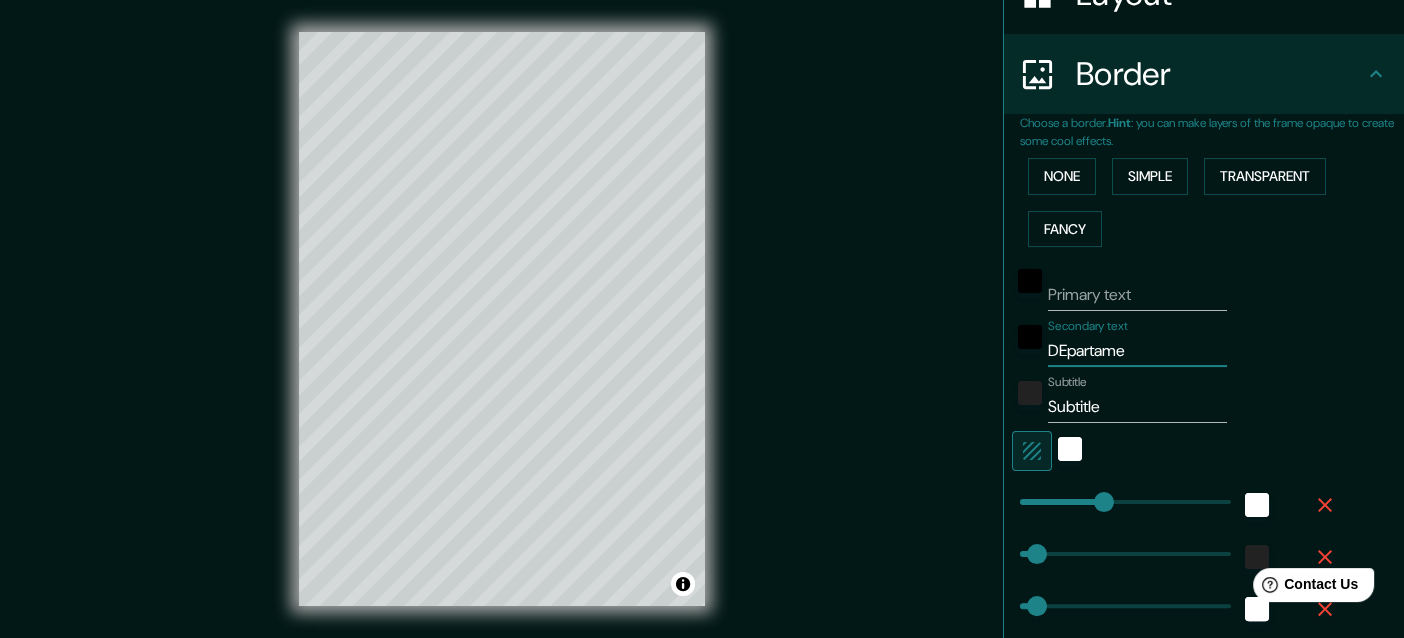 type on "32" 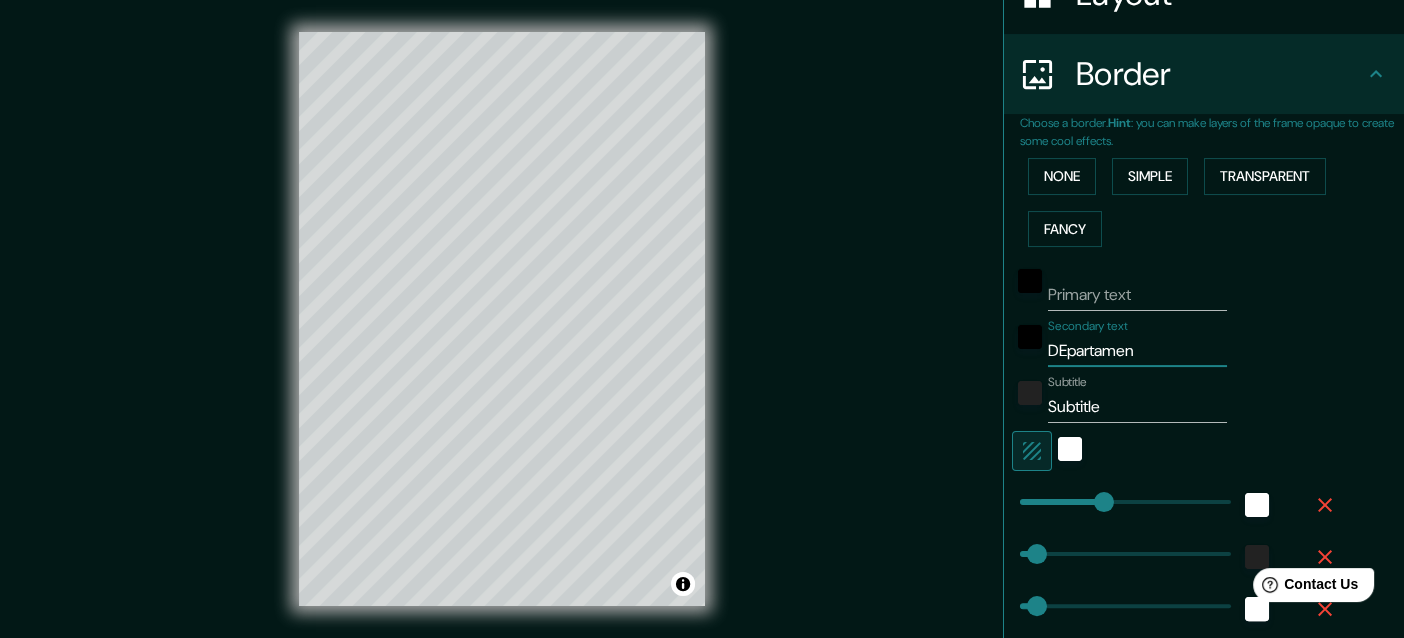type on "DEpartament" 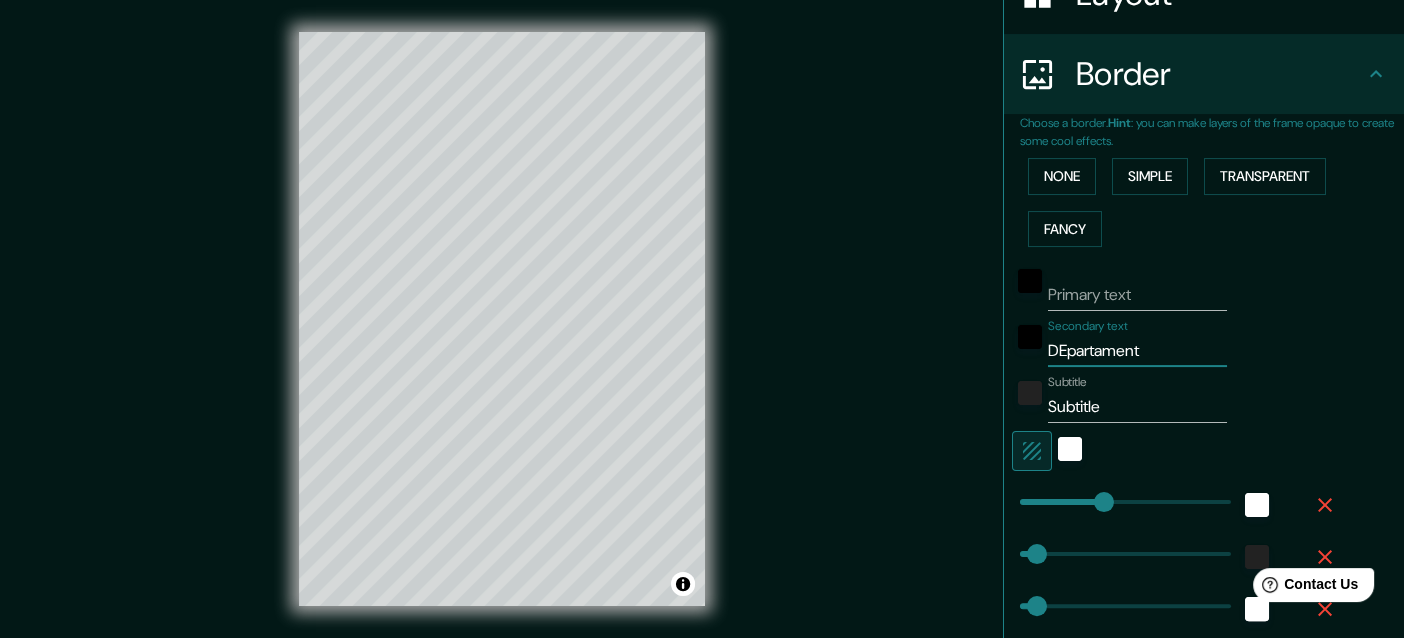 type on "DEpartamento" 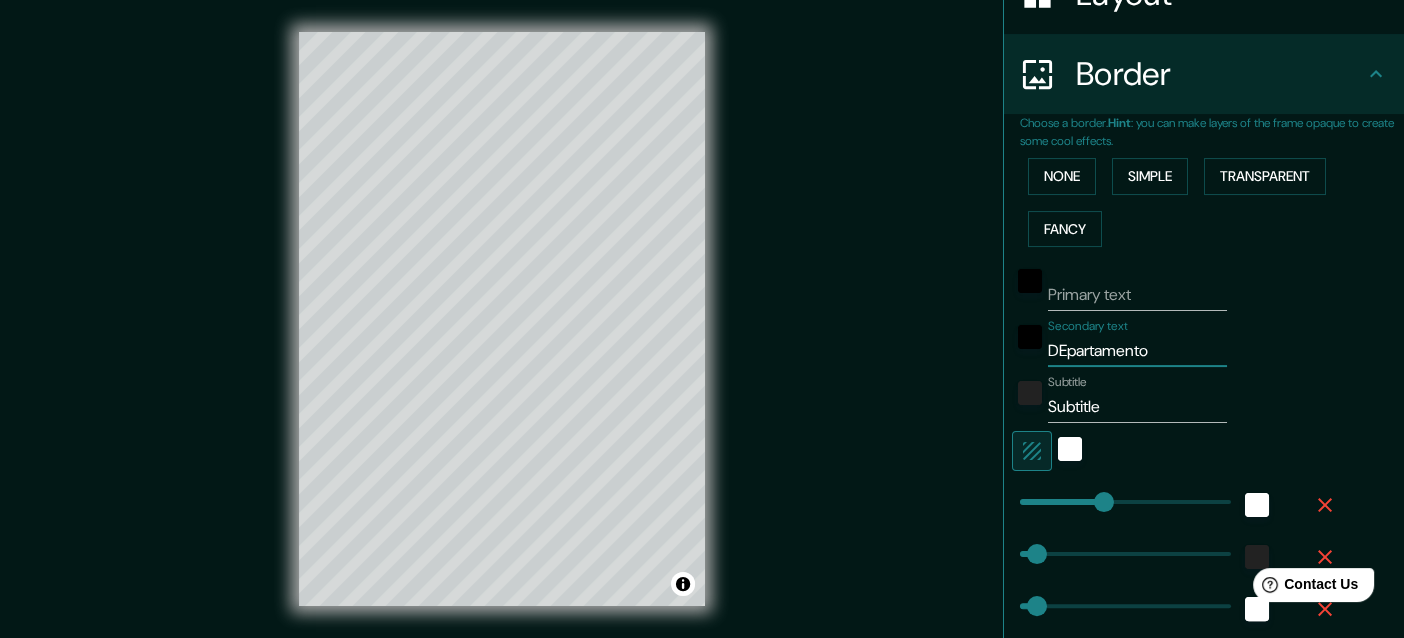 type on "32" 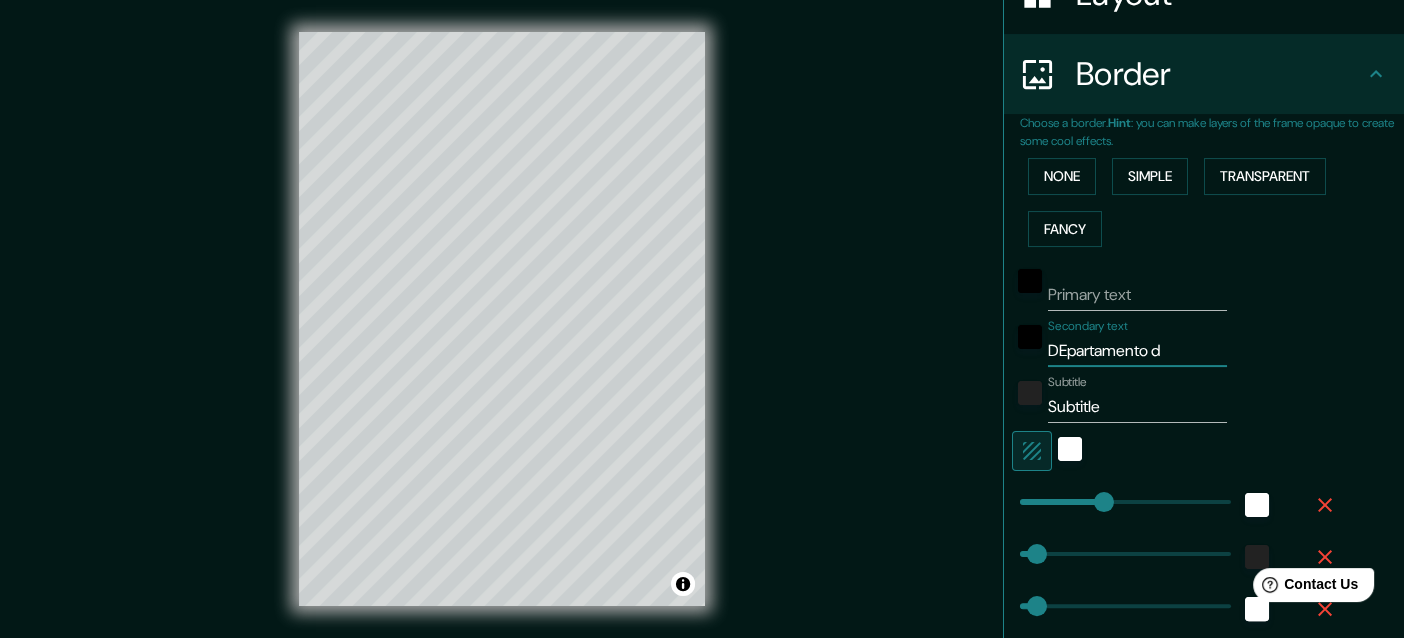 type on "DEpartamento de" 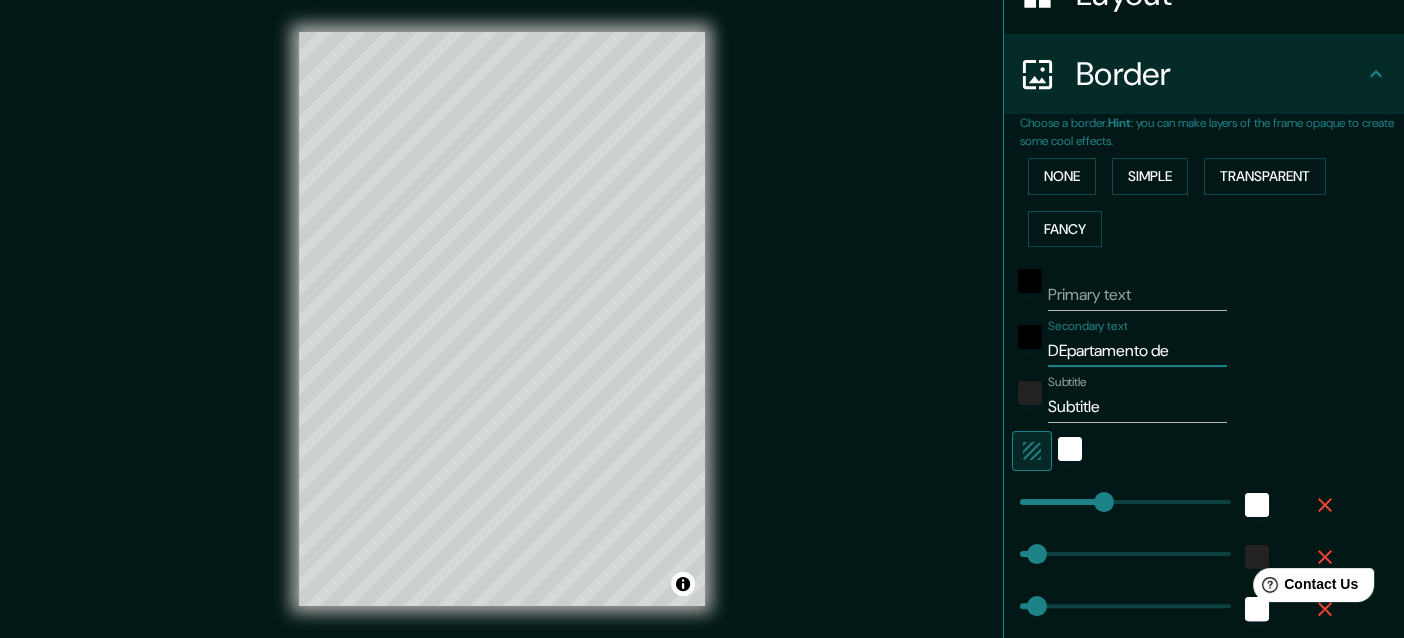 type on "DEpartamento del" 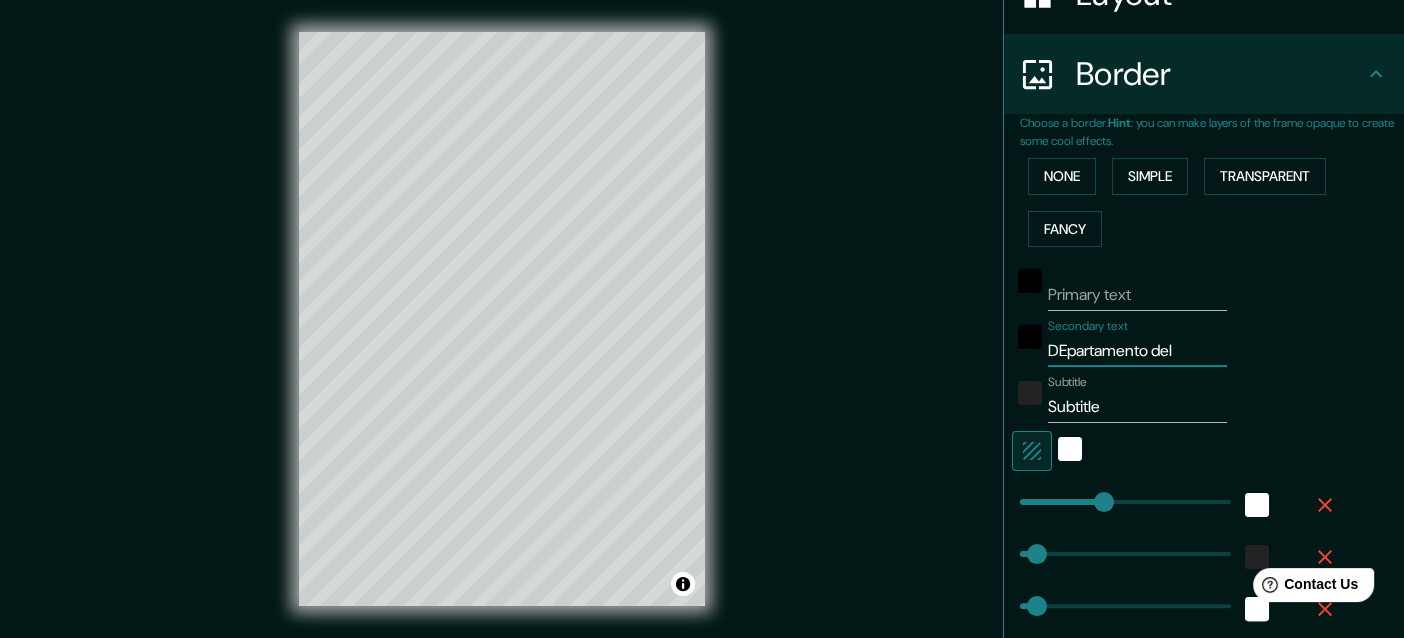 type on "32" 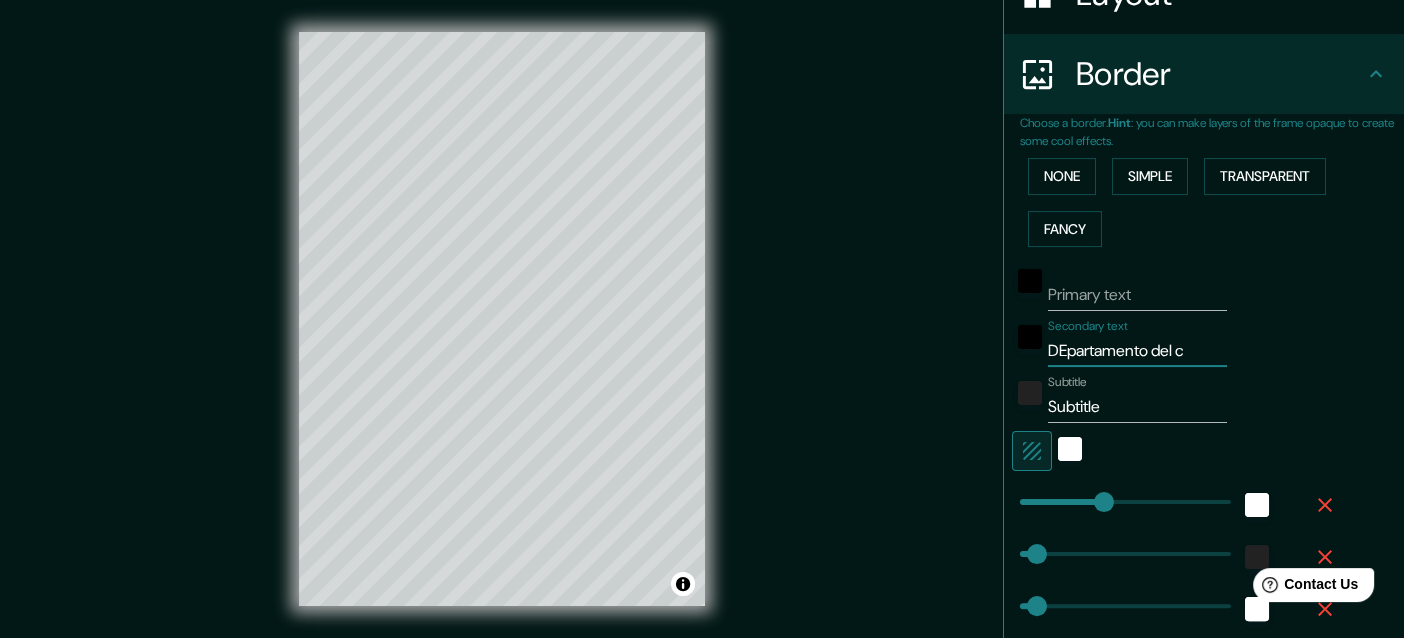 type on "DEpartamento del ca" 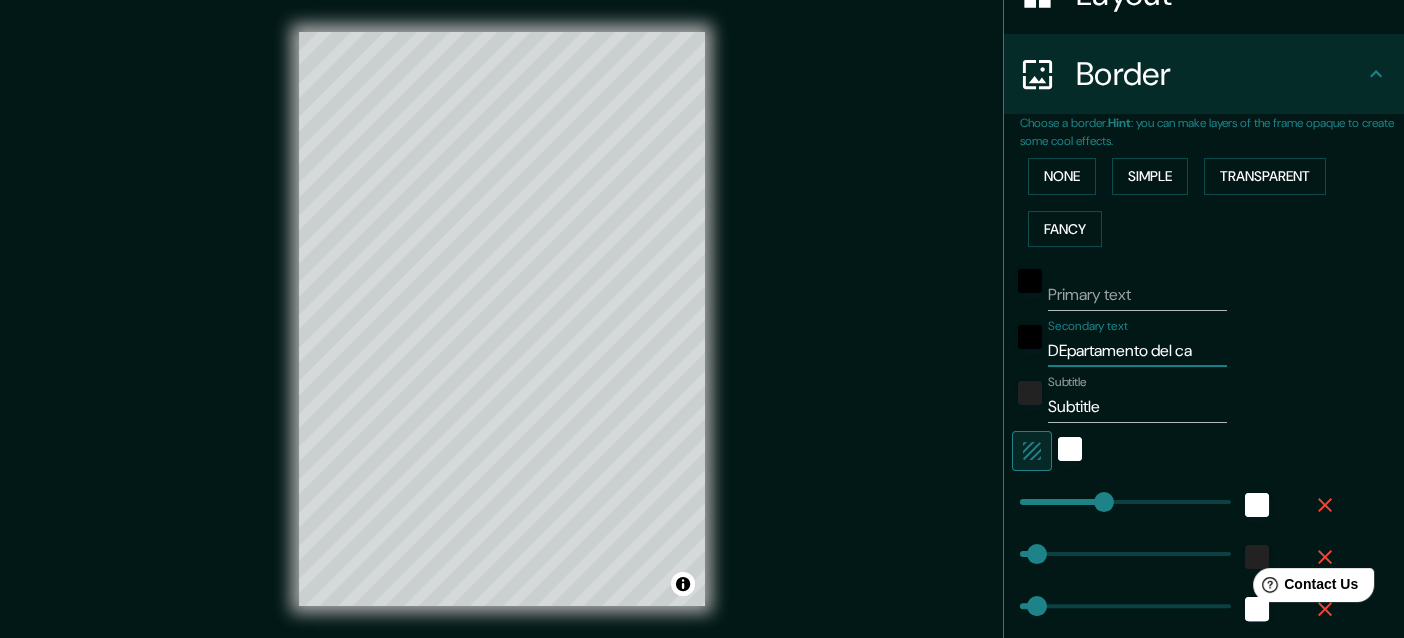 type on "DEpartamento del cau" 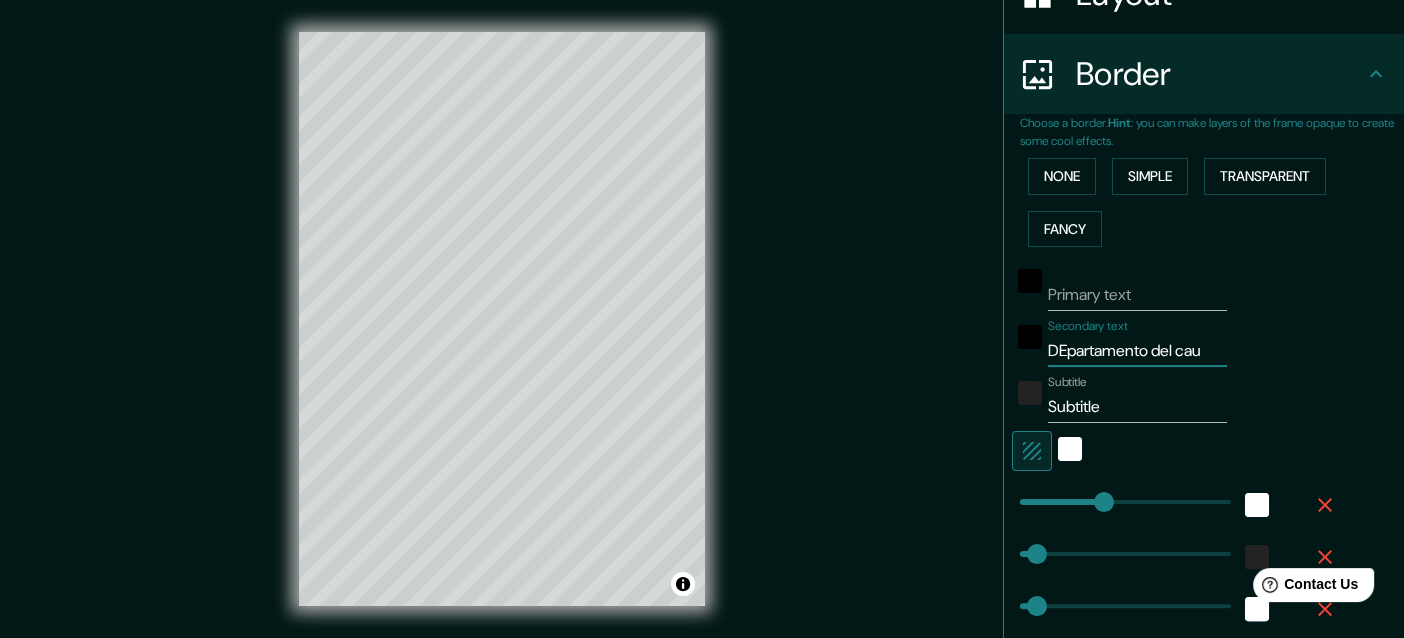 type on "32" 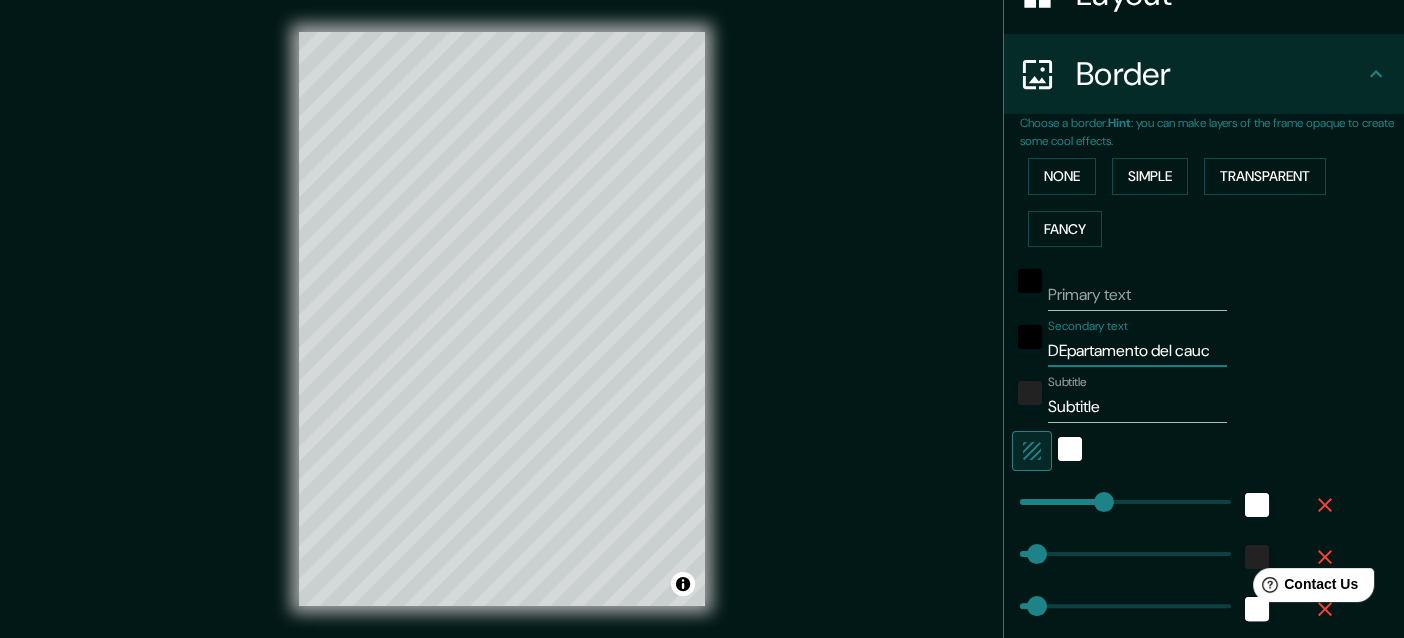 type on "DEpartamento del cauca" 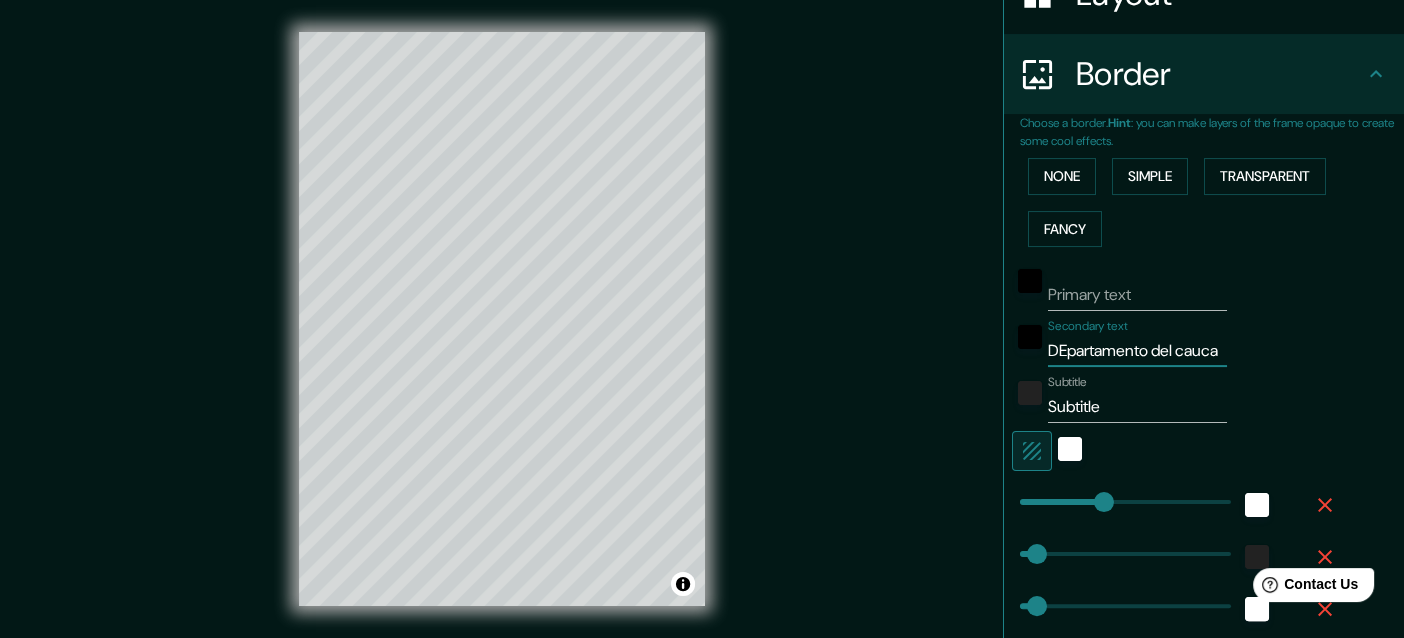 scroll, scrollTop: 0, scrollLeft: 10, axis: horizontal 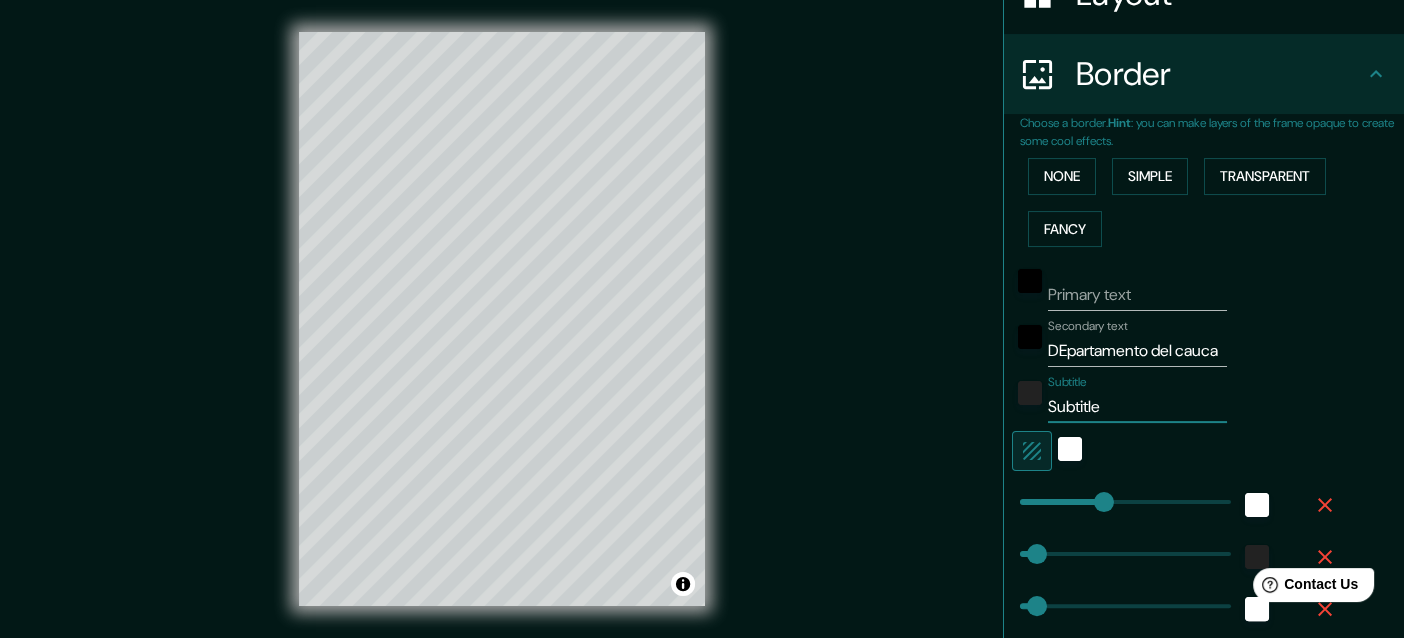 click on "Subtitle" at bounding box center [1137, 407] 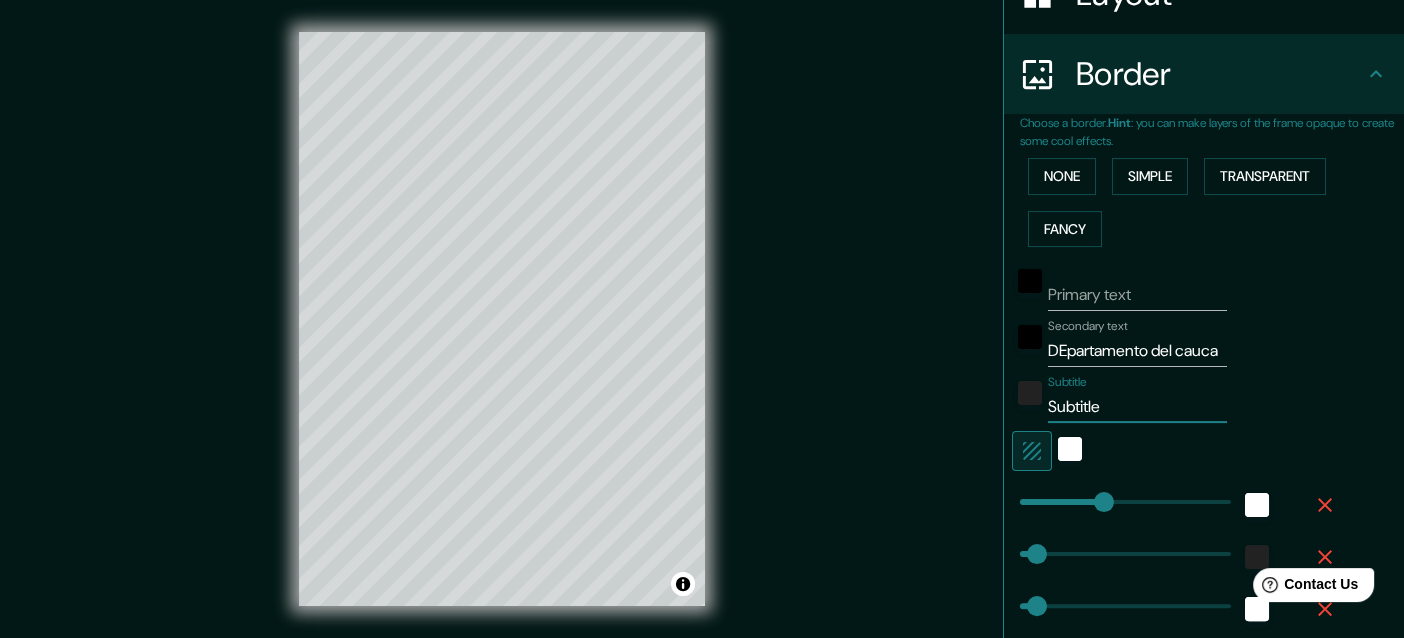 scroll, scrollTop: 0, scrollLeft: 0, axis: both 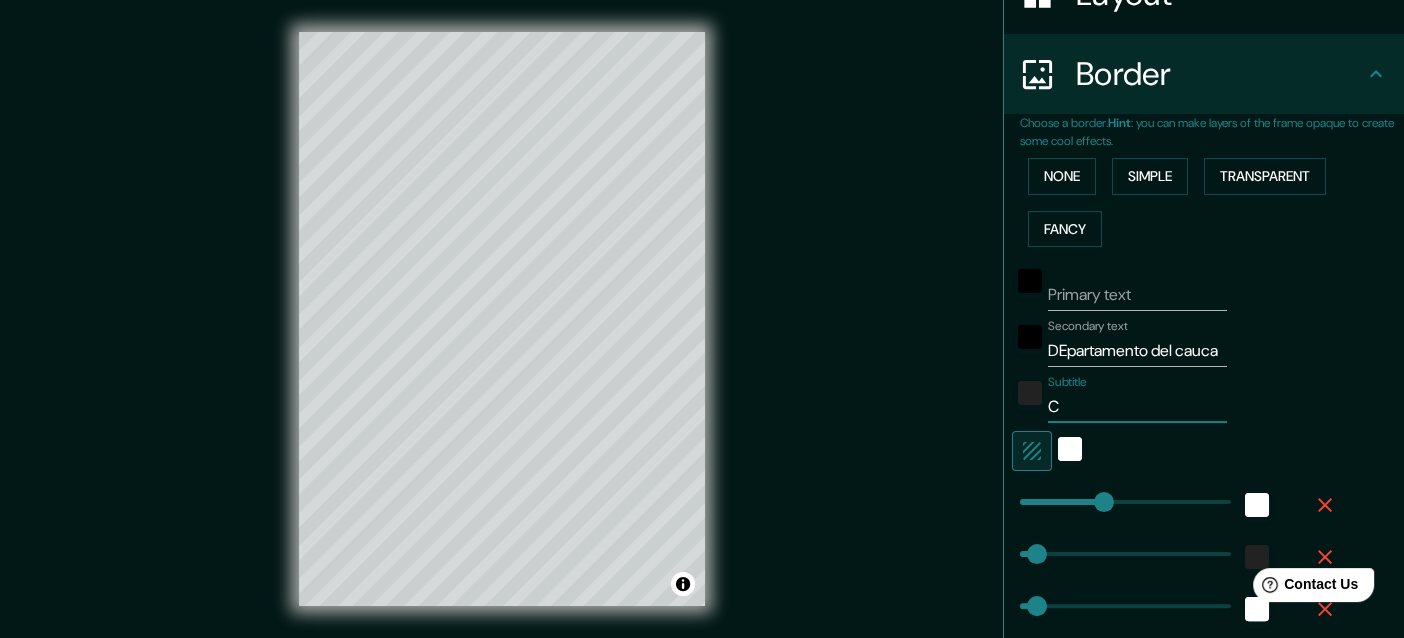 type on "Co" 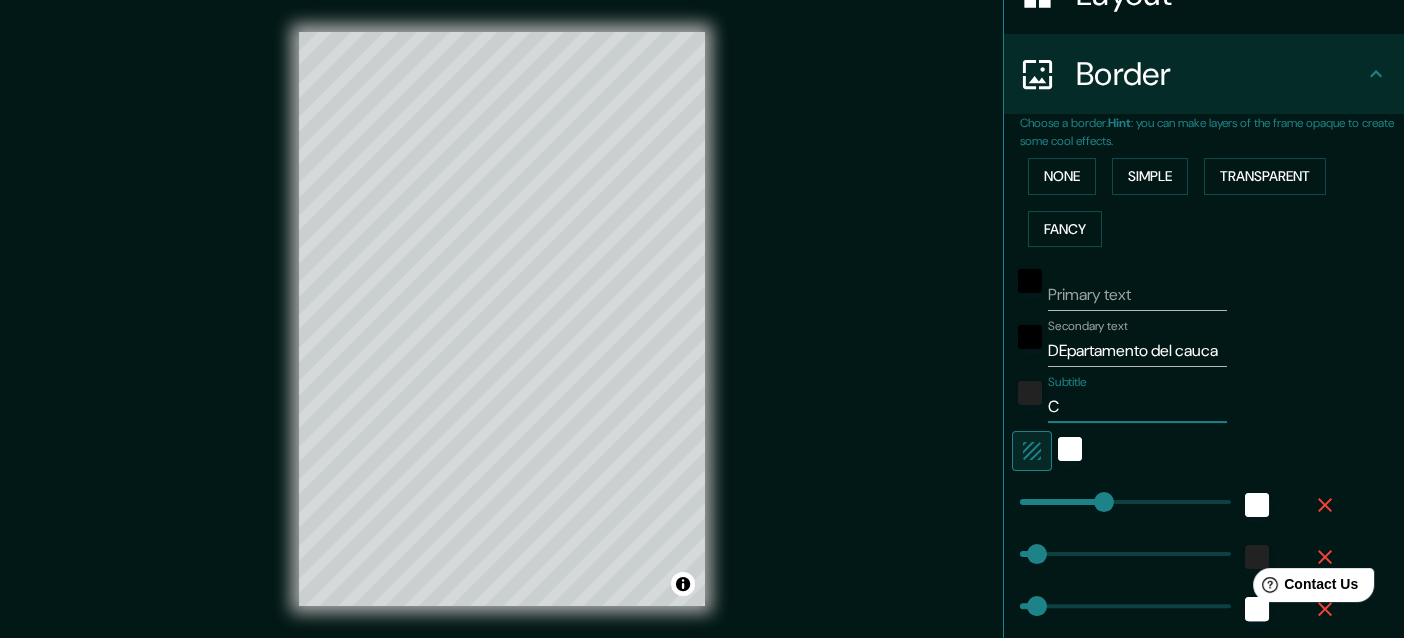 type on "32" 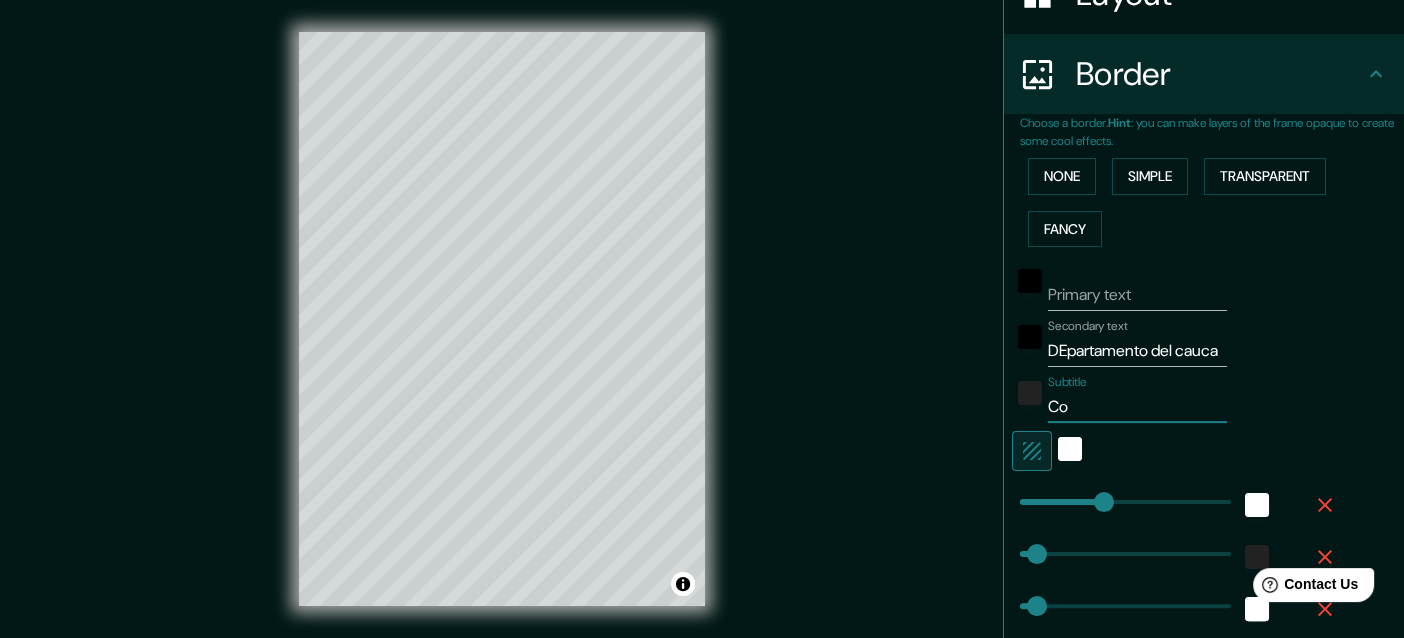 type on "Col" 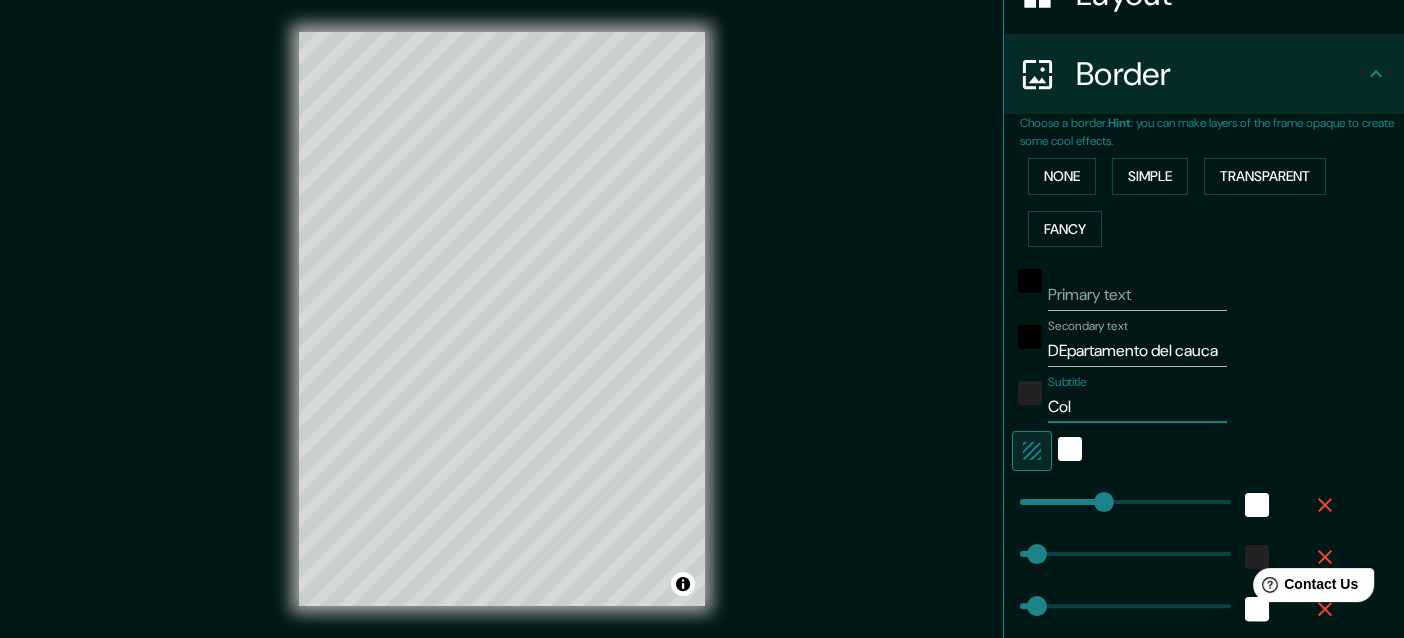 type on "Colo" 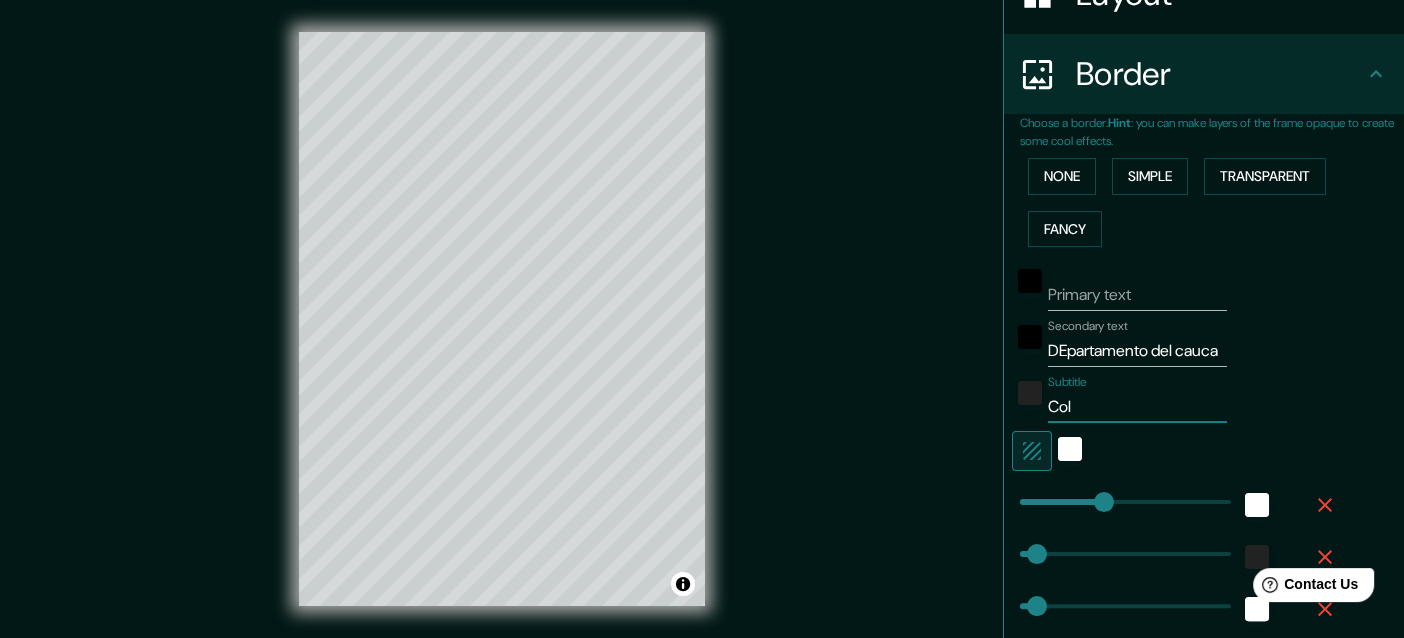 type on "32" 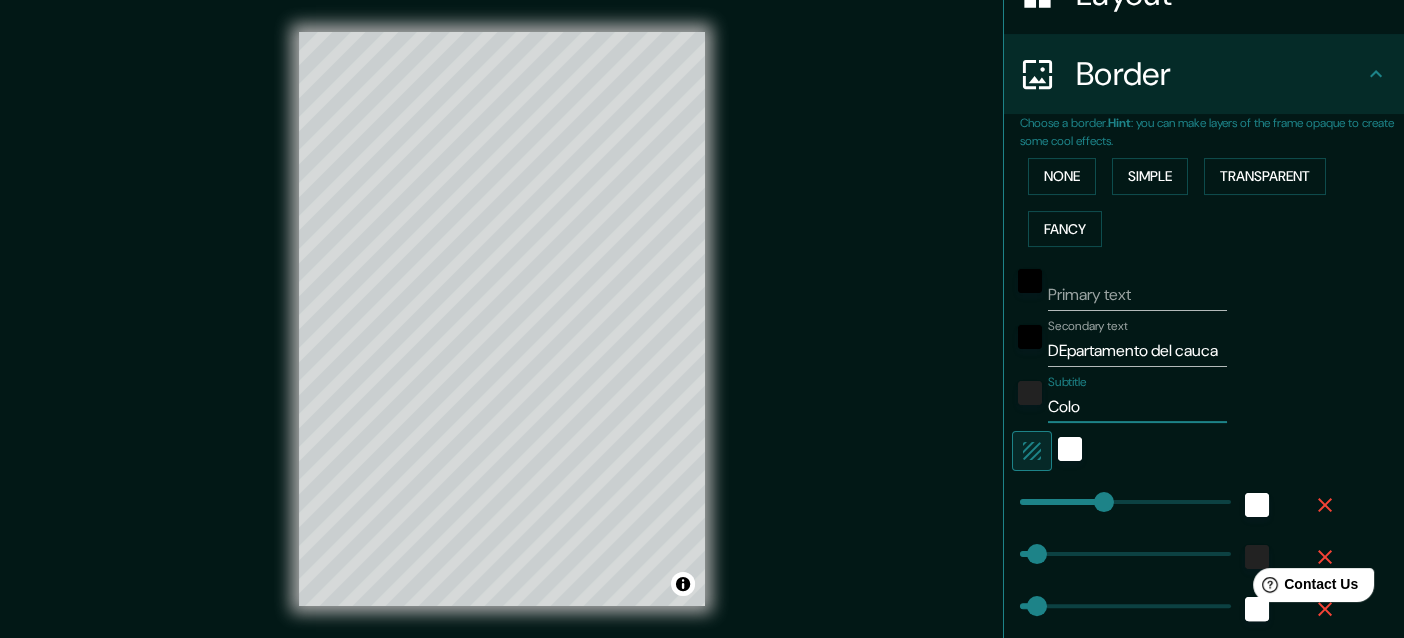 type on "Colob" 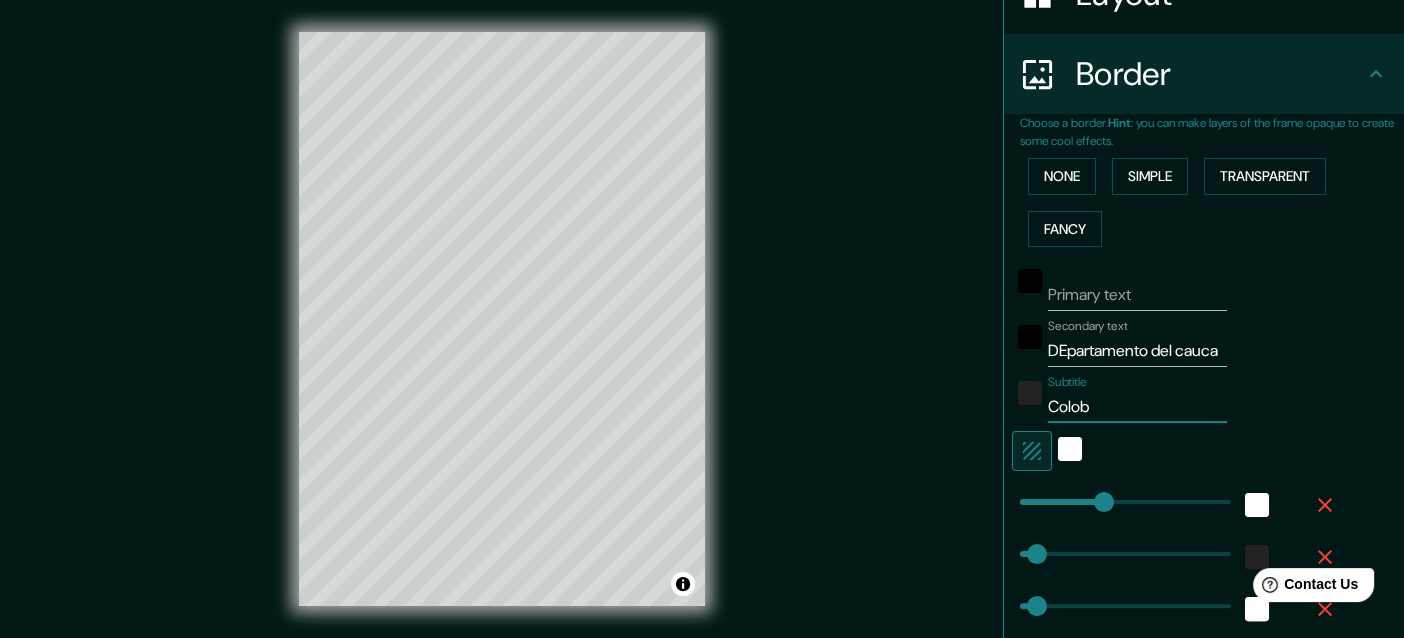 type on "Colo" 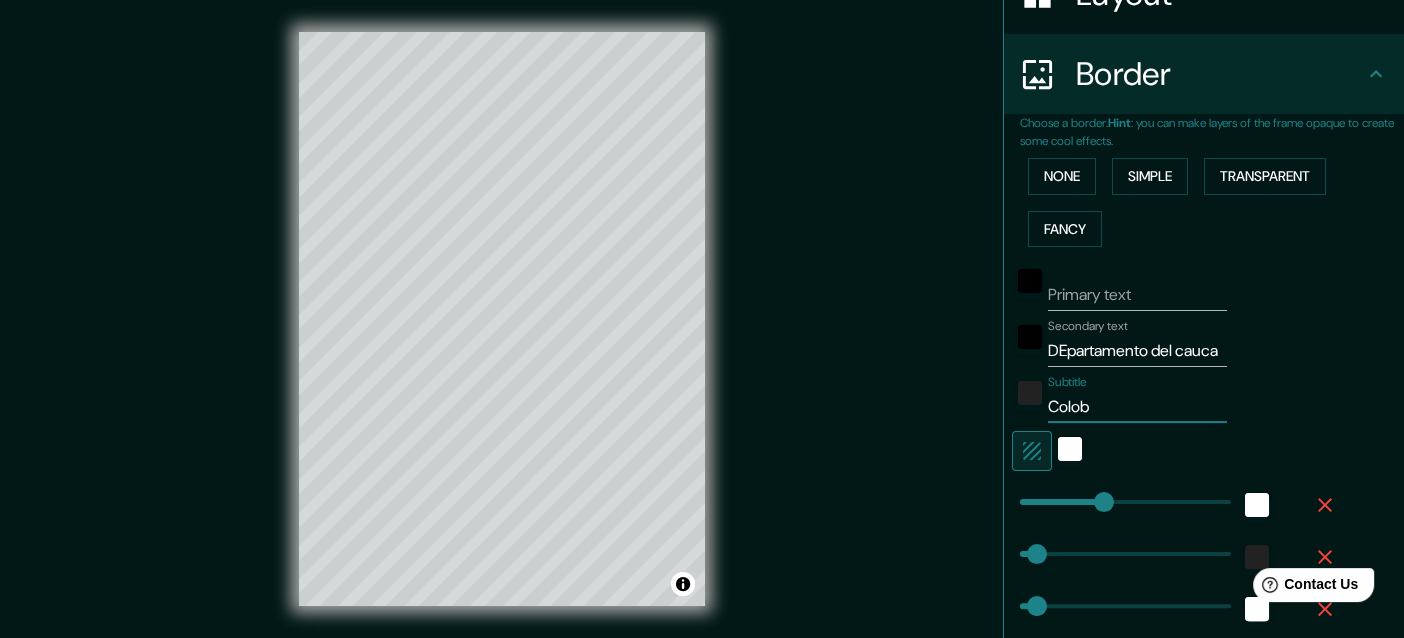 type on "32" 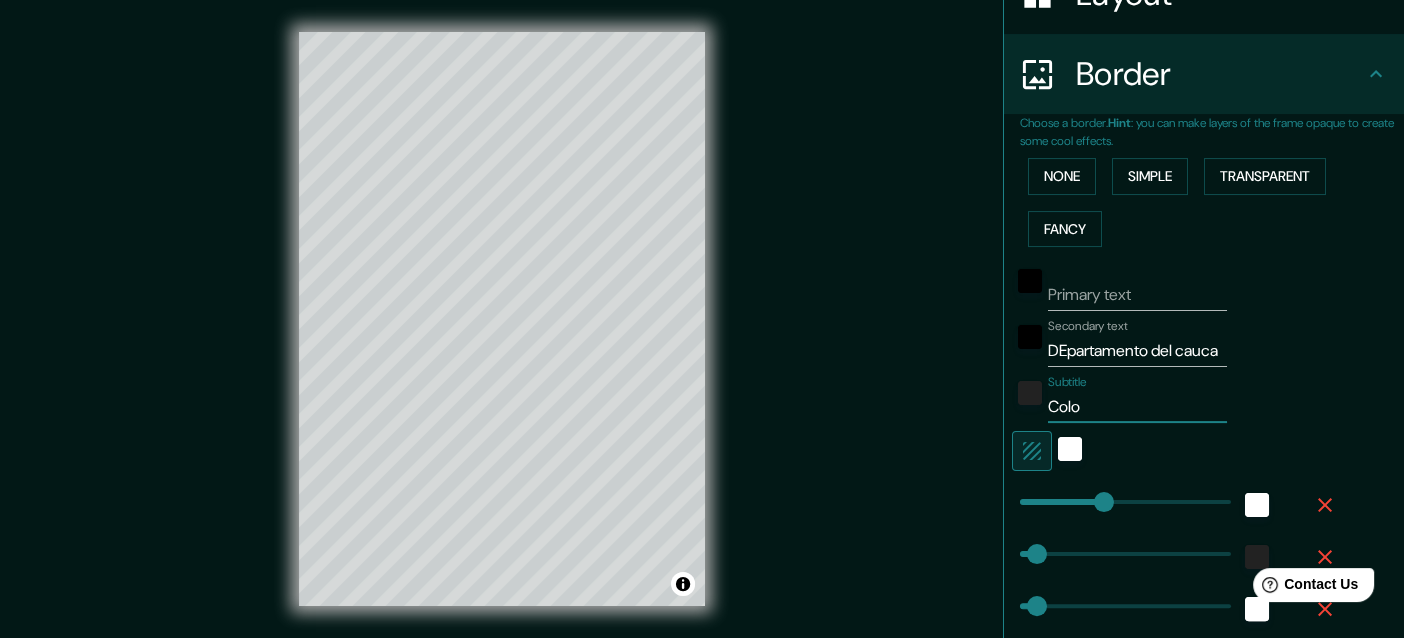 type on "Col" 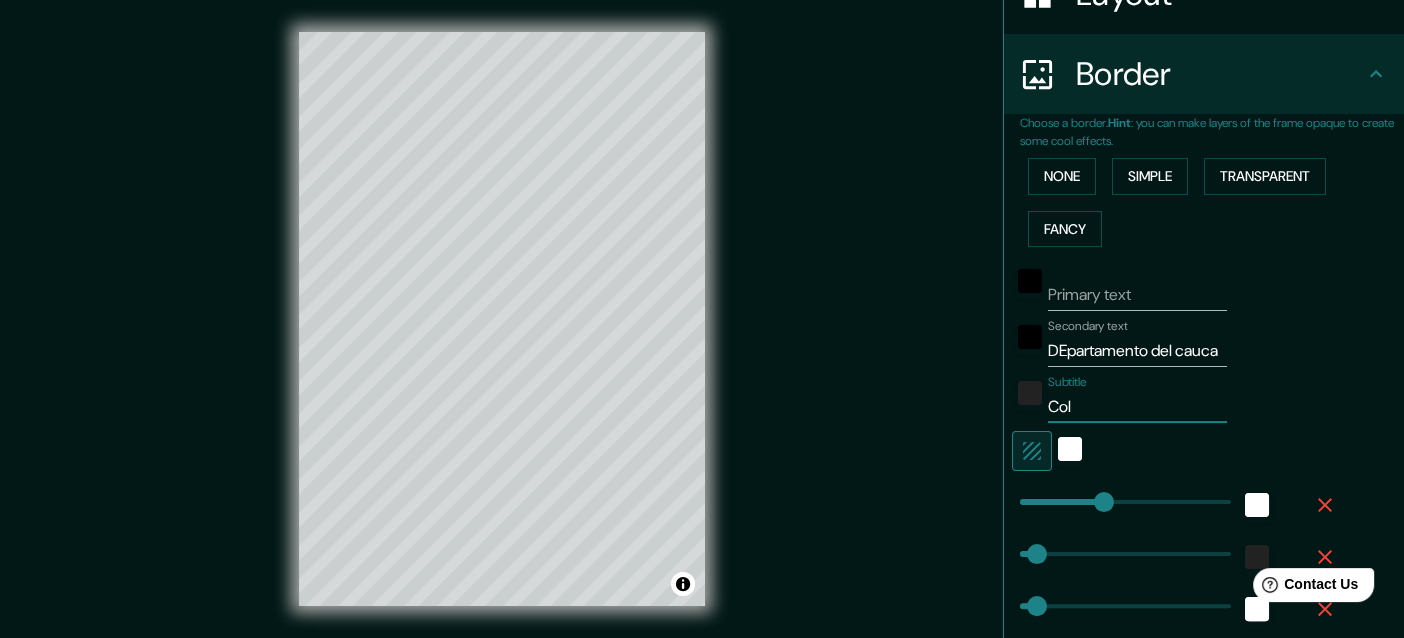 type on "Colm" 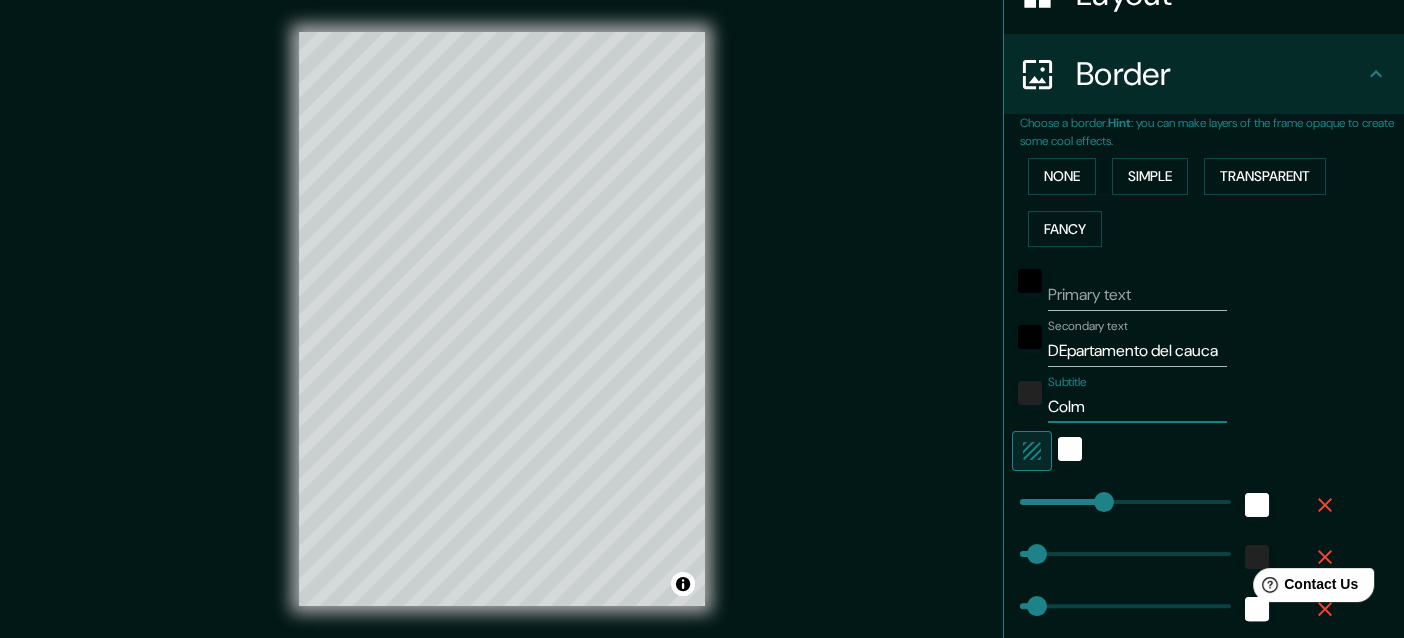type on "Colmb" 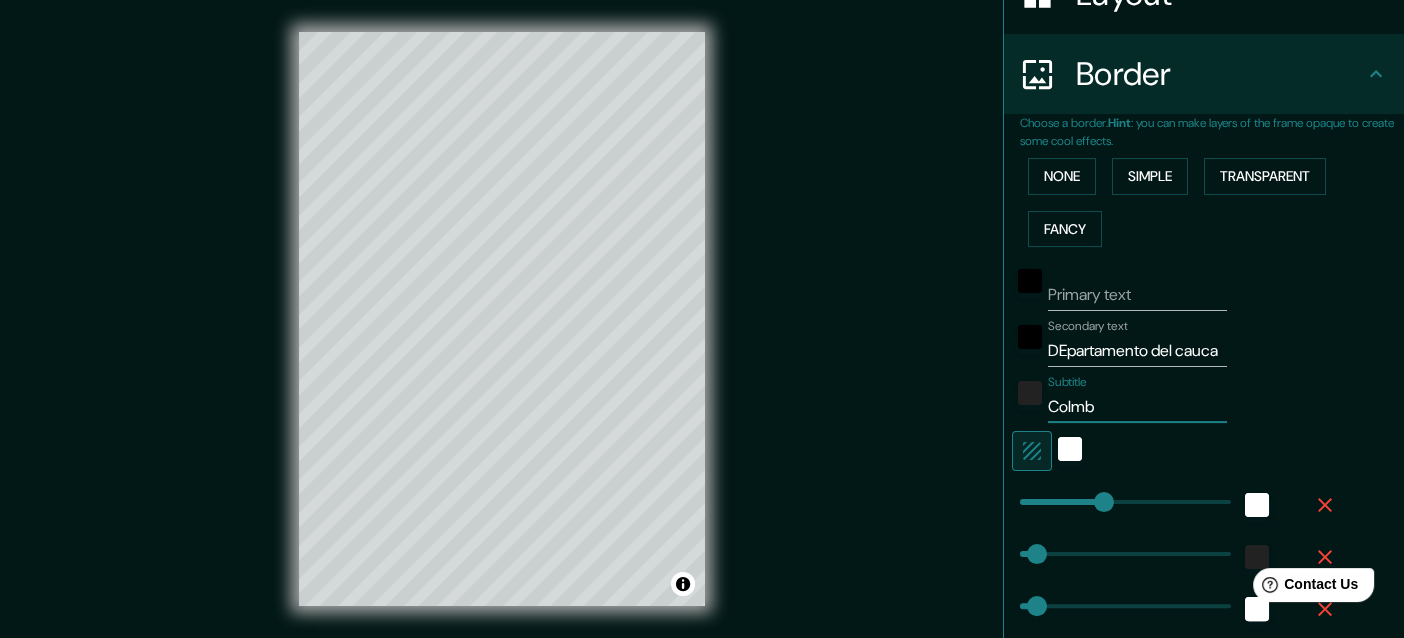 type on "32" 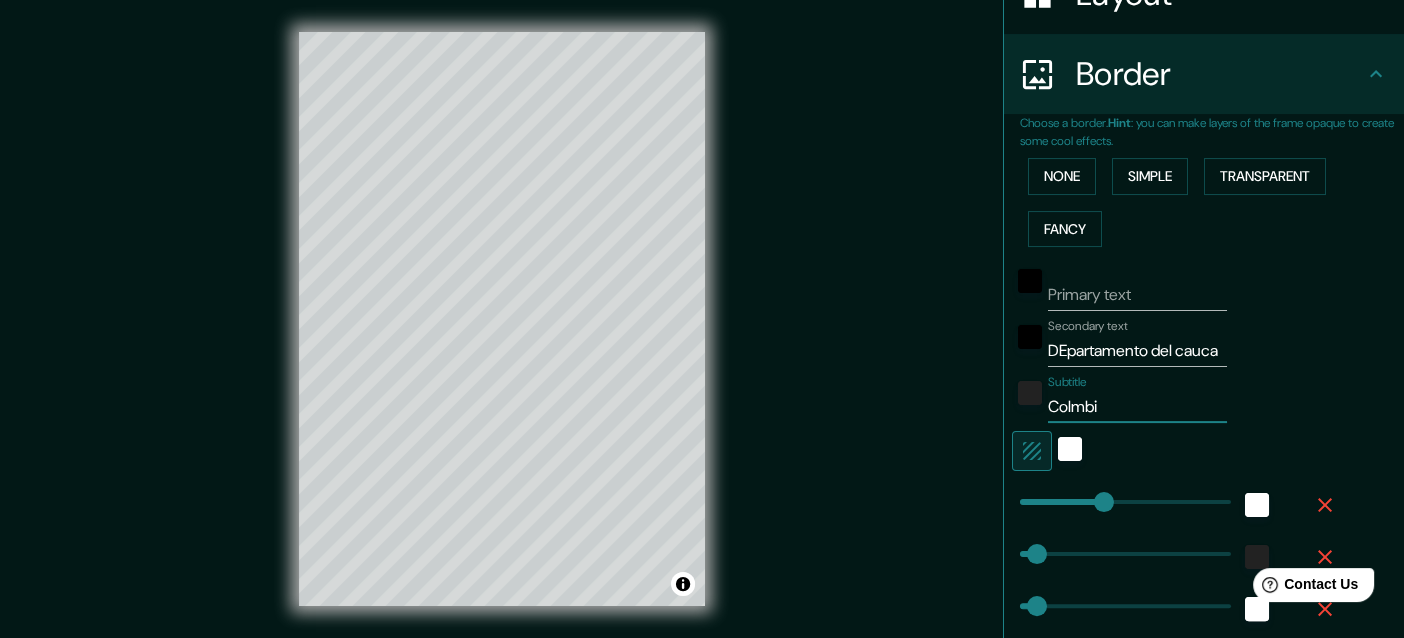 type on "Colmbia" 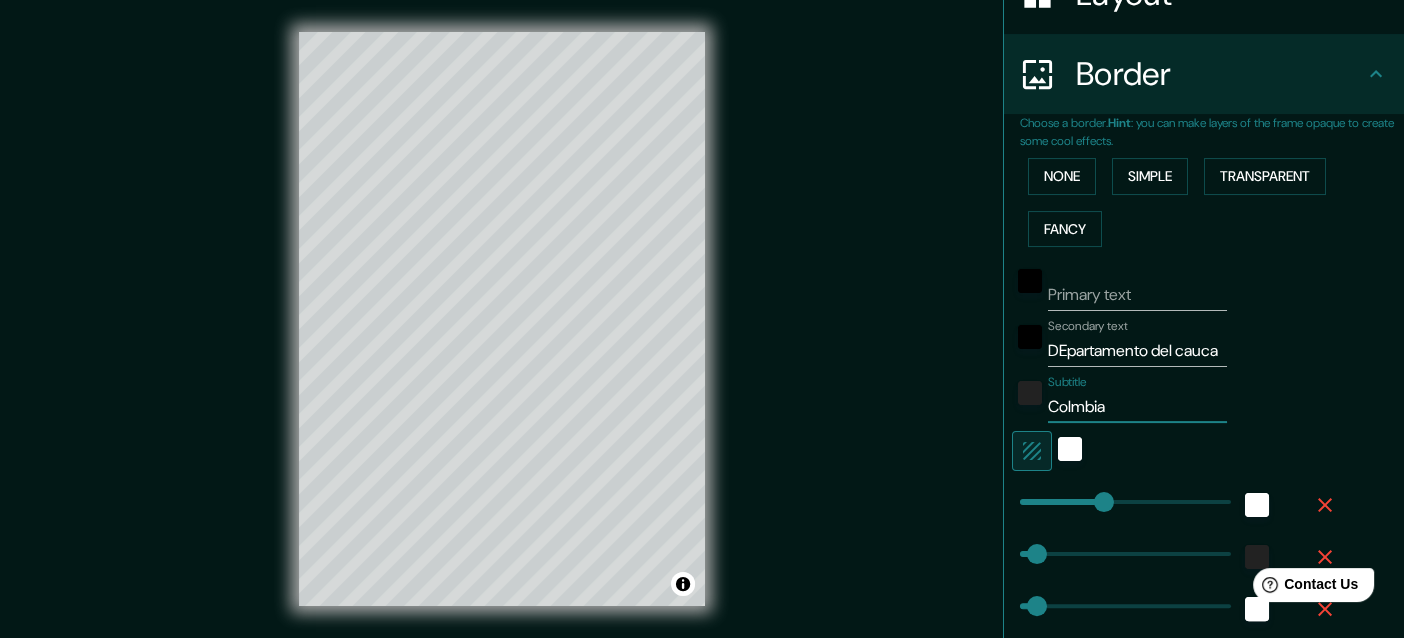 type on "Colmbia" 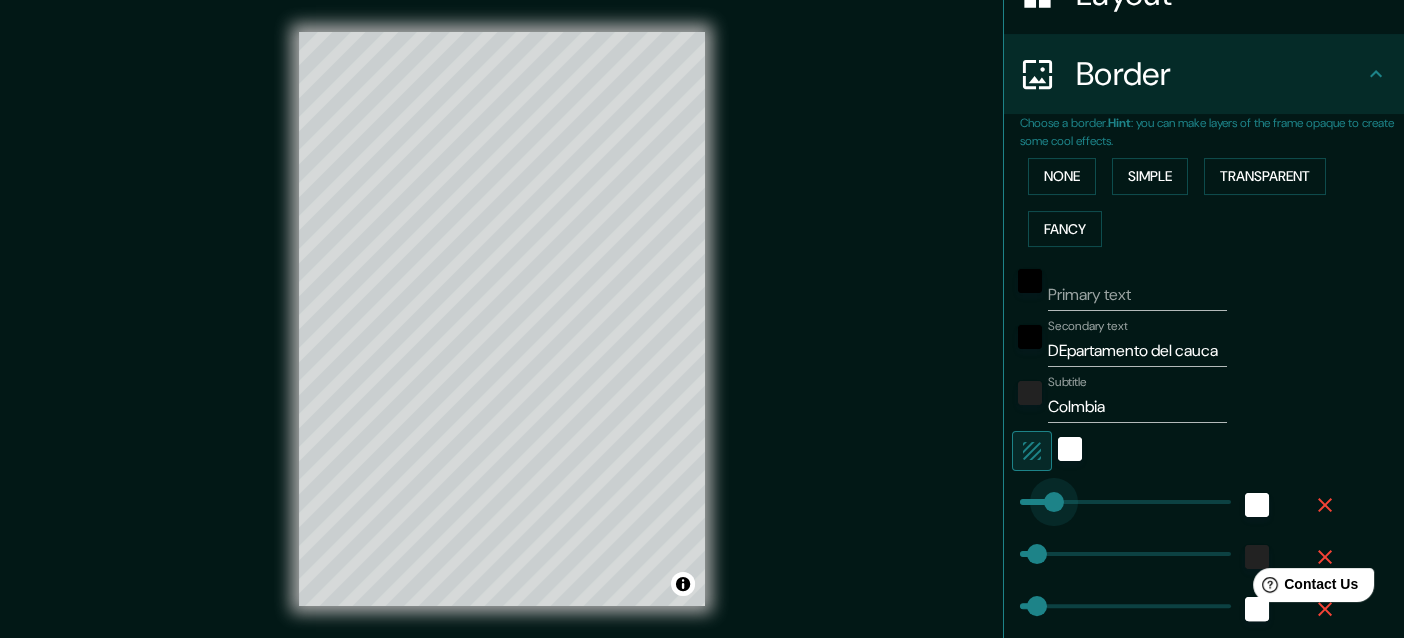 type on "0" 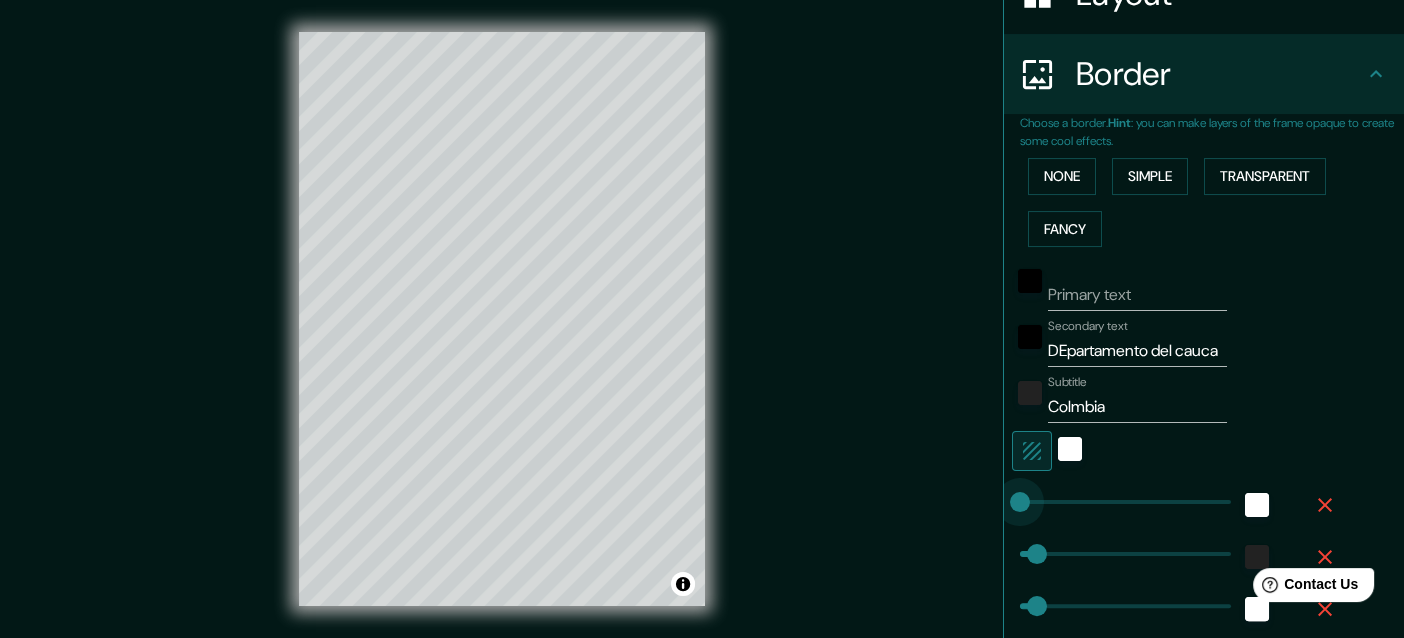 drag, startPoint x: 1097, startPoint y: 496, endPoint x: 972, endPoint y: 506, distance: 125.39936 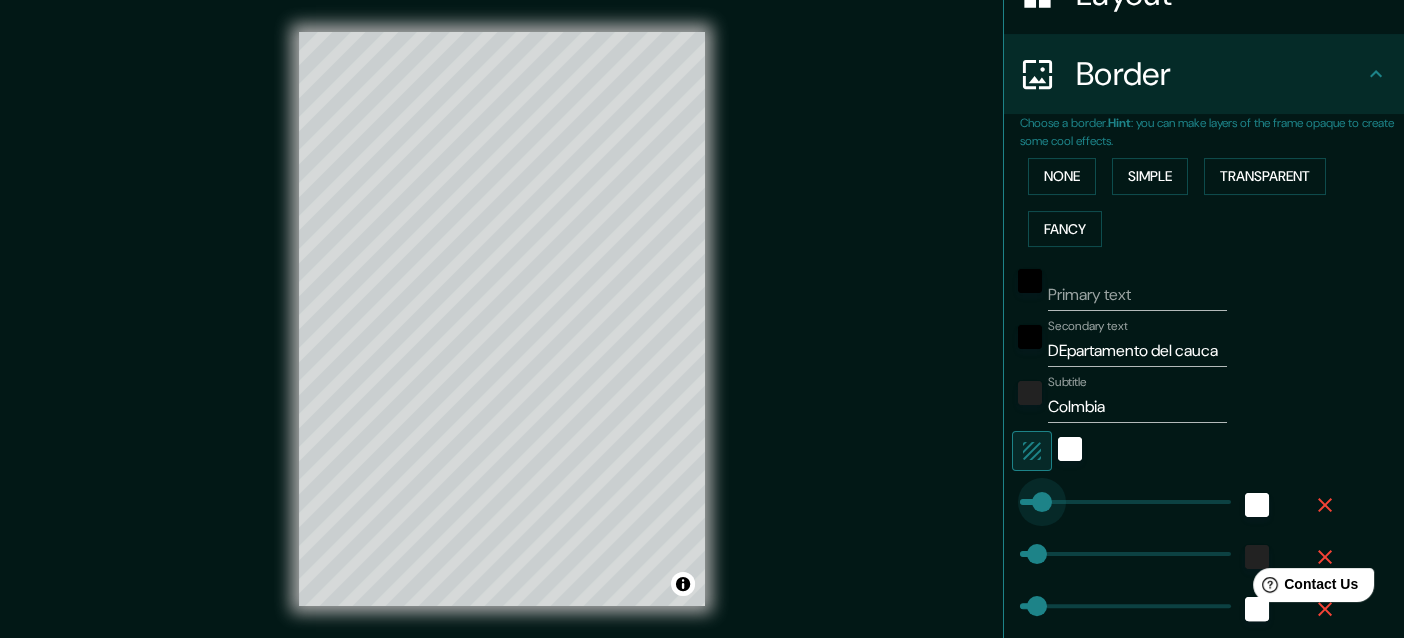 drag, startPoint x: 1002, startPoint y: 483, endPoint x: 1027, endPoint y: 483, distance: 25 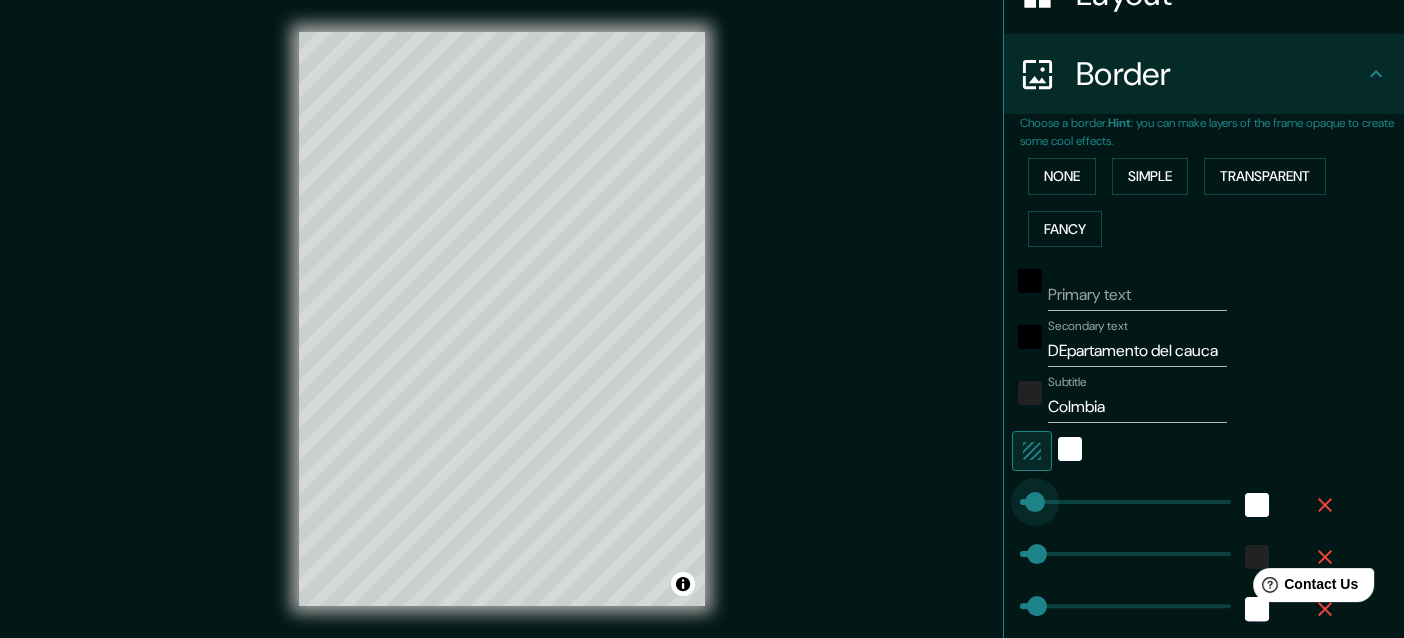 type on "27" 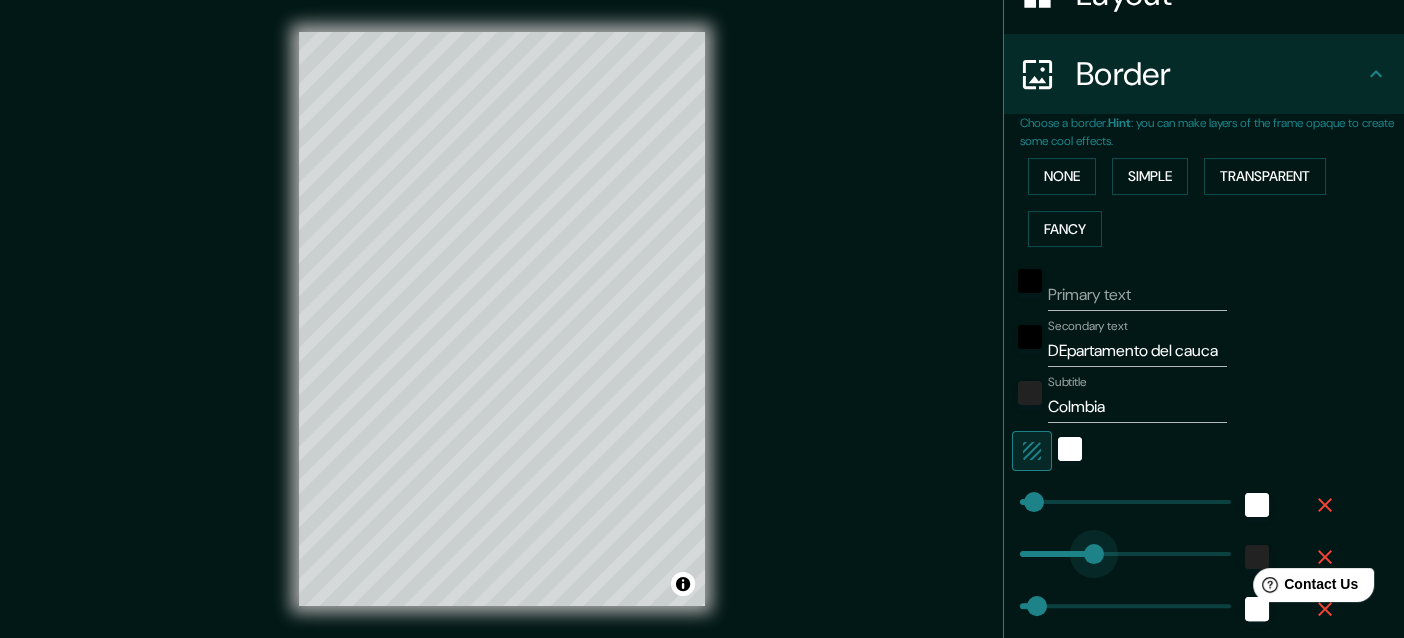 type on "165" 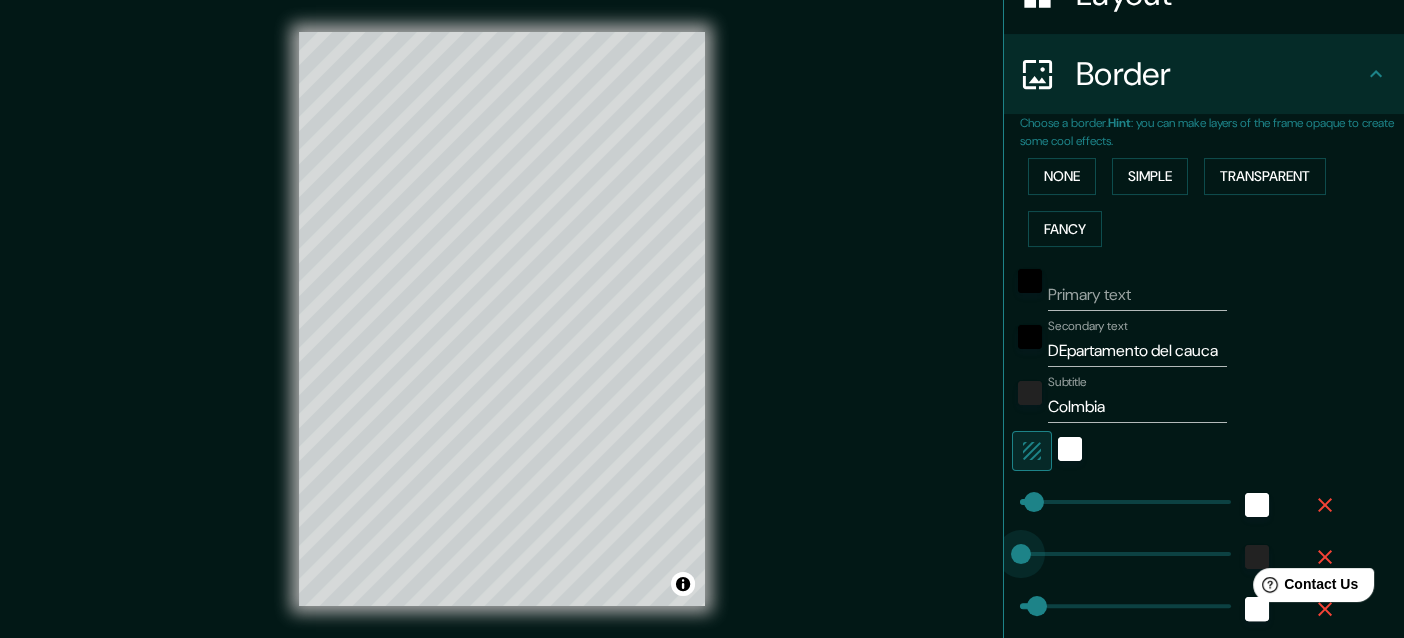 type on "0" 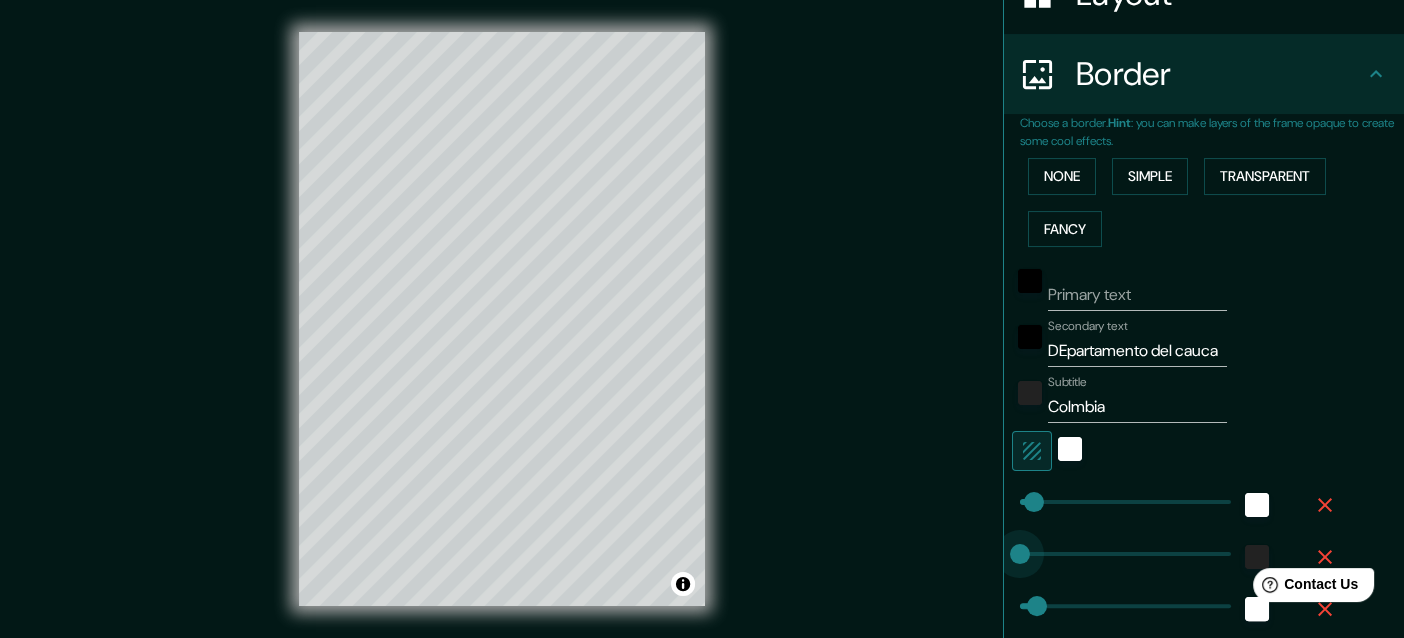 drag, startPoint x: 1087, startPoint y: 548, endPoint x: 993, endPoint y: 550, distance: 94.02127 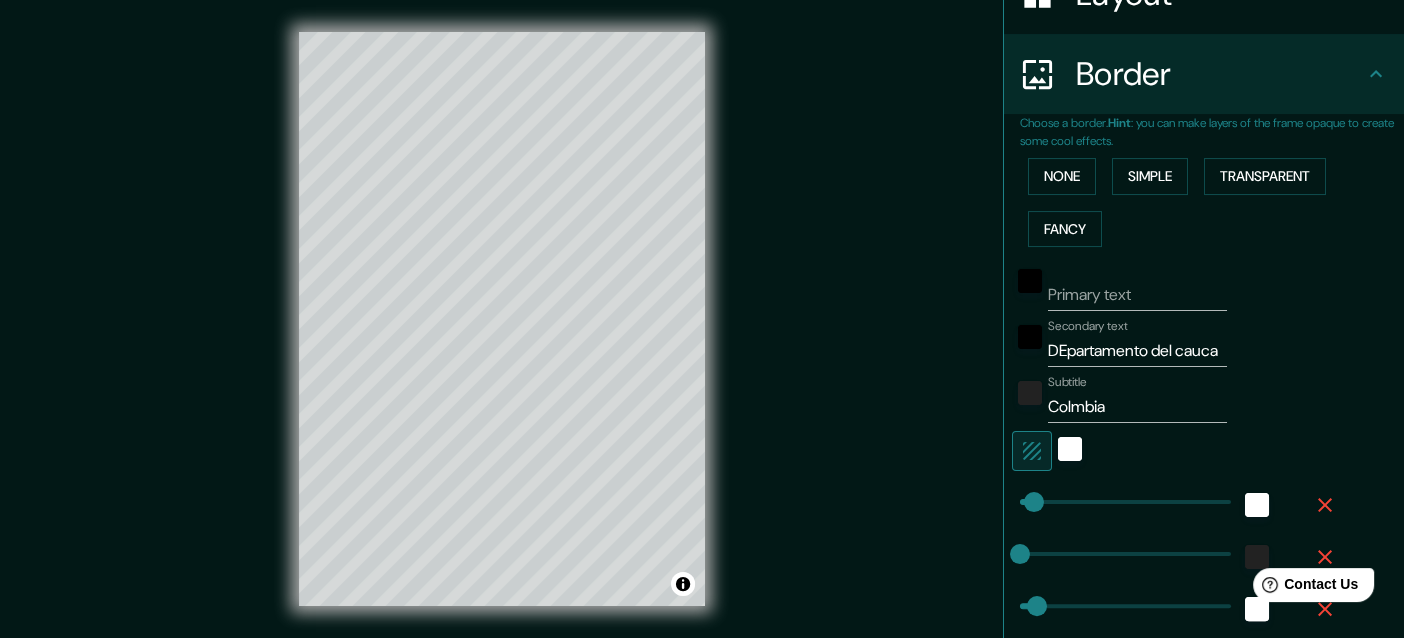 scroll, scrollTop: 585, scrollLeft: 0, axis: vertical 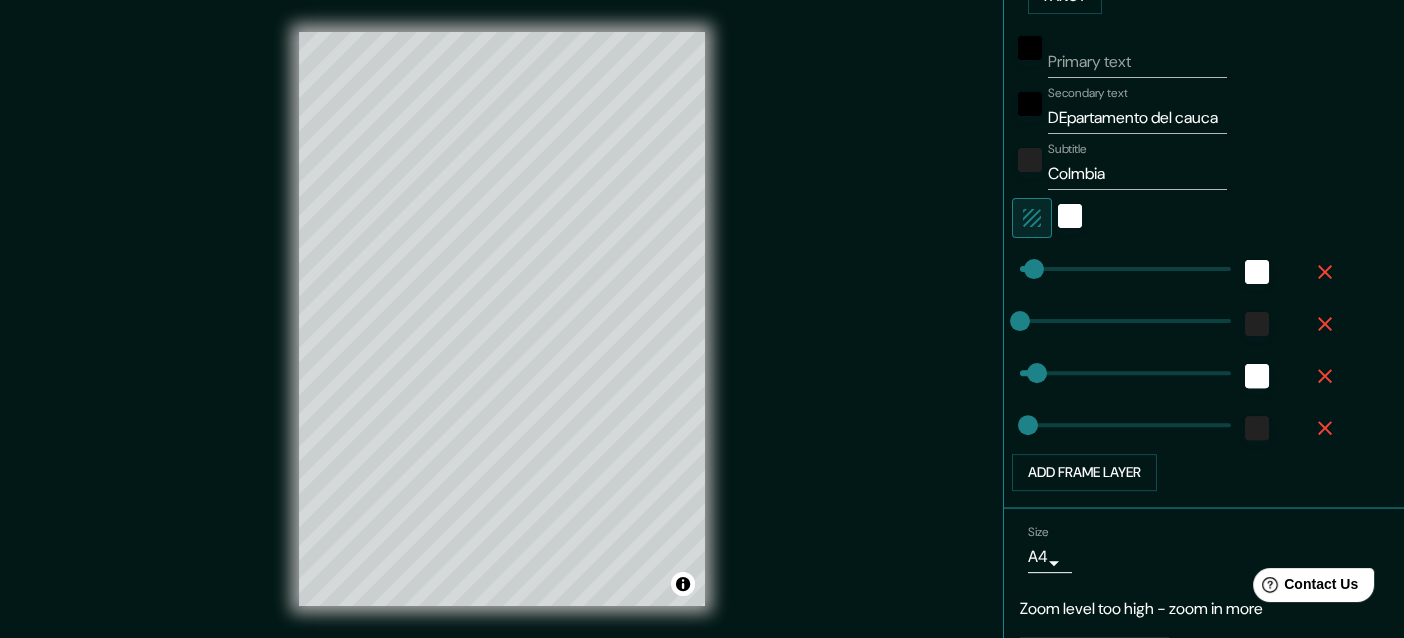 type on "16" 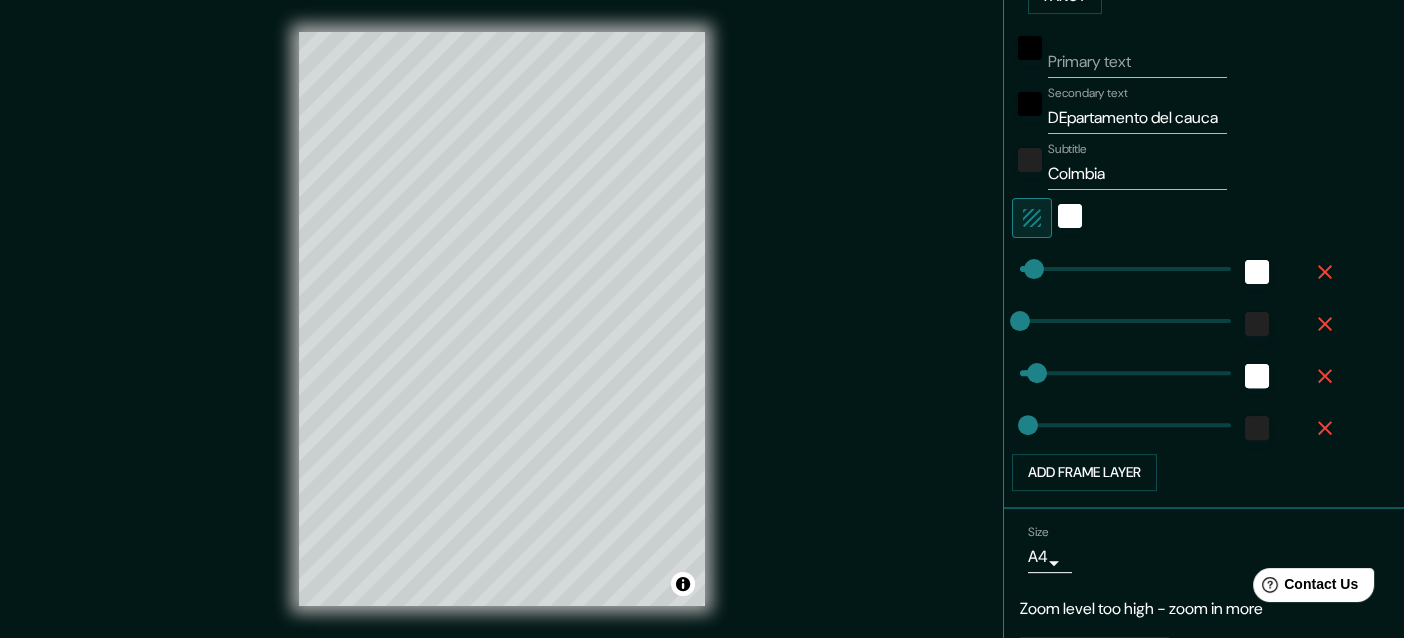 type on "32" 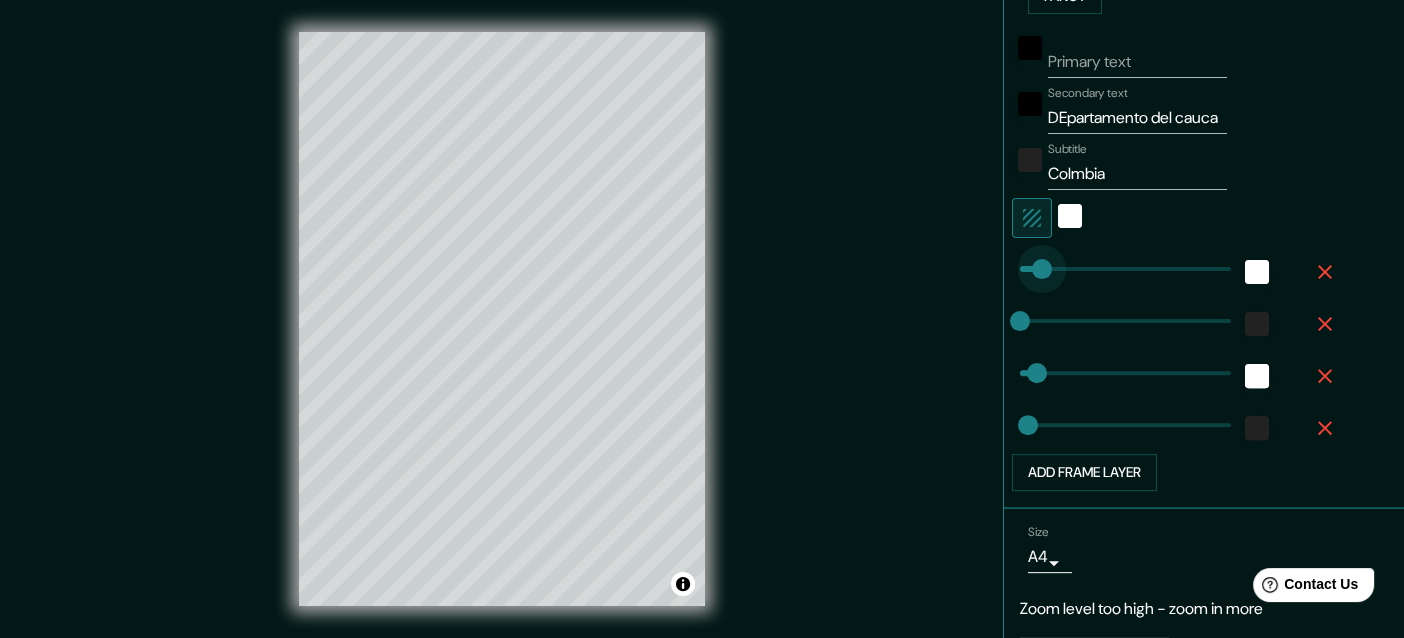 type on "46" 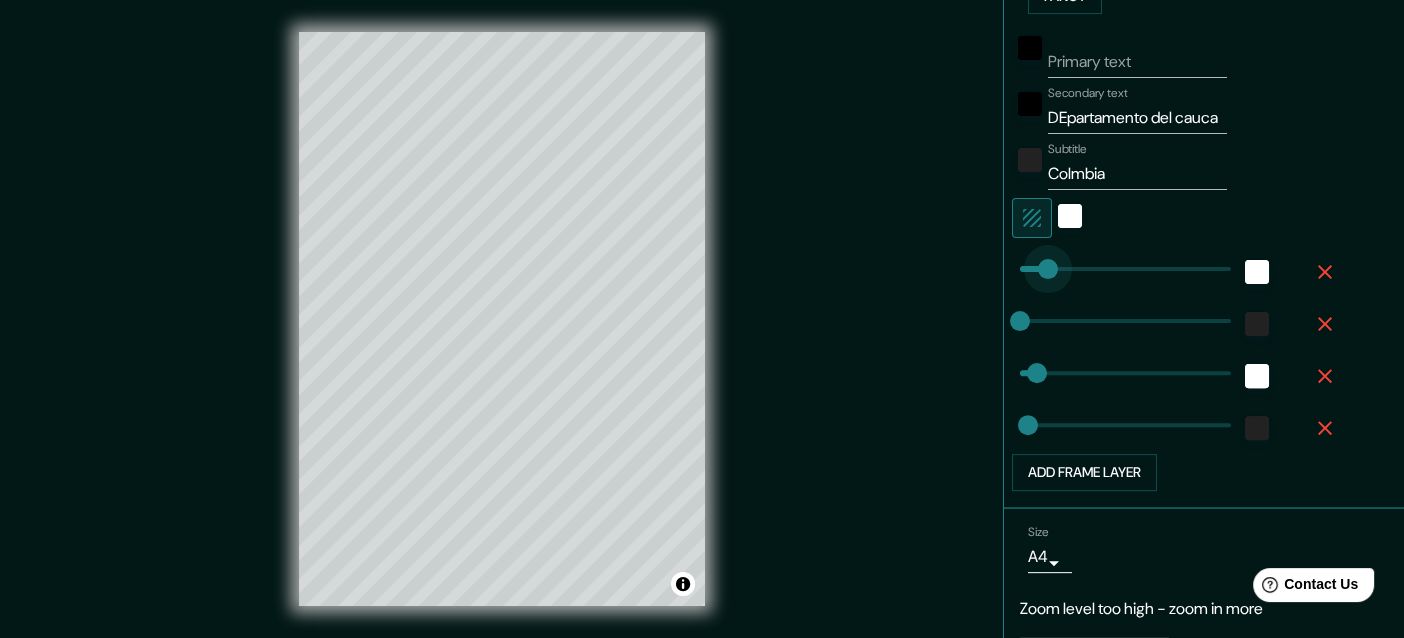 type on "63" 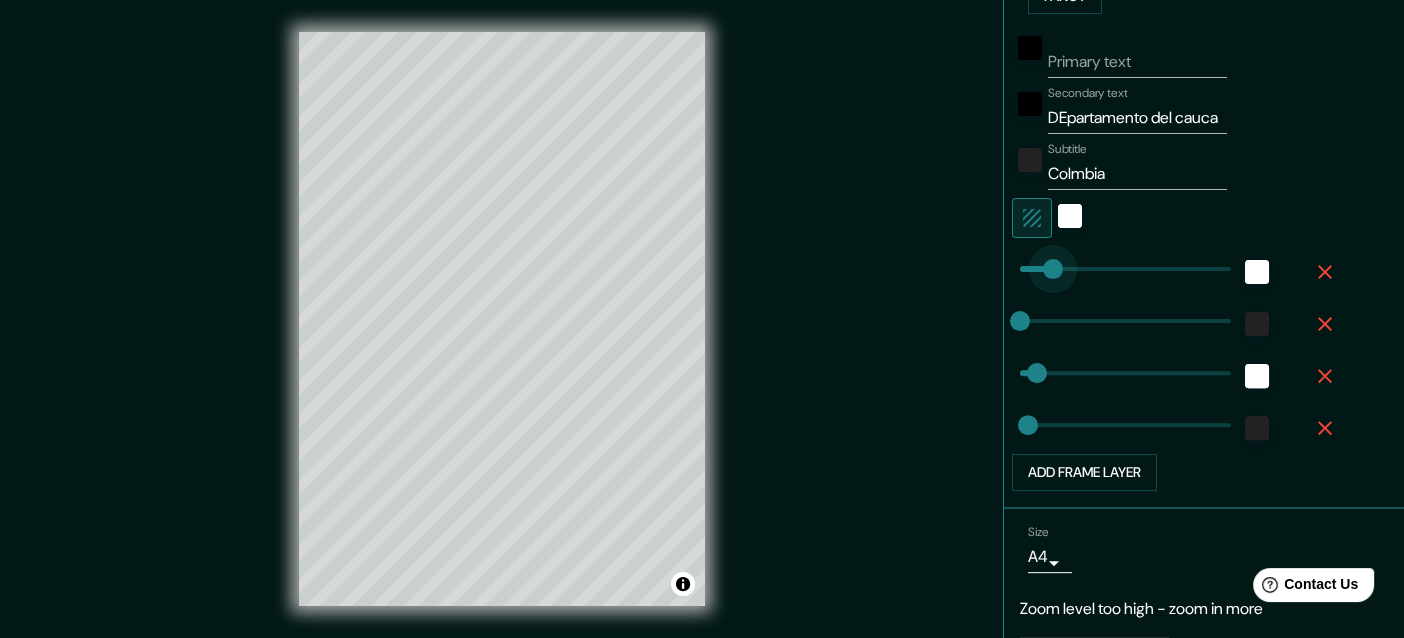 type on "32" 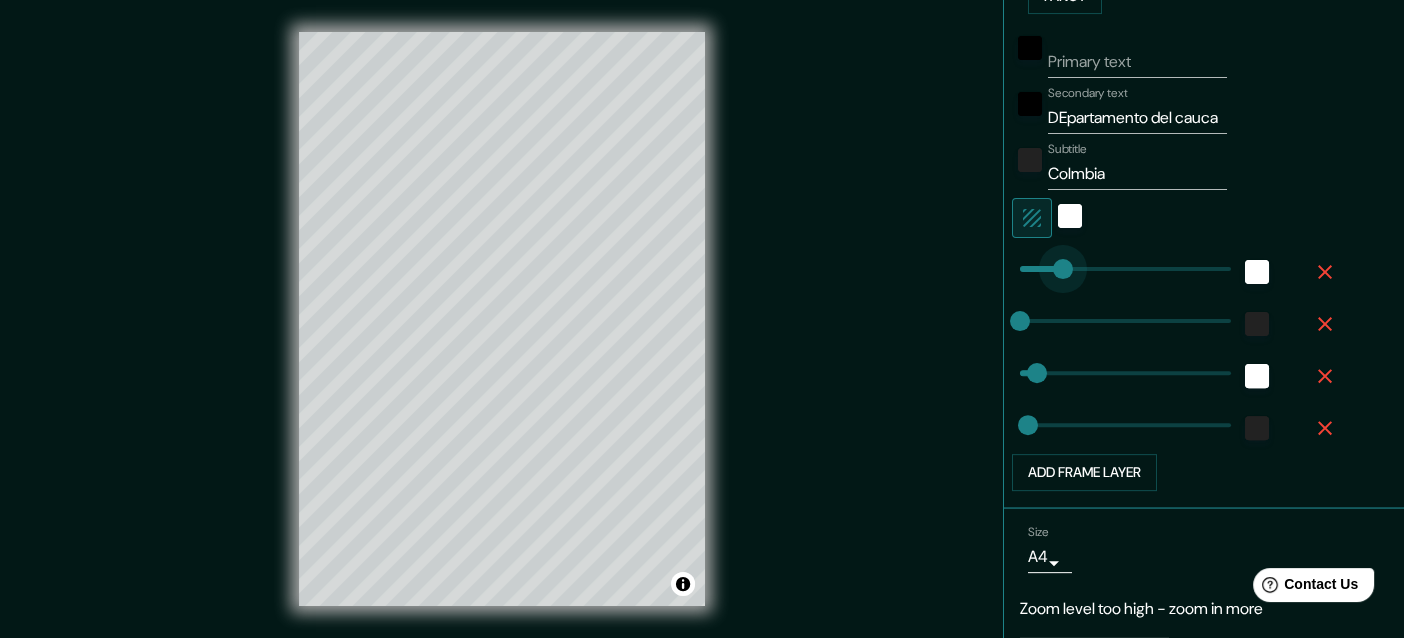 type on "85" 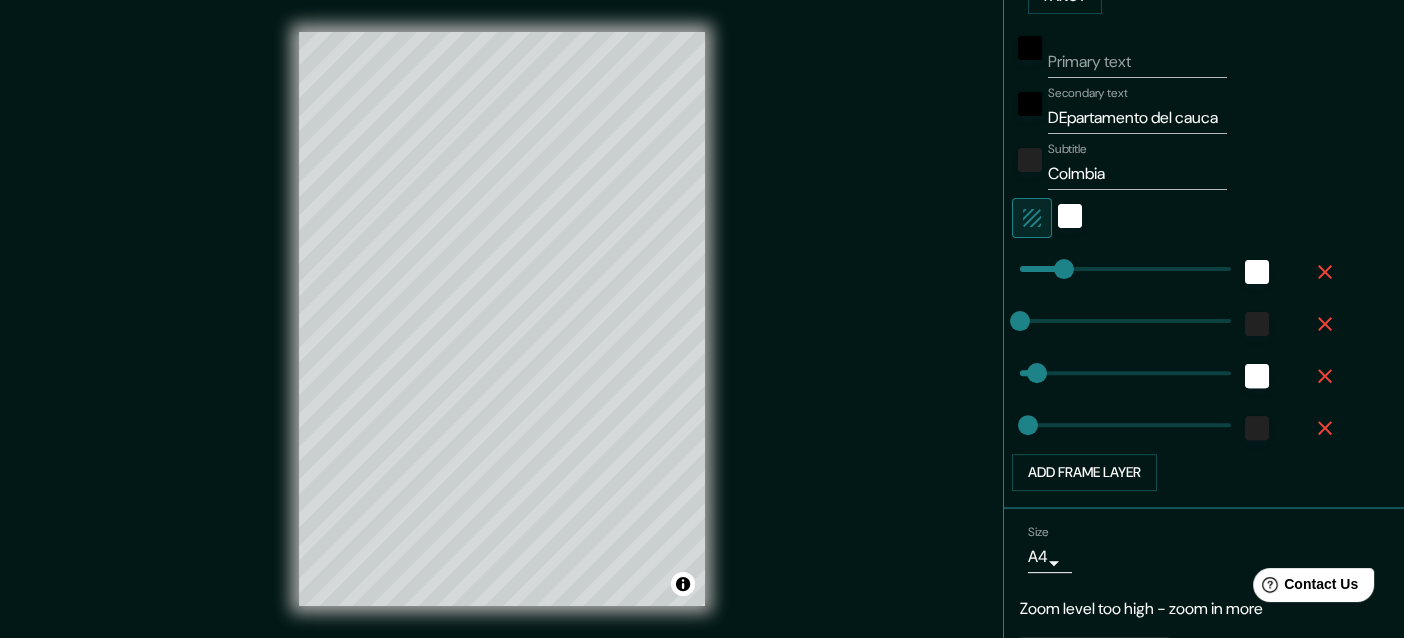 type on "32" 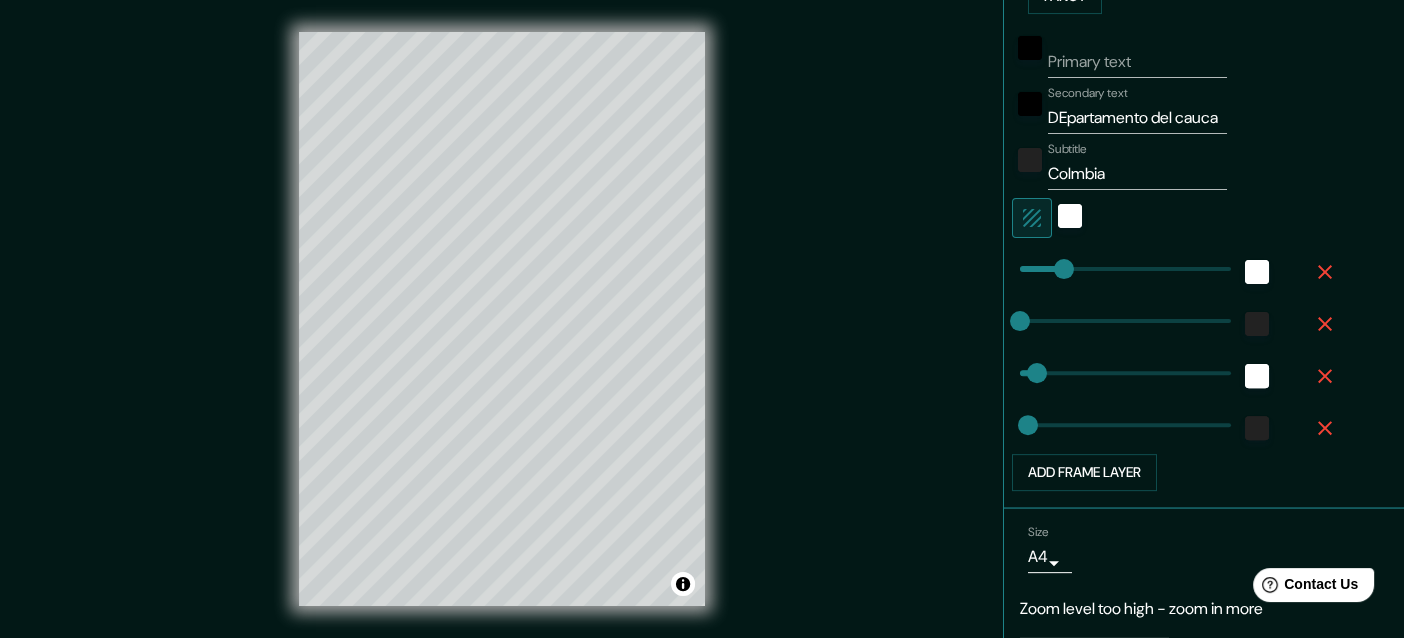 type on "54" 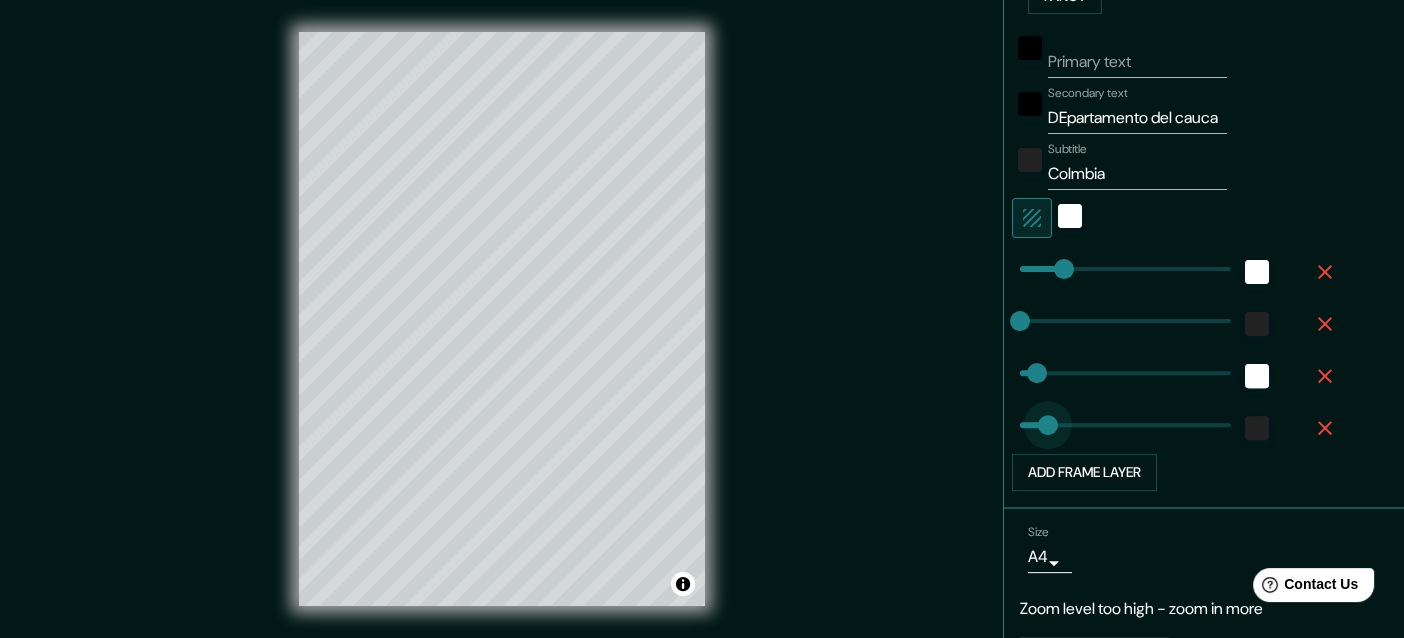 drag, startPoint x: 1018, startPoint y: 417, endPoint x: 1033, endPoint y: 414, distance: 15.297058 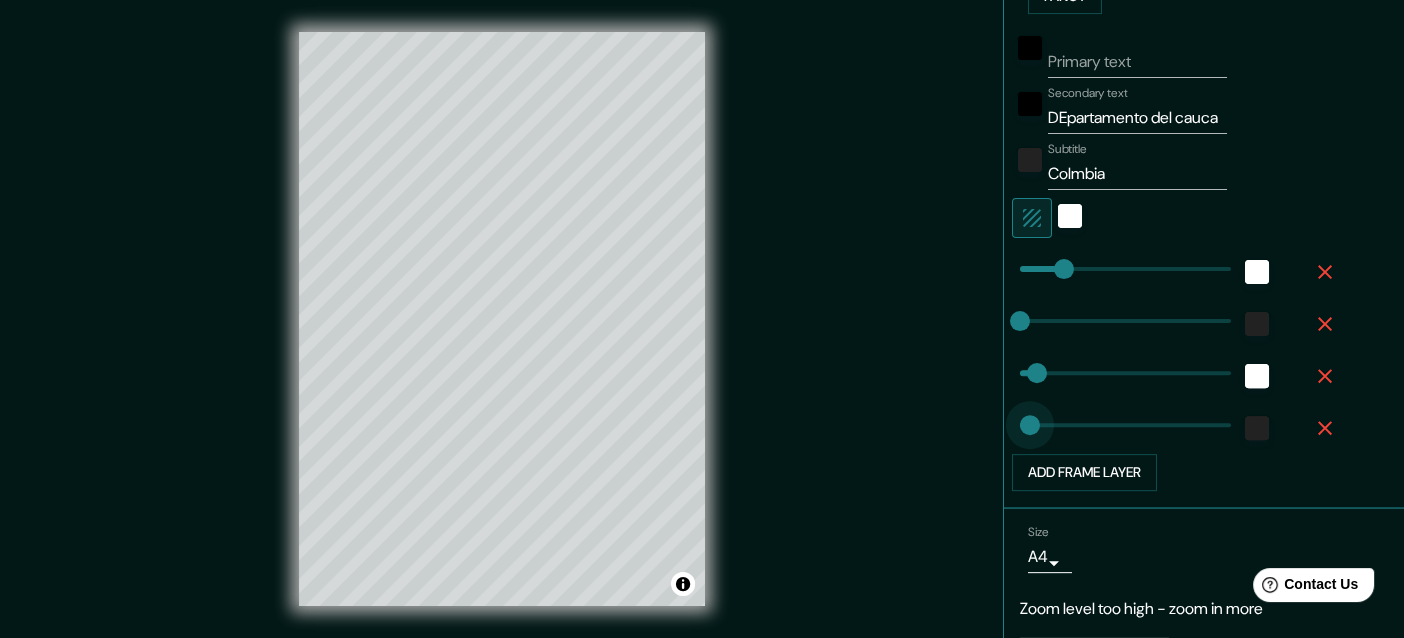 type on "8" 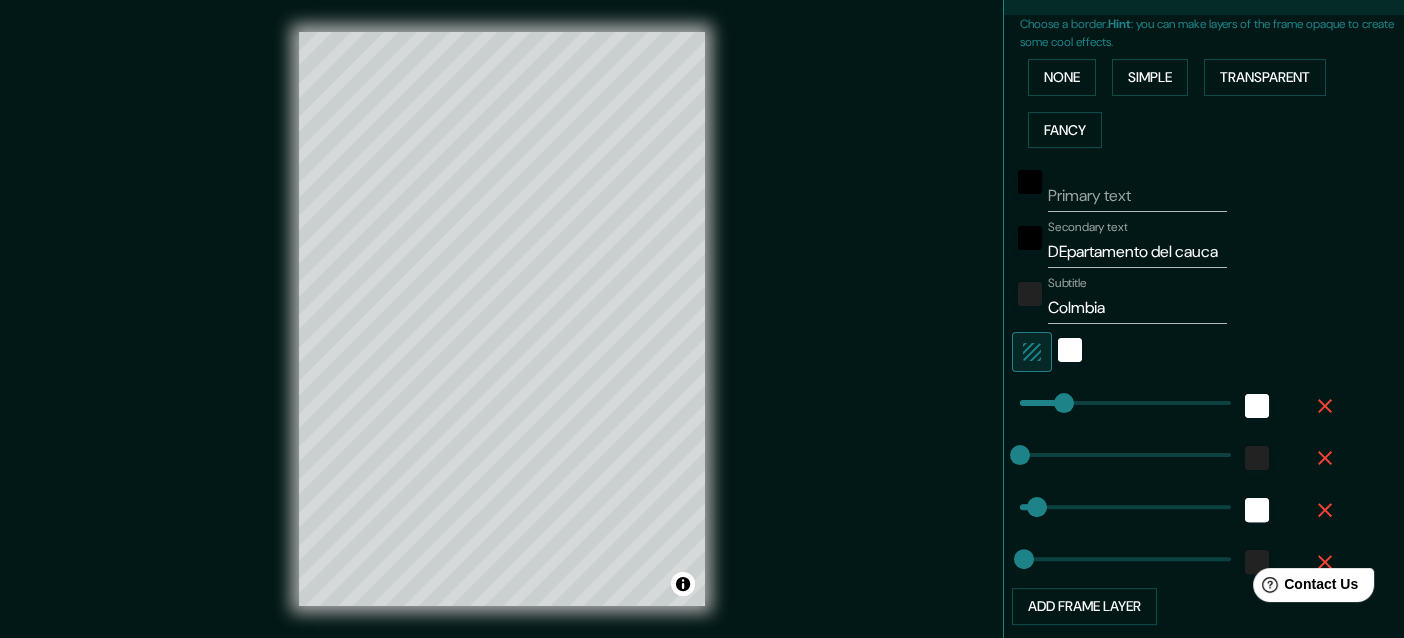 scroll, scrollTop: 466, scrollLeft: 0, axis: vertical 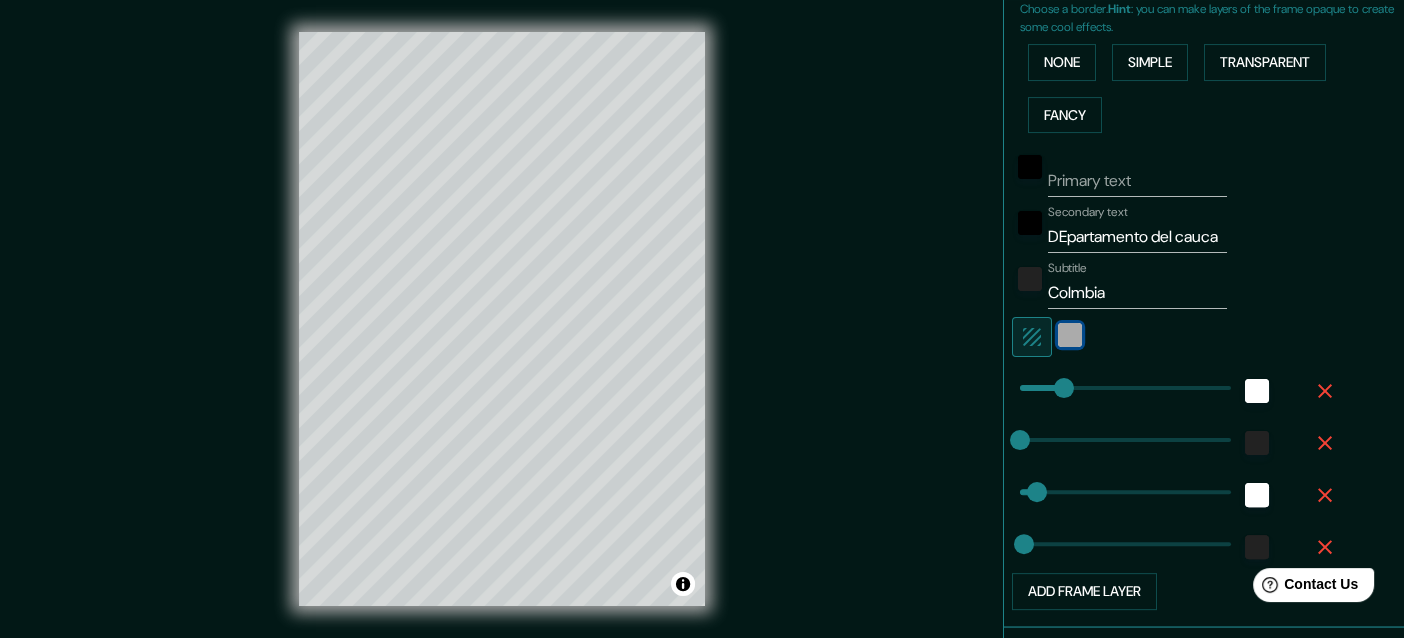 click at bounding box center (1070, 335) 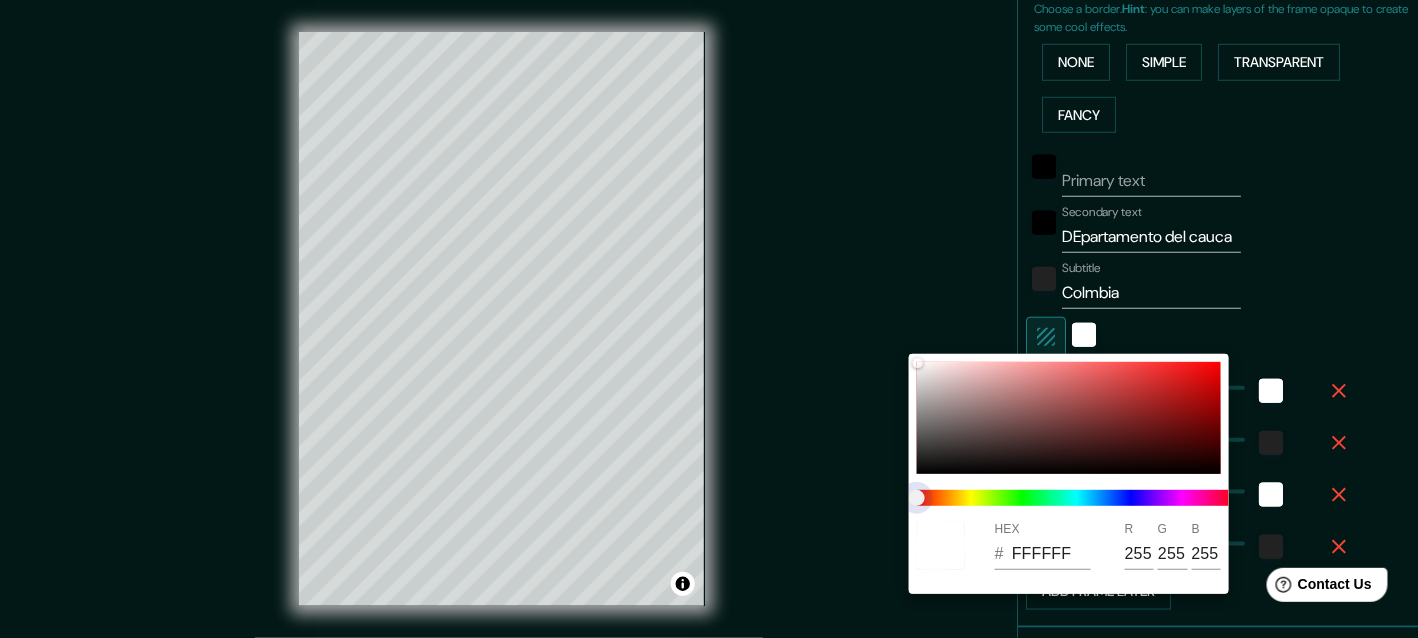 click at bounding box center [1077, 498] 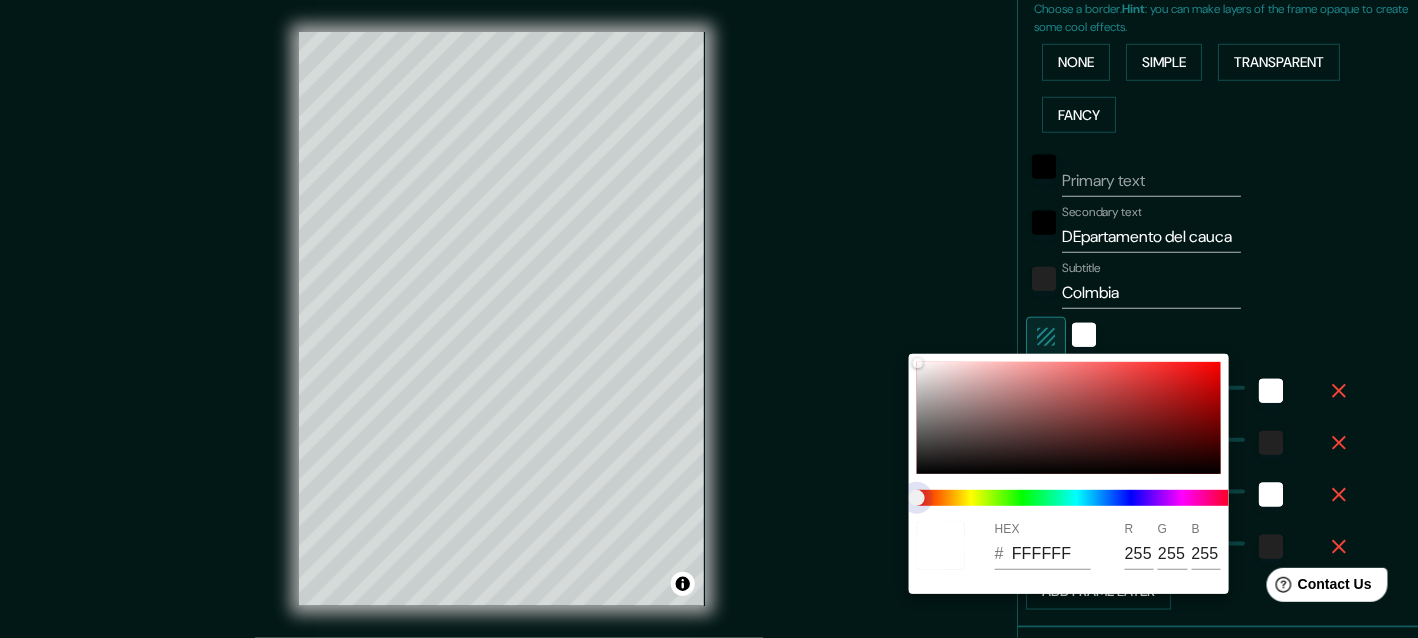 click at bounding box center [1077, 498] 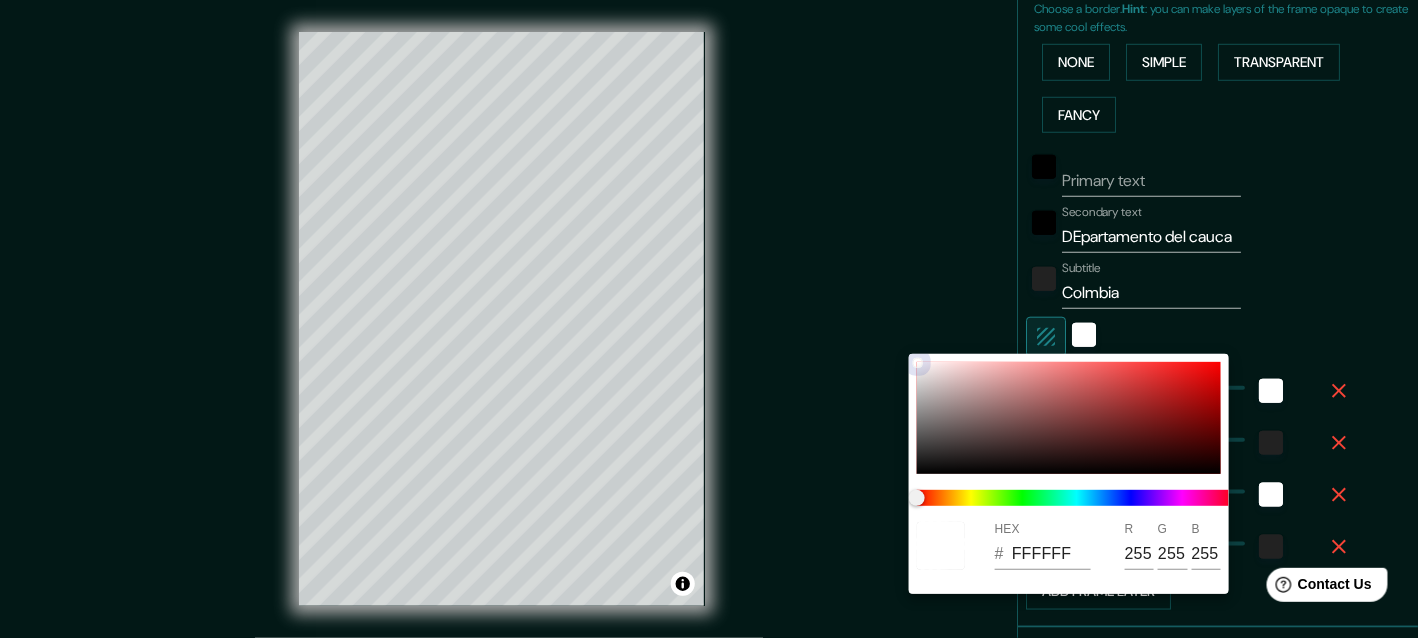 type on "32" 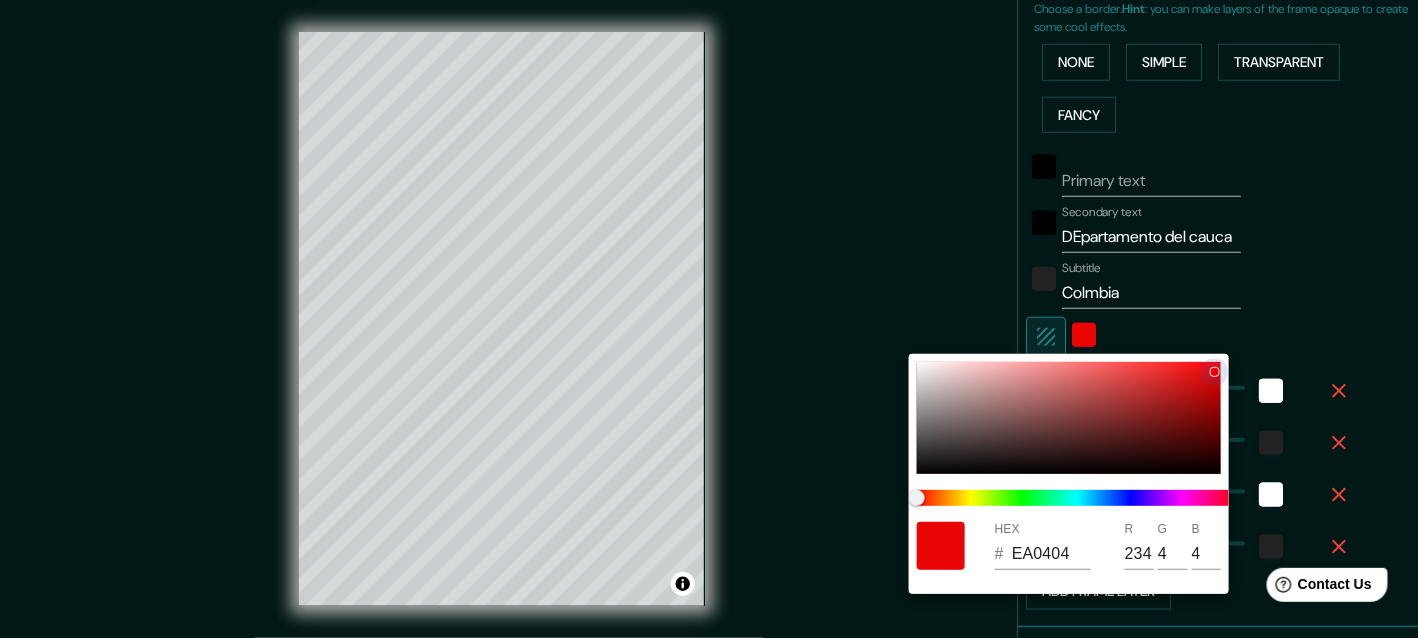 drag, startPoint x: 1225, startPoint y: 365, endPoint x: 1210, endPoint y: 367, distance: 15.132746 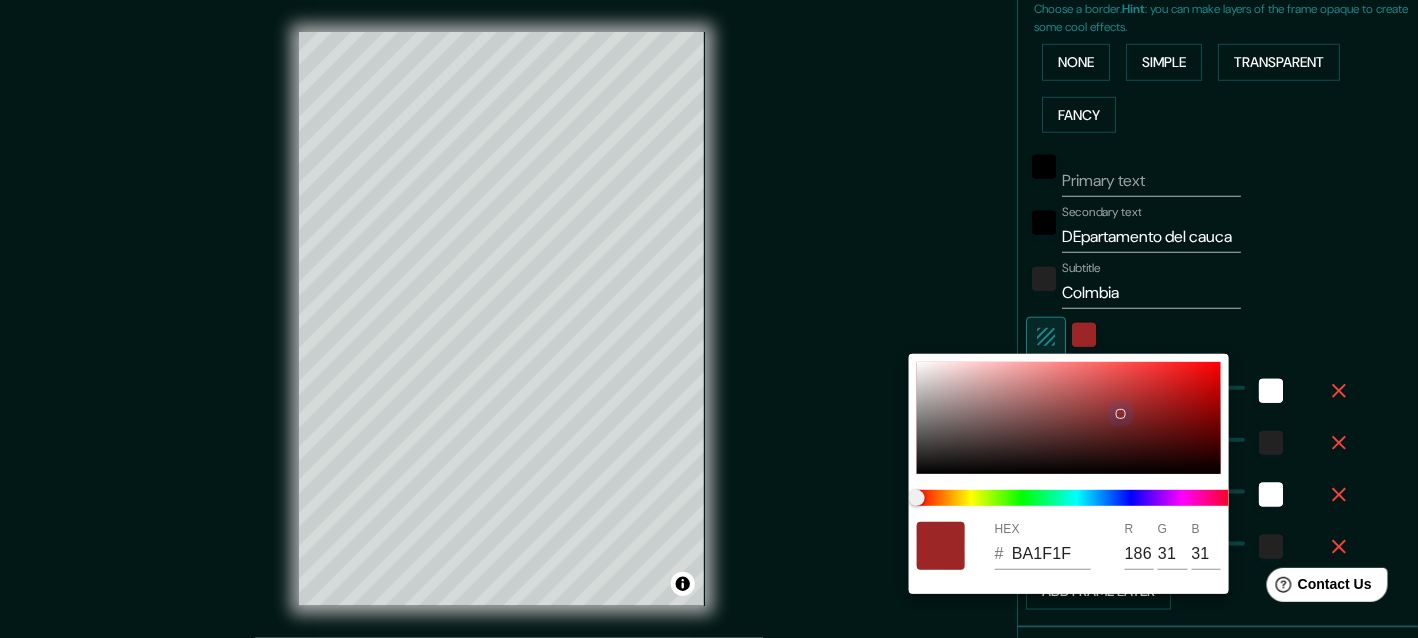 type 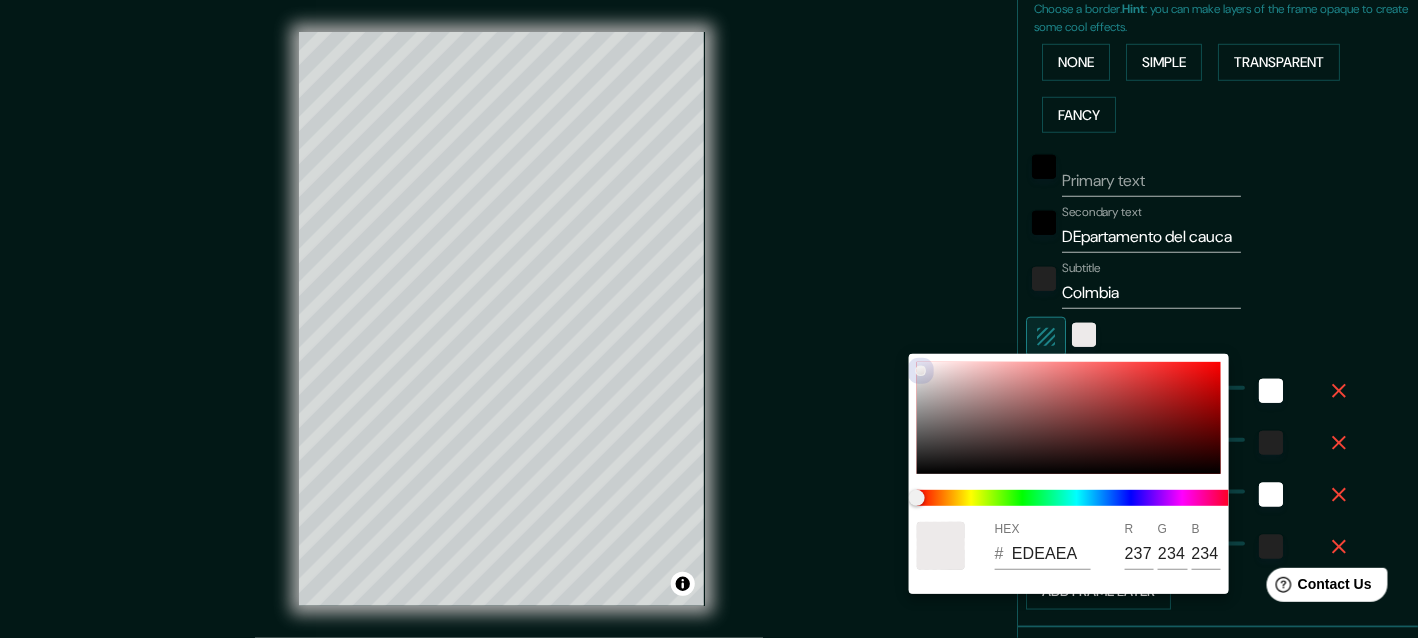 drag, startPoint x: 1194, startPoint y: 378, endPoint x: 931, endPoint y: 477, distance: 281.01602 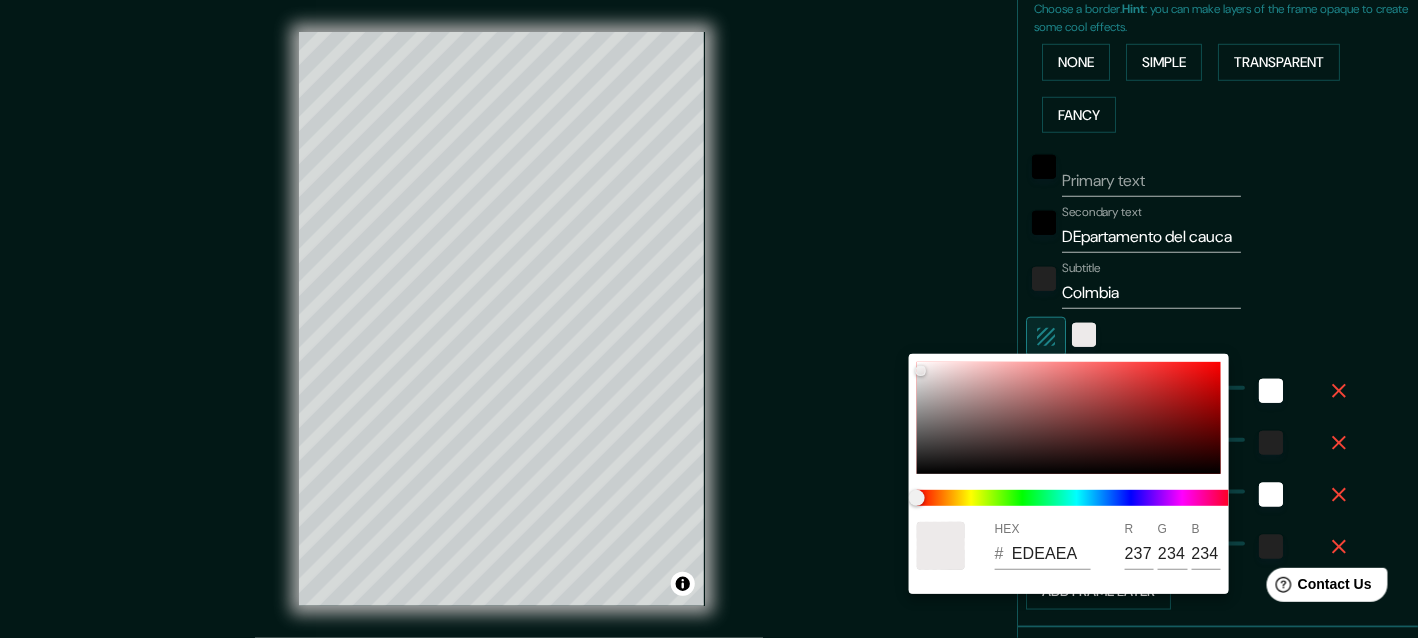click at bounding box center (709, 319) 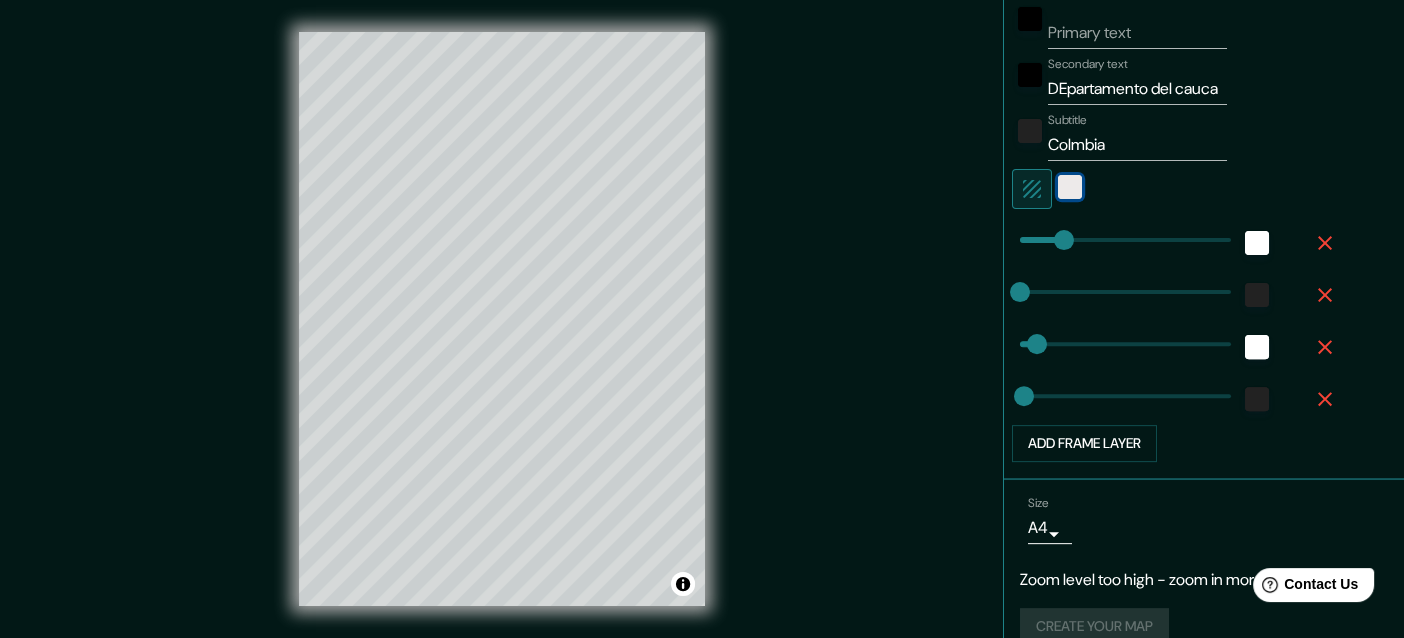 scroll, scrollTop: 640, scrollLeft: 0, axis: vertical 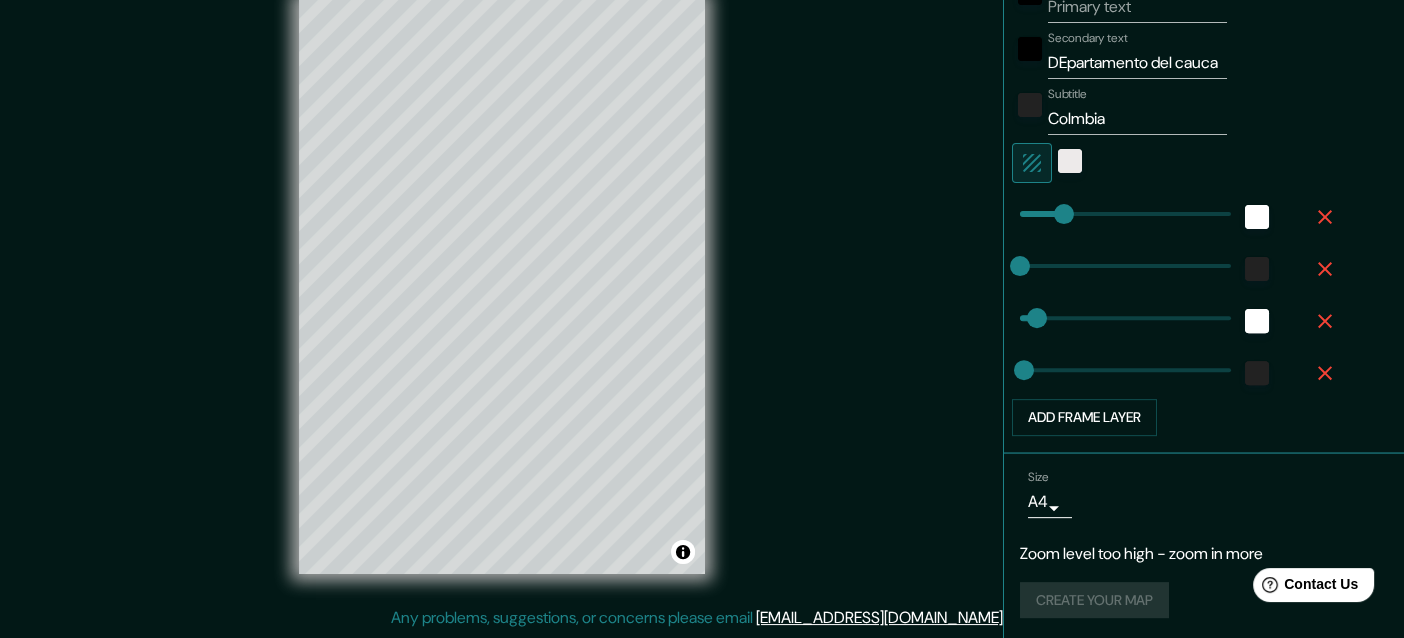 click on "Mappin Location Cauca, Colombia Pins Style Layout Border Choose a border.  Hint : you can make layers of the frame opaque to create some cool effects. None Simple Transparent Fancy Primary text Secondary text DEpartamento del cauca Subtitle Colmbia Add frame layer Size A4 single Zoom level too high - zoom in more Create your map © Mapbox   © OpenStreetMap   Improve this map Any problems, suggestions, or concerns please email    help@mappin.pro . . ." at bounding box center (702, 287) 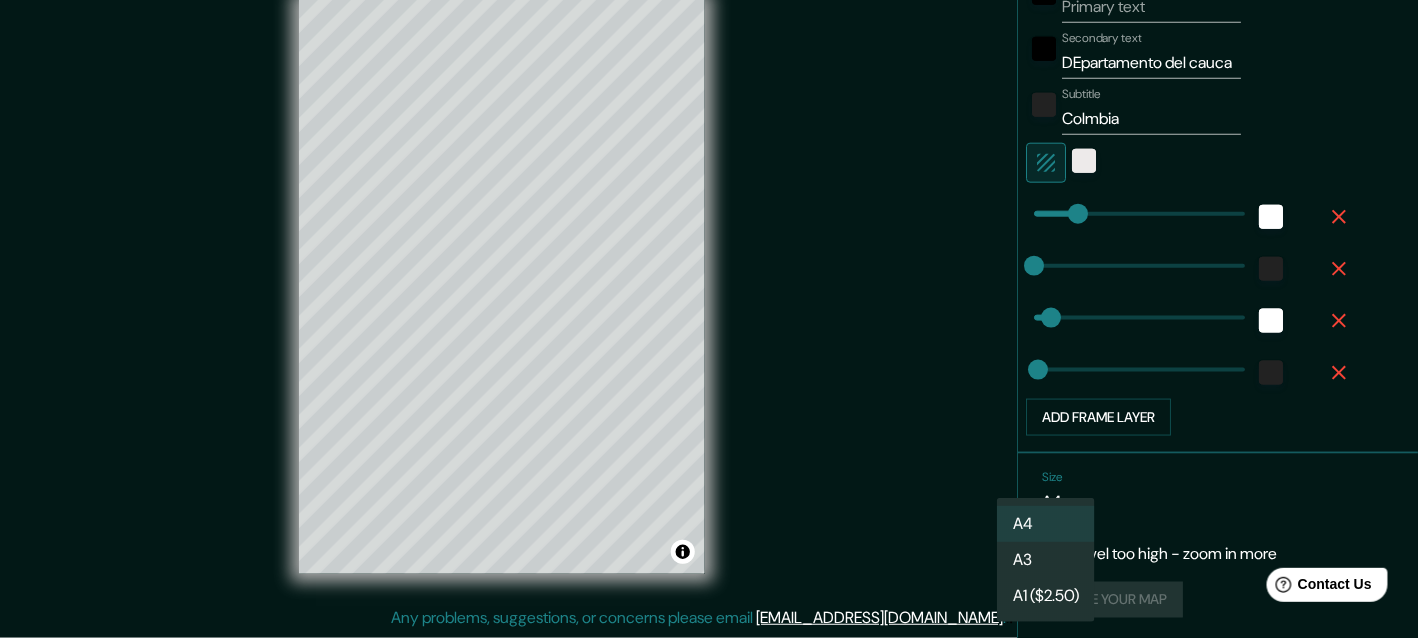 click on "A3" at bounding box center [1046, 560] 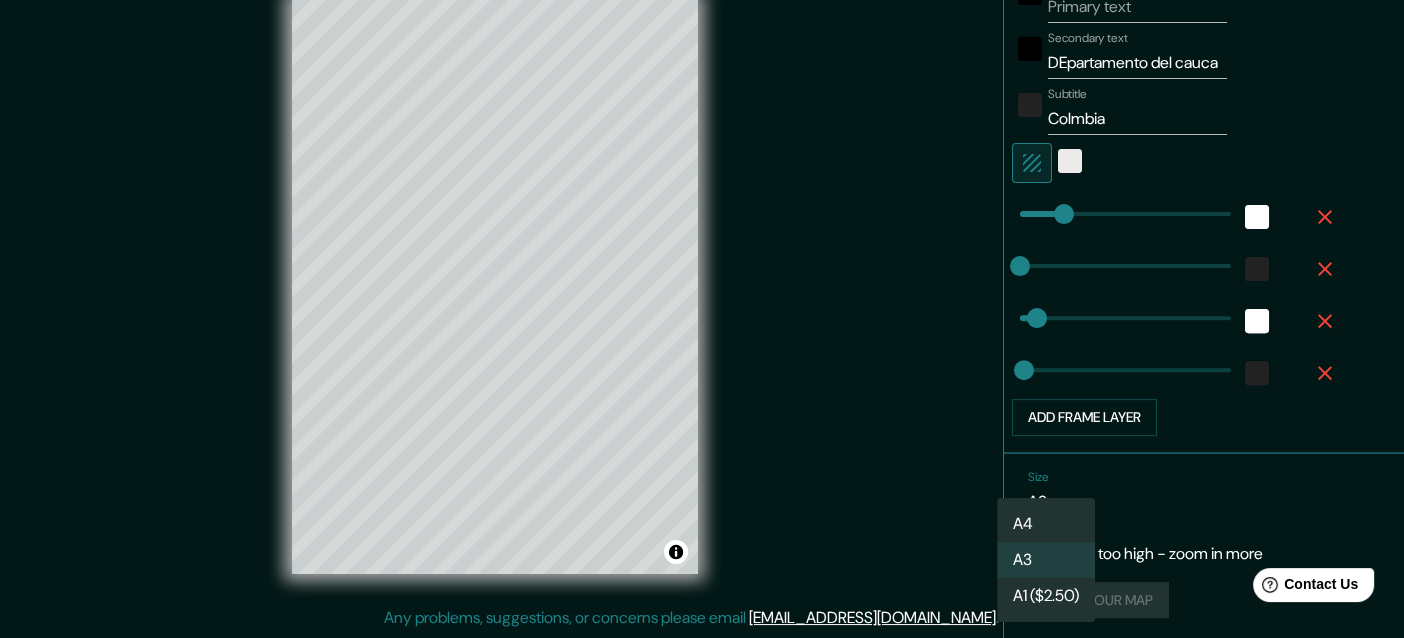 click on "Mappin Location Cauca, Colombia Pins Style Layout Border Choose a border.  Hint : you can make layers of the frame opaque to create some cool effects. None Simple Transparent Fancy Primary text Secondary text DEpartamento del cauca Subtitle Colmbia Add frame layer Size A3 a4 Zoom level too high - zoom in more Create your map © Mapbox   © OpenStreetMap   Improve this map Any problems, suggestions, or concerns please email    help@mappin.pro . . . A4 A3 A1 ($2.50)" at bounding box center [702, 287] 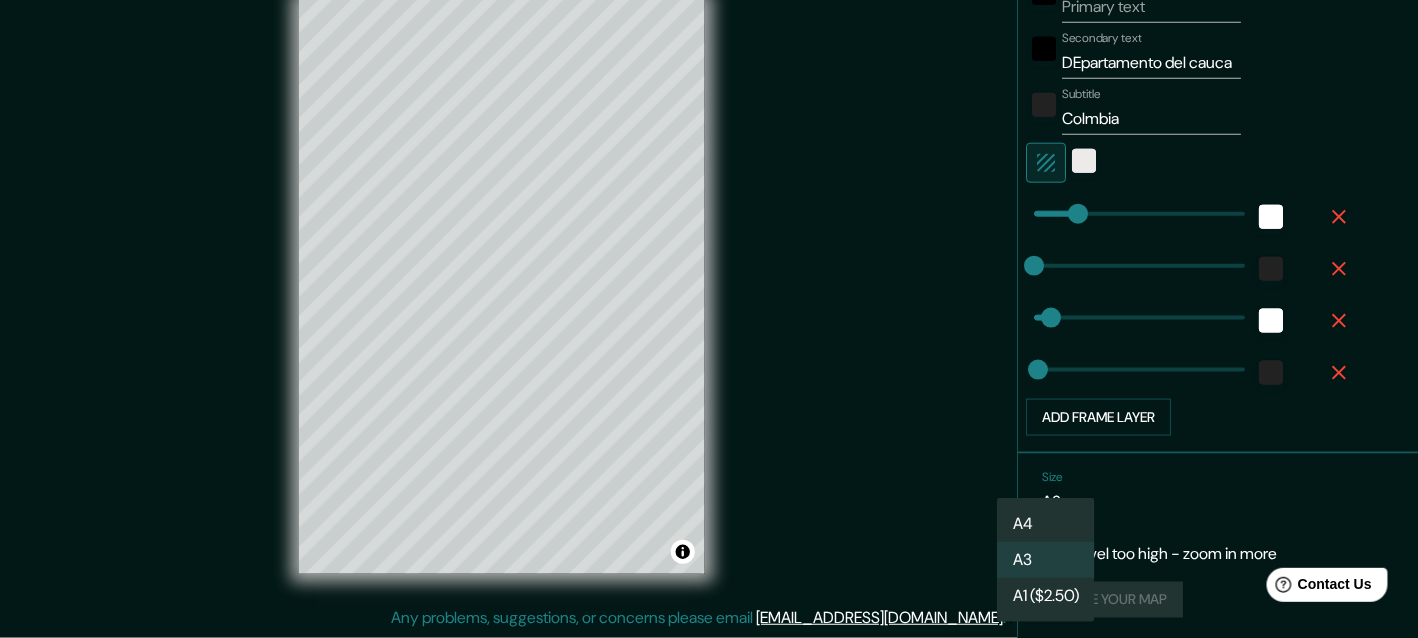 click on "A4" at bounding box center [1046, 524] 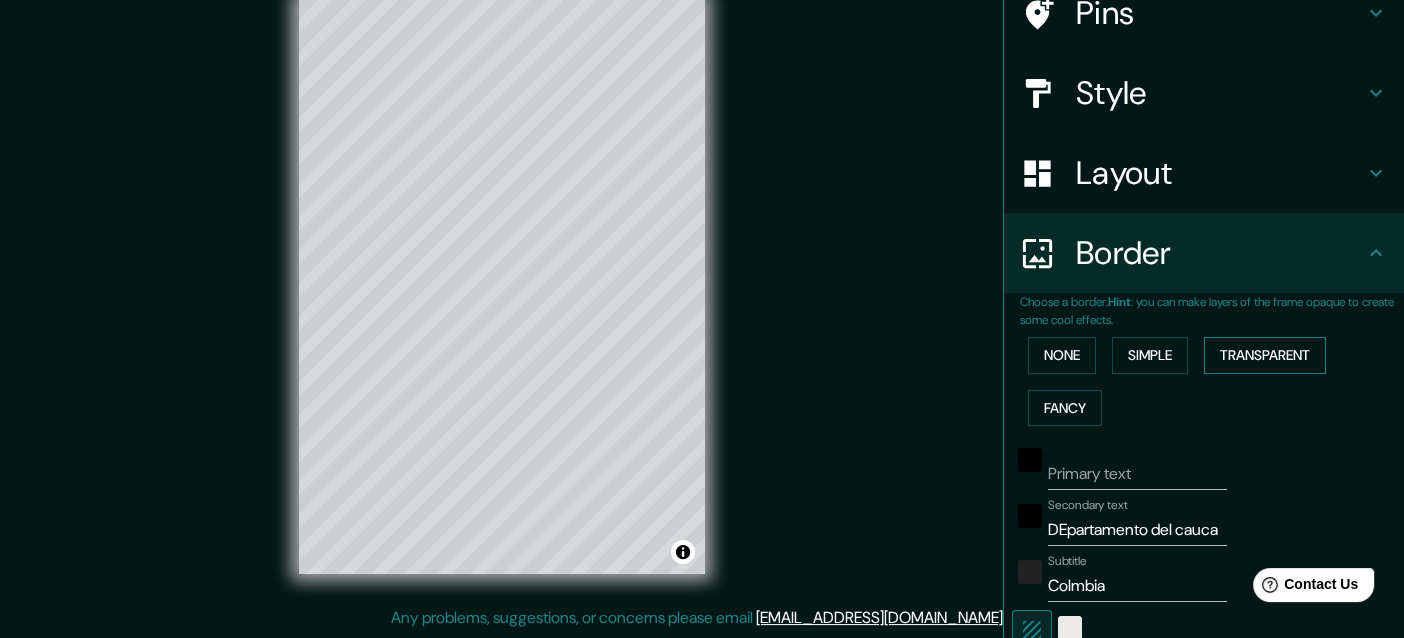 scroll, scrollTop: 0, scrollLeft: 0, axis: both 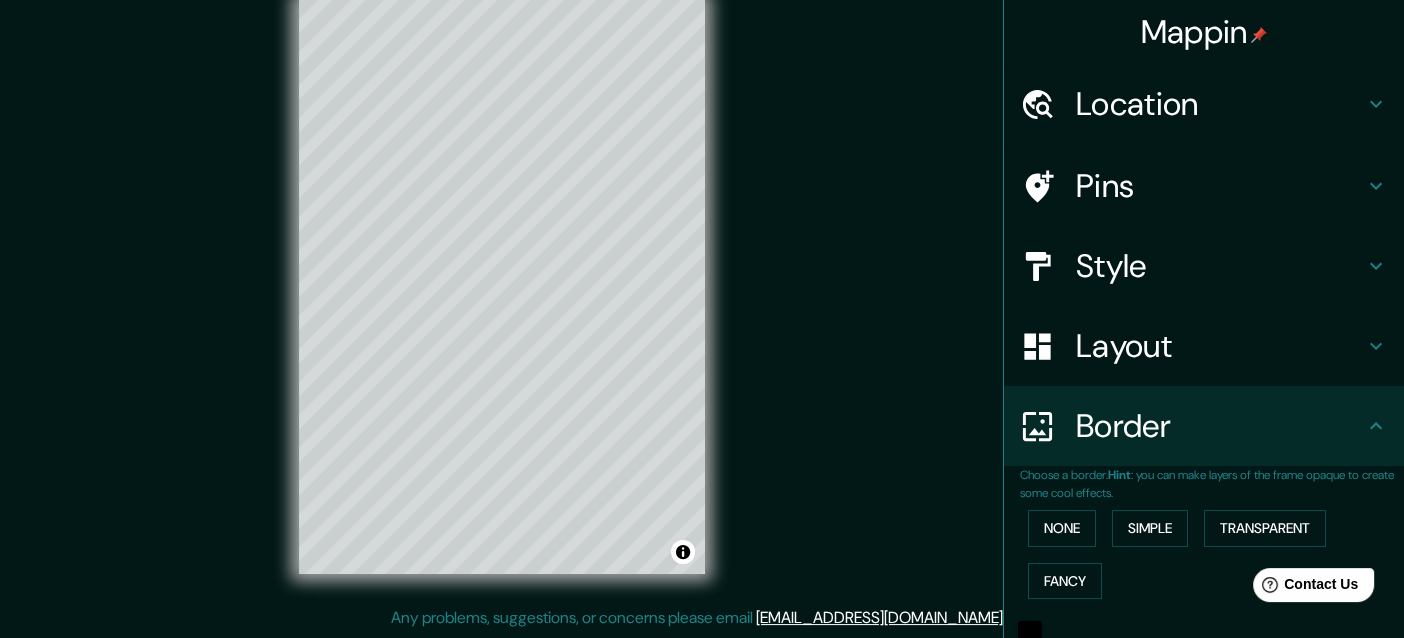 click on "Layout" at bounding box center (1220, 346) 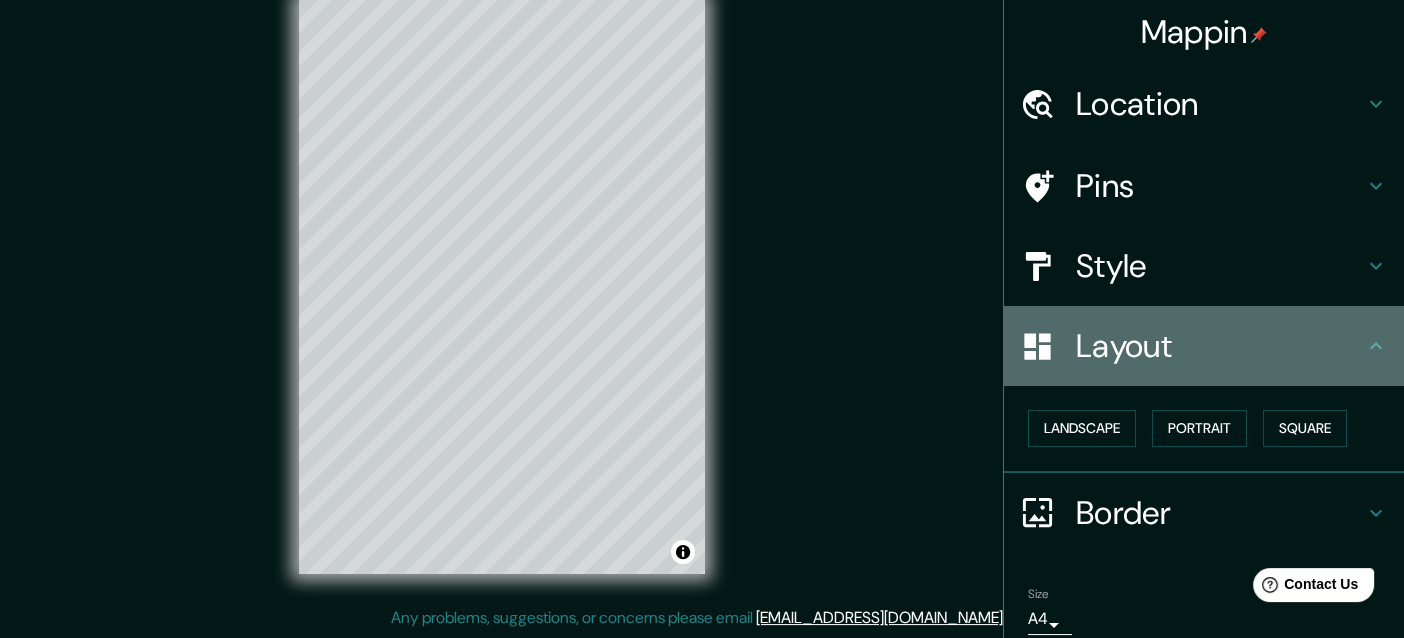 click on "Layout" at bounding box center [1220, 346] 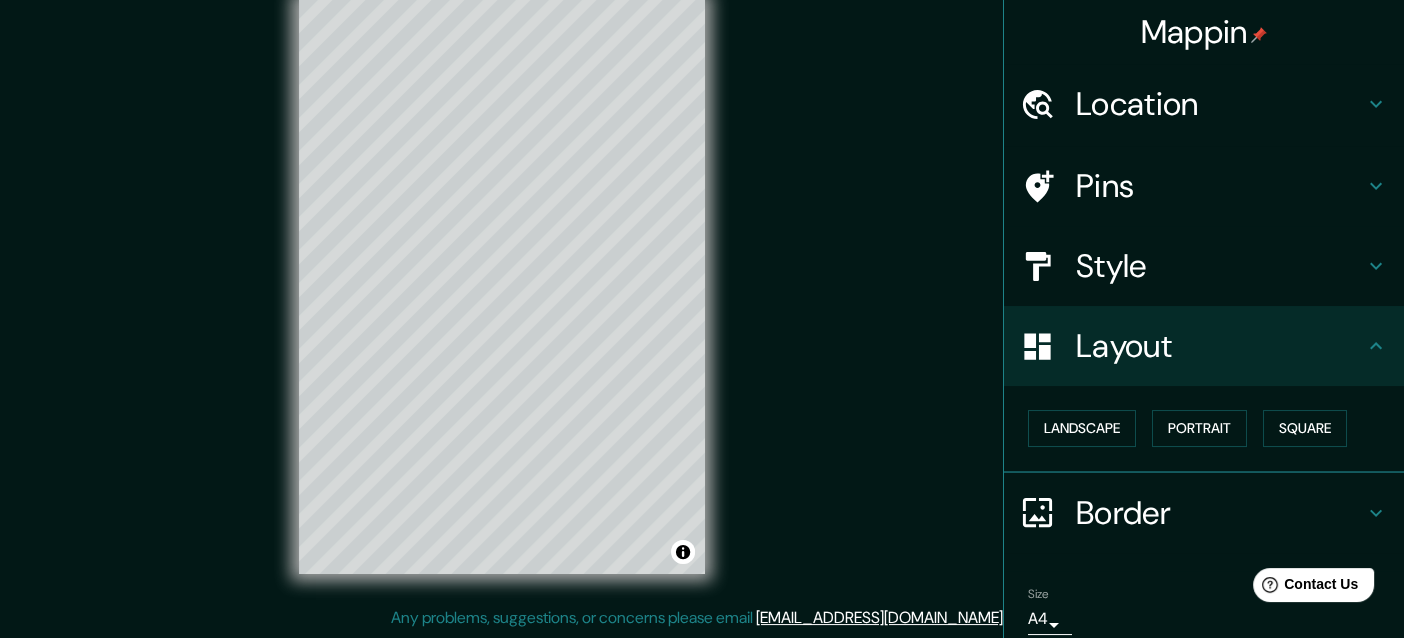 click on "Style" at bounding box center [1220, 266] 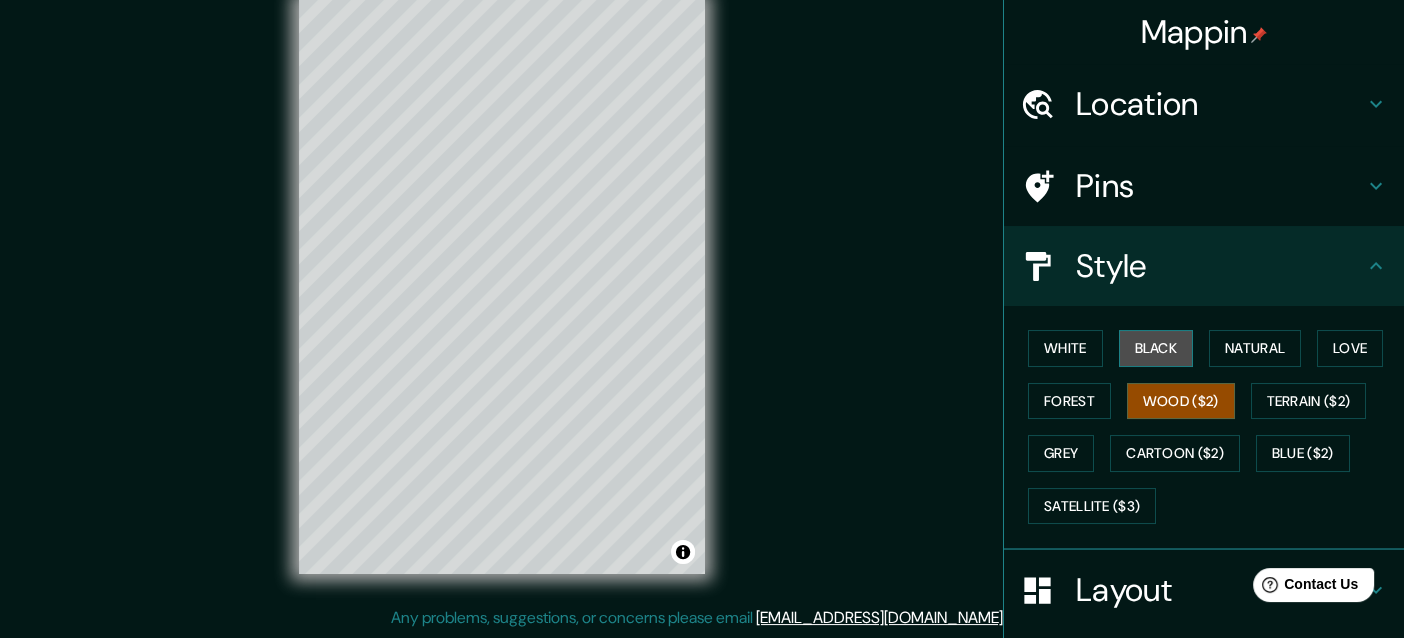 click on "Black" at bounding box center (1156, 348) 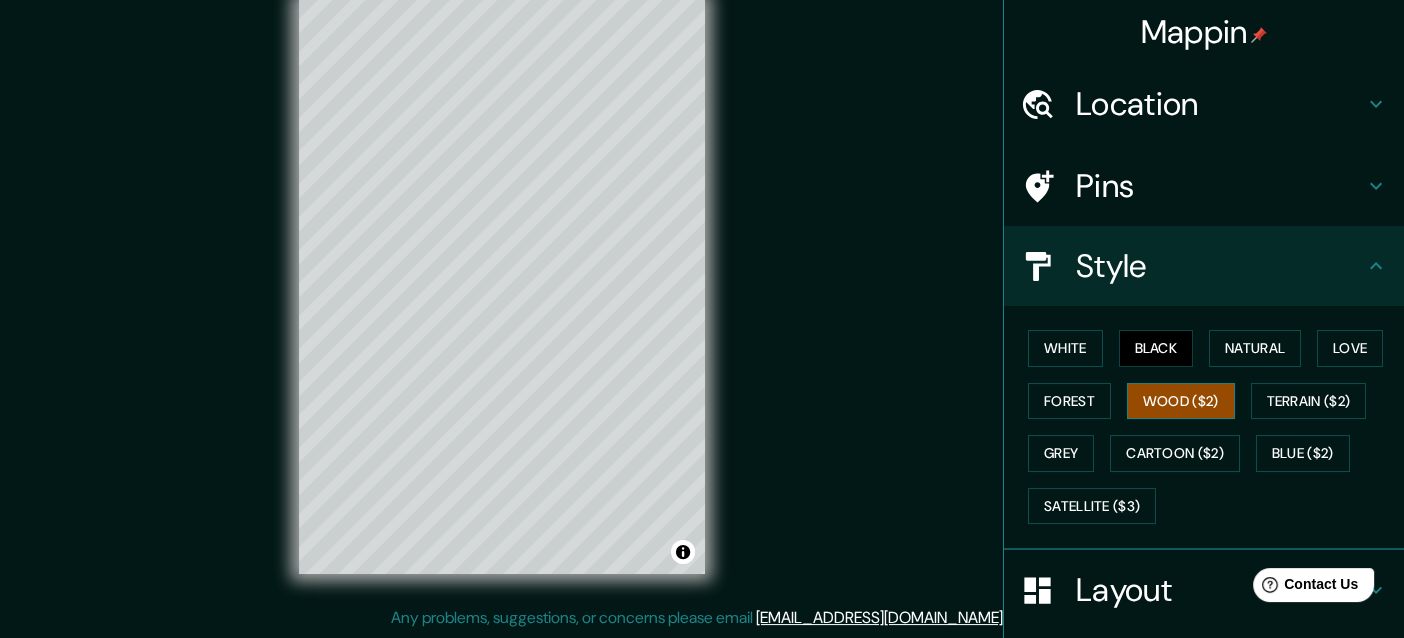 click on "Wood ($2)" at bounding box center [1181, 401] 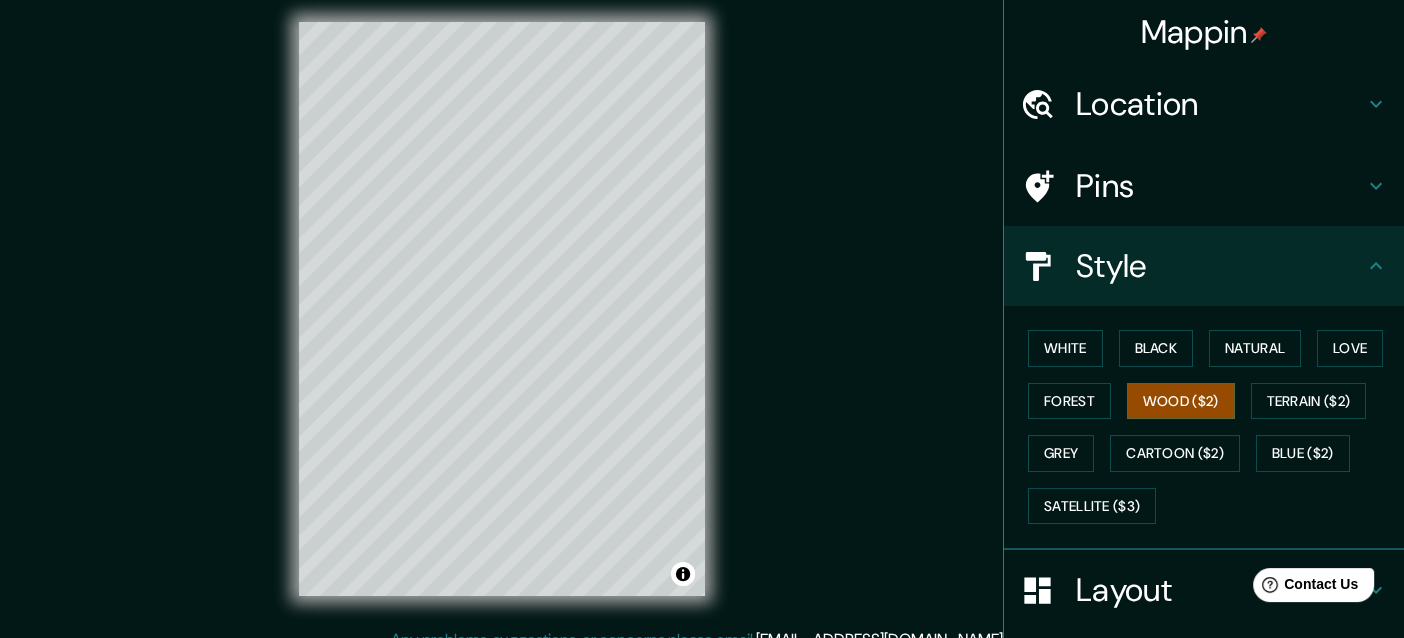 scroll, scrollTop: 0, scrollLeft: 0, axis: both 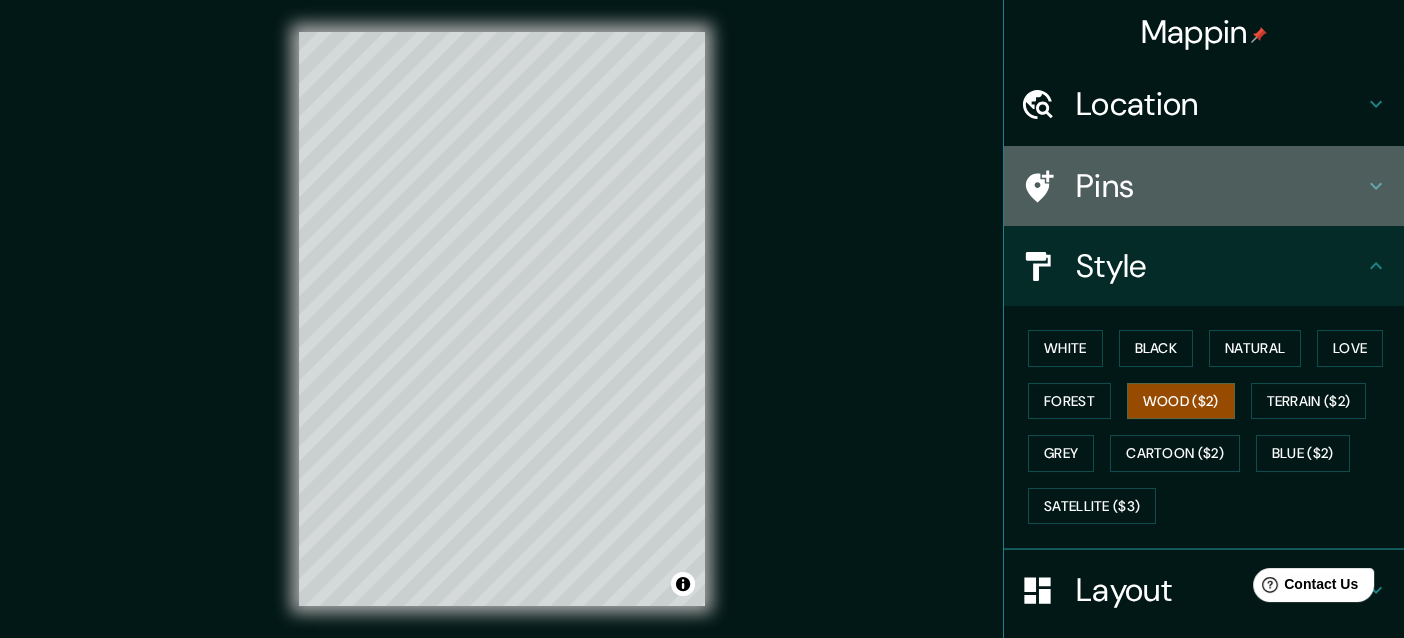 click on "Pins" at bounding box center [1220, 186] 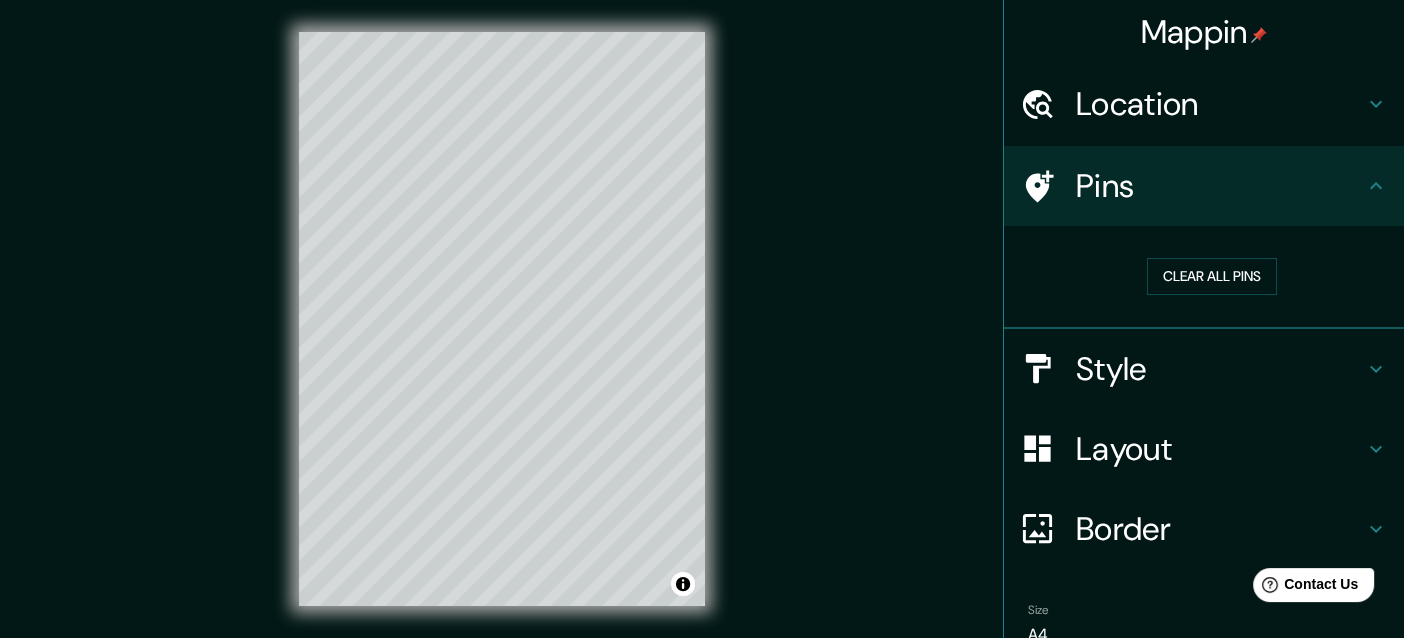 drag, startPoint x: 1207, startPoint y: 271, endPoint x: 914, endPoint y: 282, distance: 293.20642 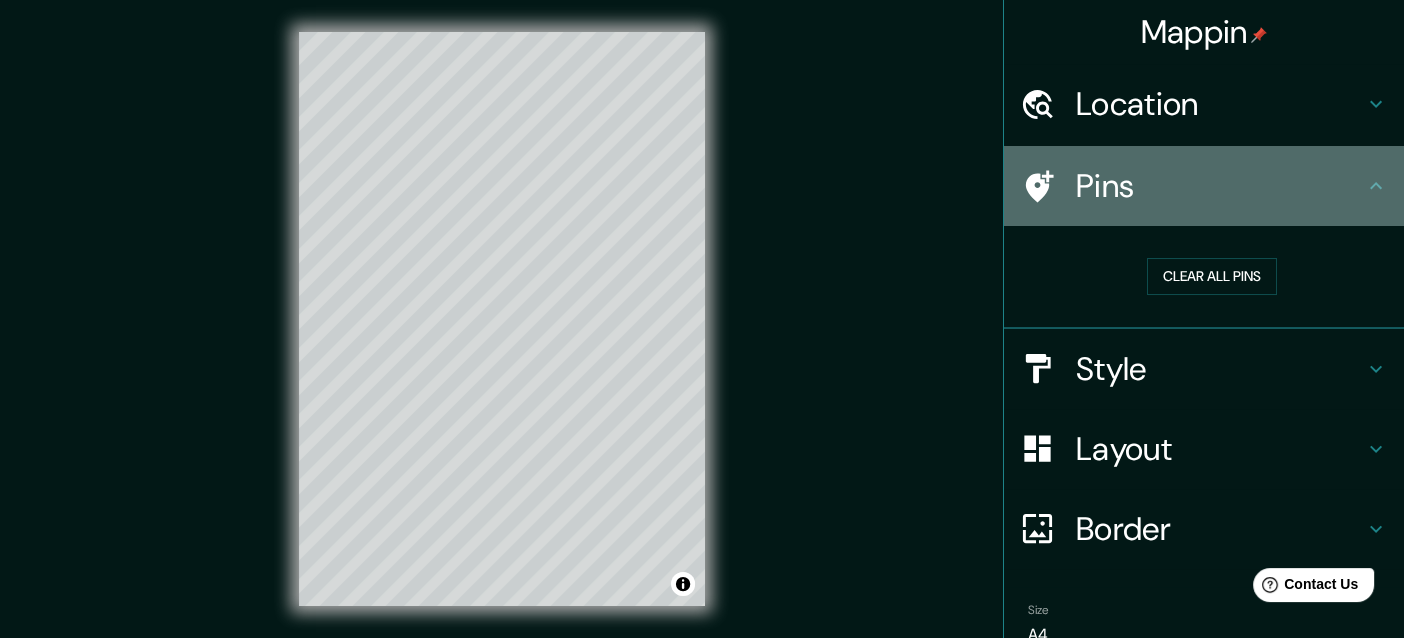 click 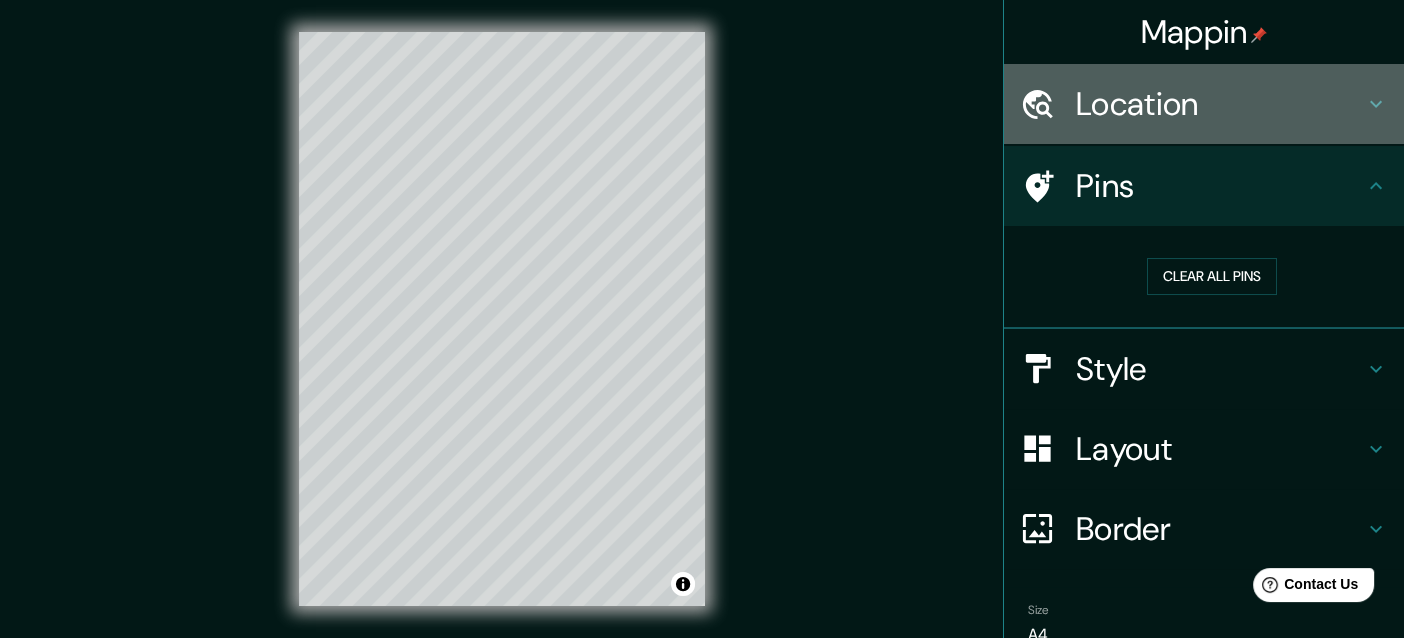 click on "Location" at bounding box center (1220, 104) 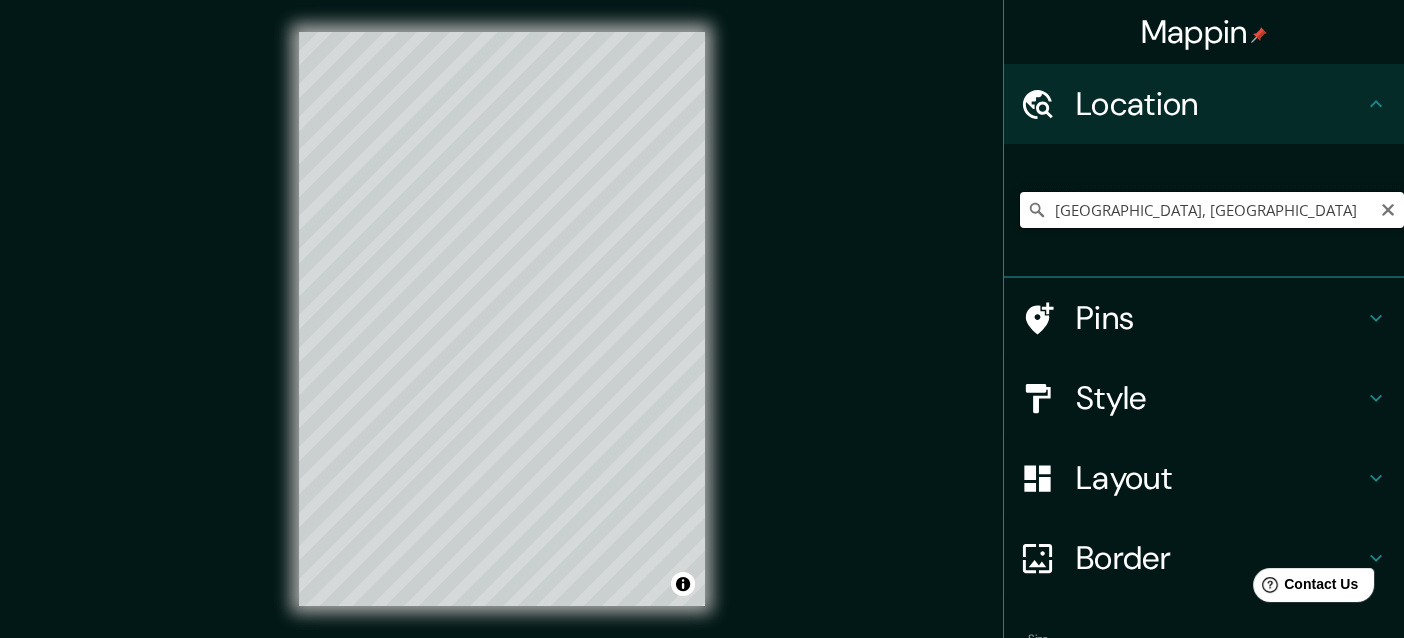 click on "Cauca, Colombia" at bounding box center (1212, 210) 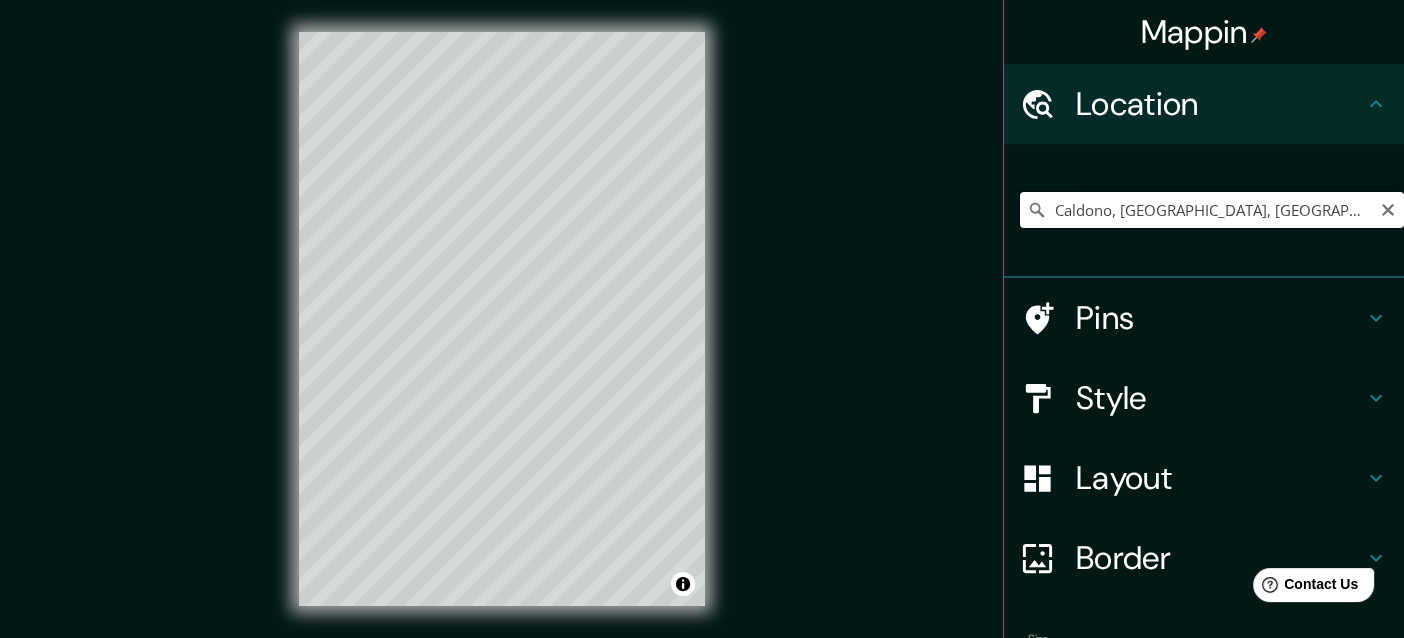 click on "Caldono, Cauca, Colombia" at bounding box center [1212, 210] 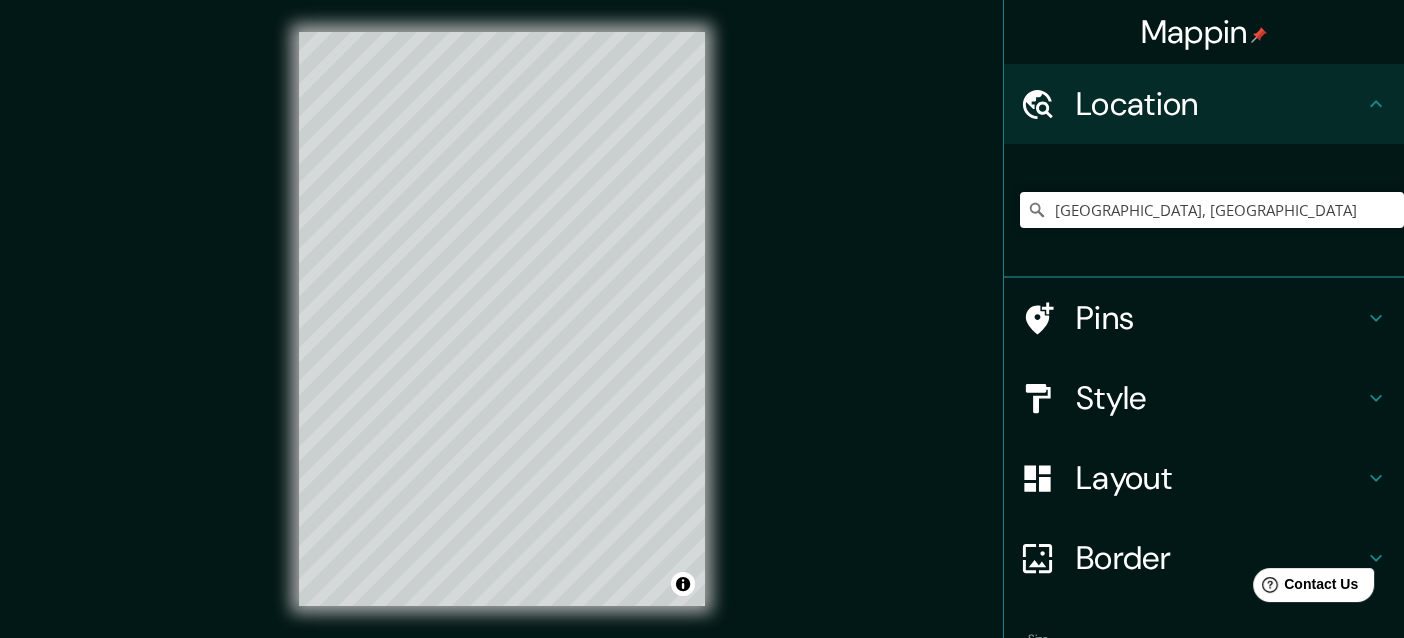 click on "Mappin Location Cauca, Colombia Cauca  Colombia Cauca  Nunchía, Casanare, Colombia Calle 25  700002 Sincelejo, Sucre, Colombia Rua Colombia  Maurício De Nassau, Caruaru - Pernambuco, 55012-260, Brasil Cl Colombia  45110 Ajofrín, provincia de Toledo, España Pins Style Layout Border Choose a border.  Hint : you can make layers of the frame opaque to create some cool effects. None Simple Transparent Fancy Primary text Secondary text DEpartamento del cauca Subtitle Colmbia Add frame layer Size A4 single Zoom level too high - zoom in more Create your map © Mapbox   © OpenStreetMap   Improve this map Any problems, suggestions, or concerns please email    help@mappin.pro . . ." at bounding box center [702, 335] 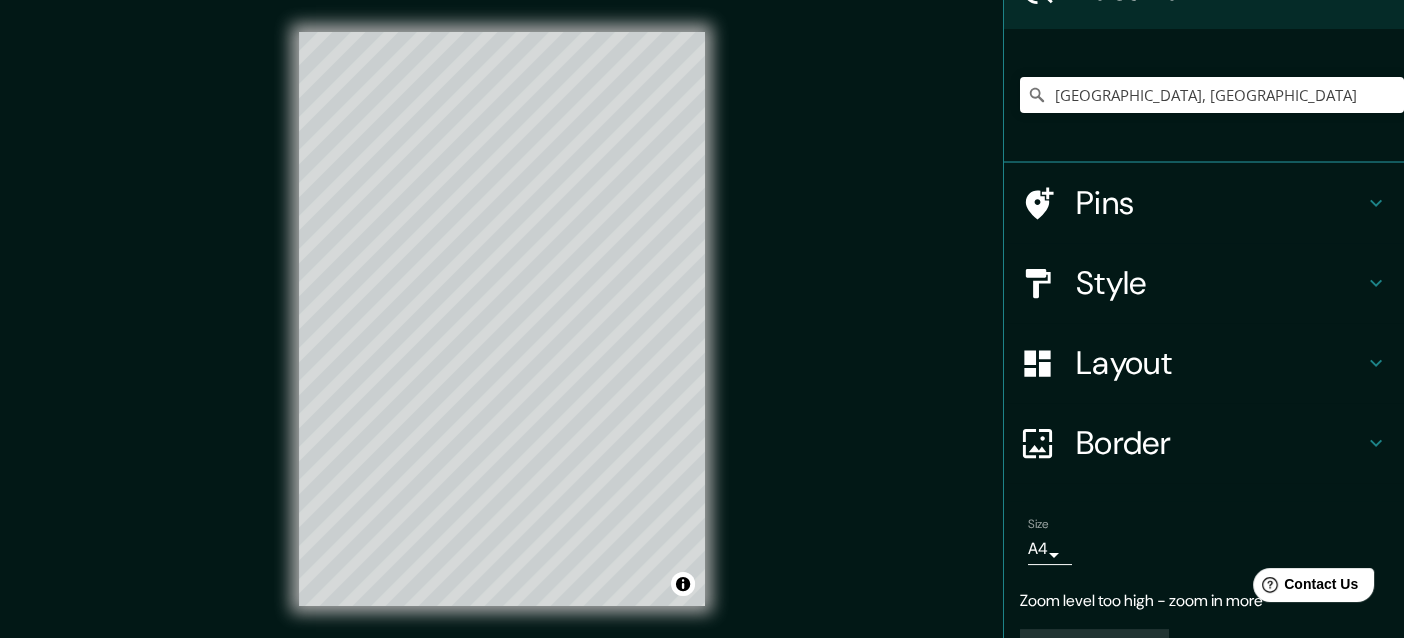 scroll, scrollTop: 165, scrollLeft: 0, axis: vertical 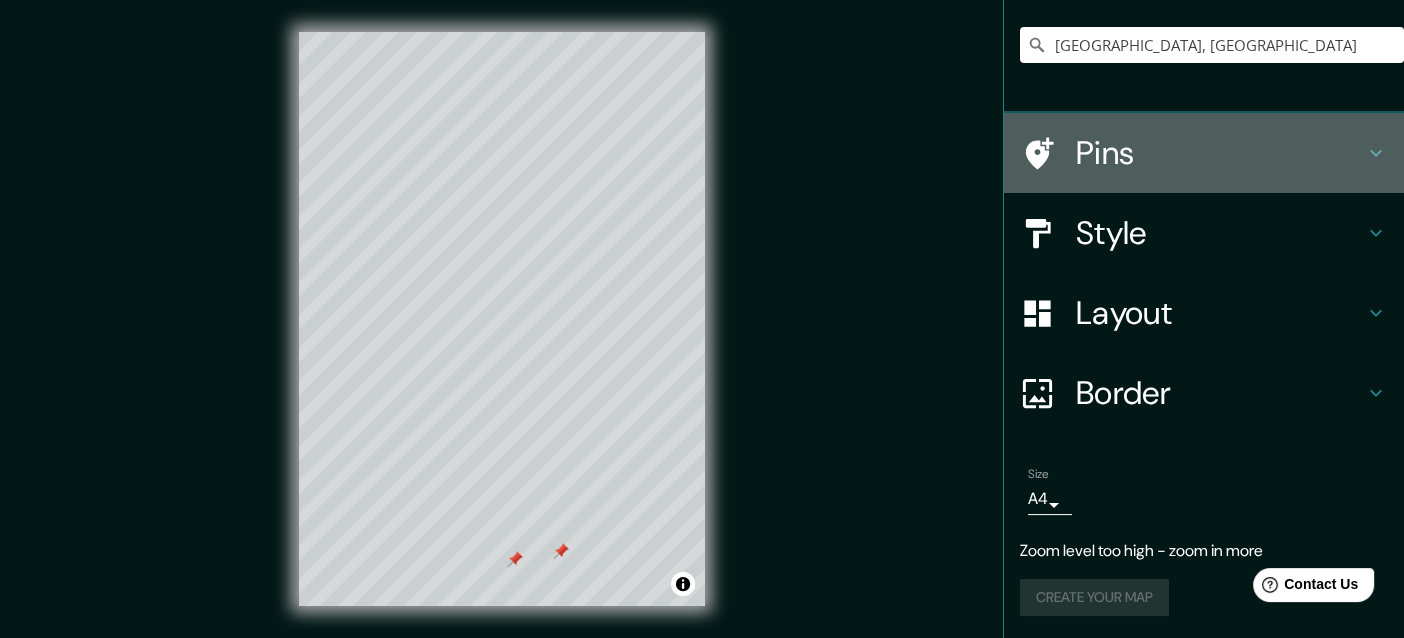 click on "Pins" at bounding box center [1204, 153] 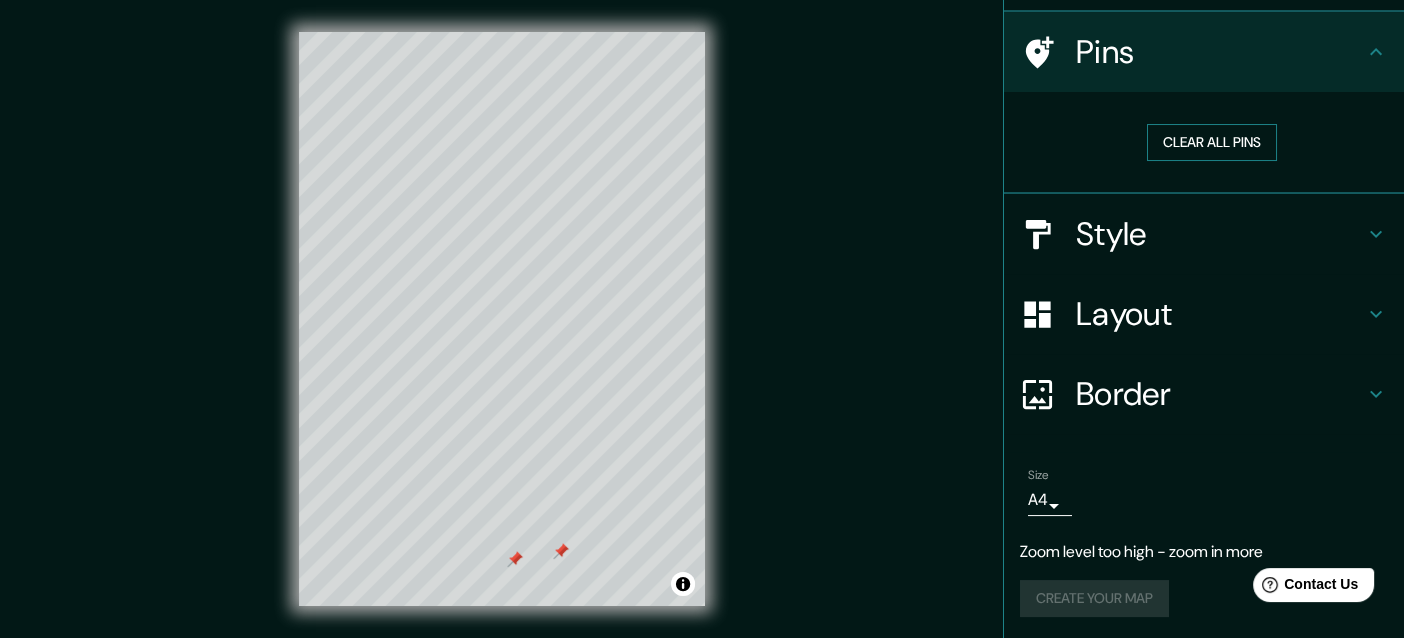 scroll, scrollTop: 134, scrollLeft: 0, axis: vertical 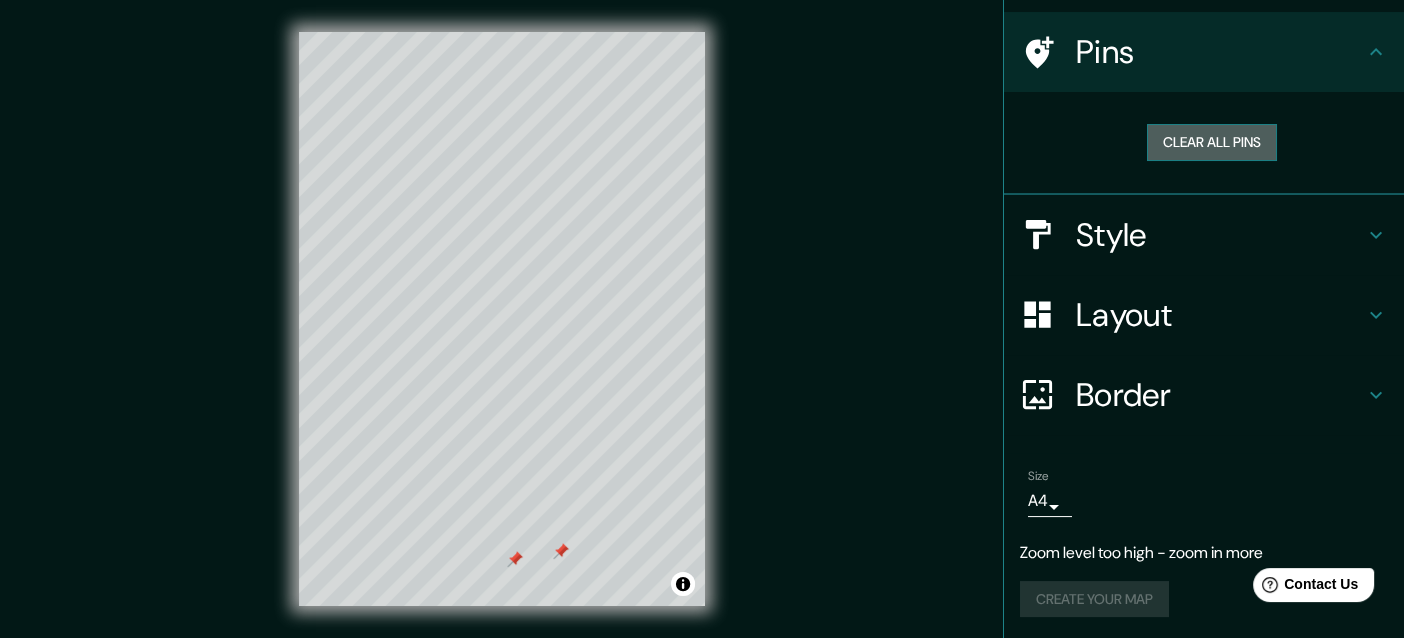 click on "Clear all pins" at bounding box center (1212, 142) 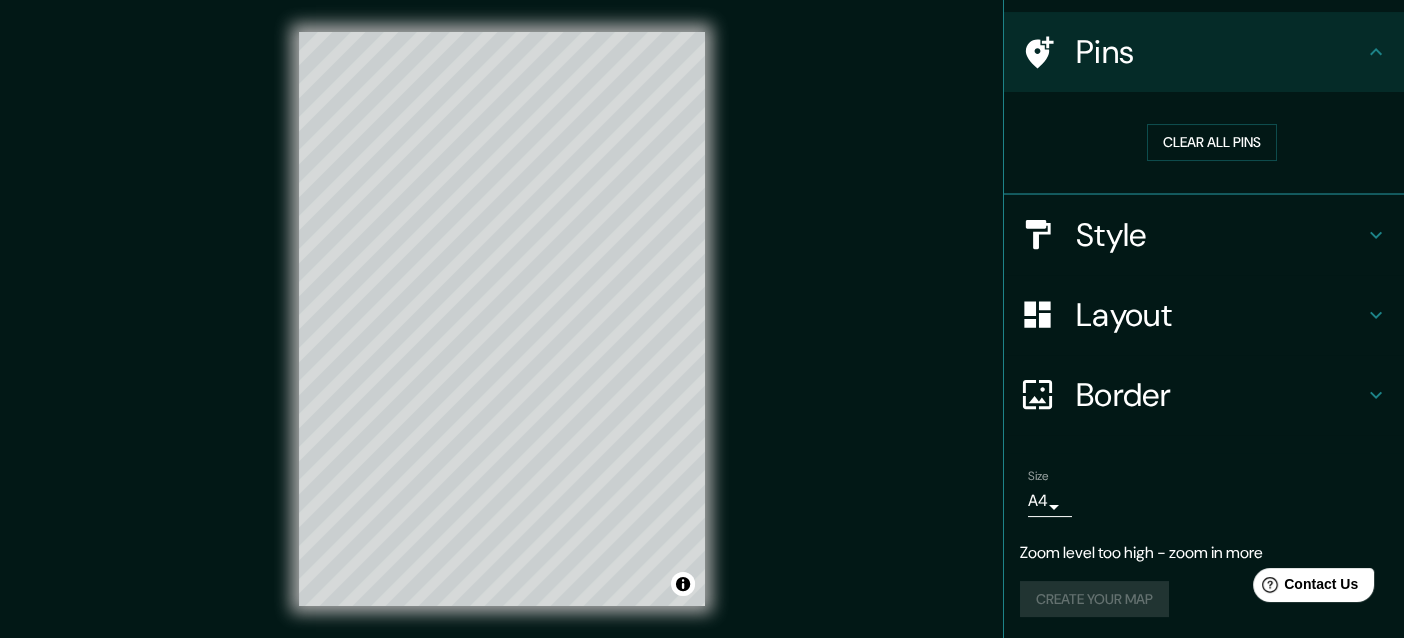 click on "Border" at bounding box center [1220, 395] 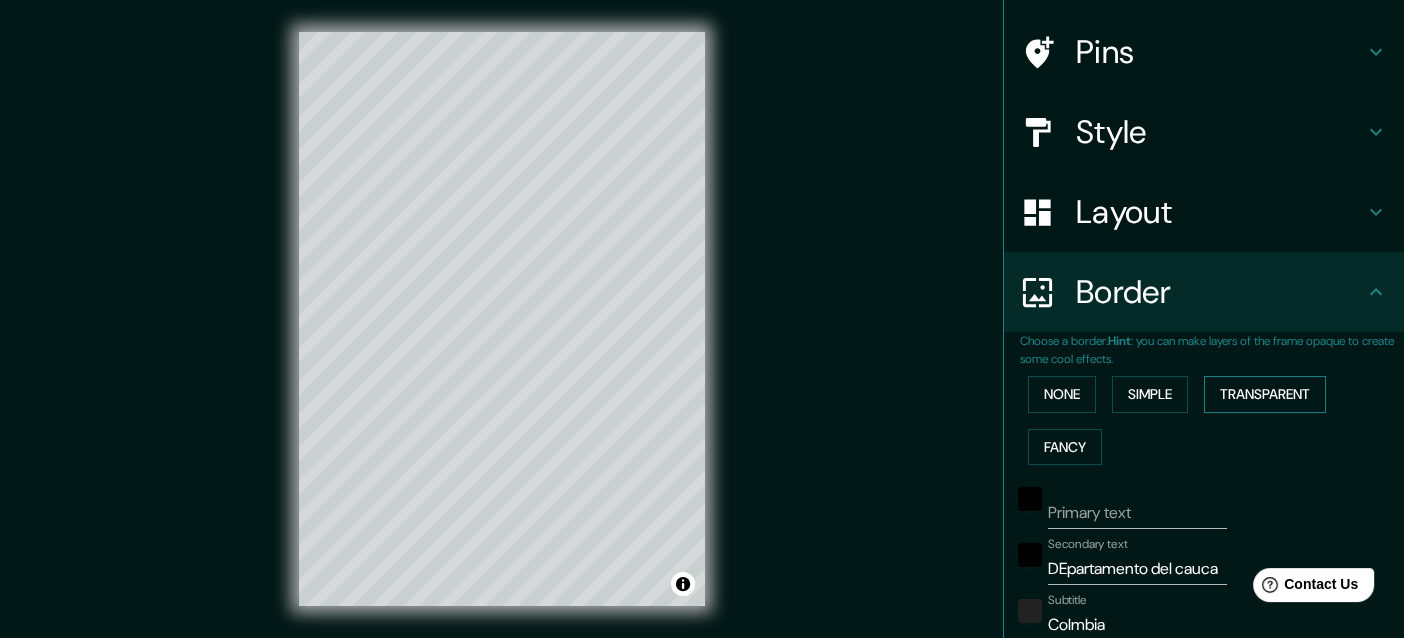 click on "Transparent" at bounding box center (1265, 394) 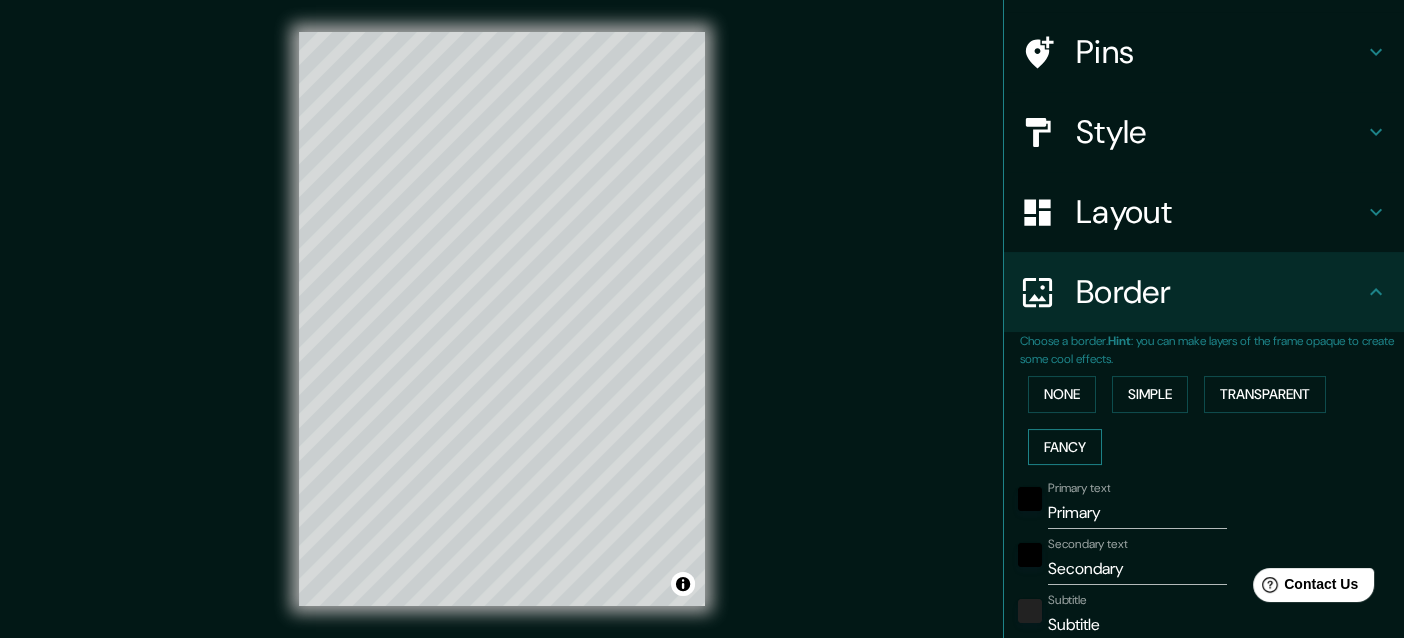 click on "Fancy" at bounding box center [1065, 447] 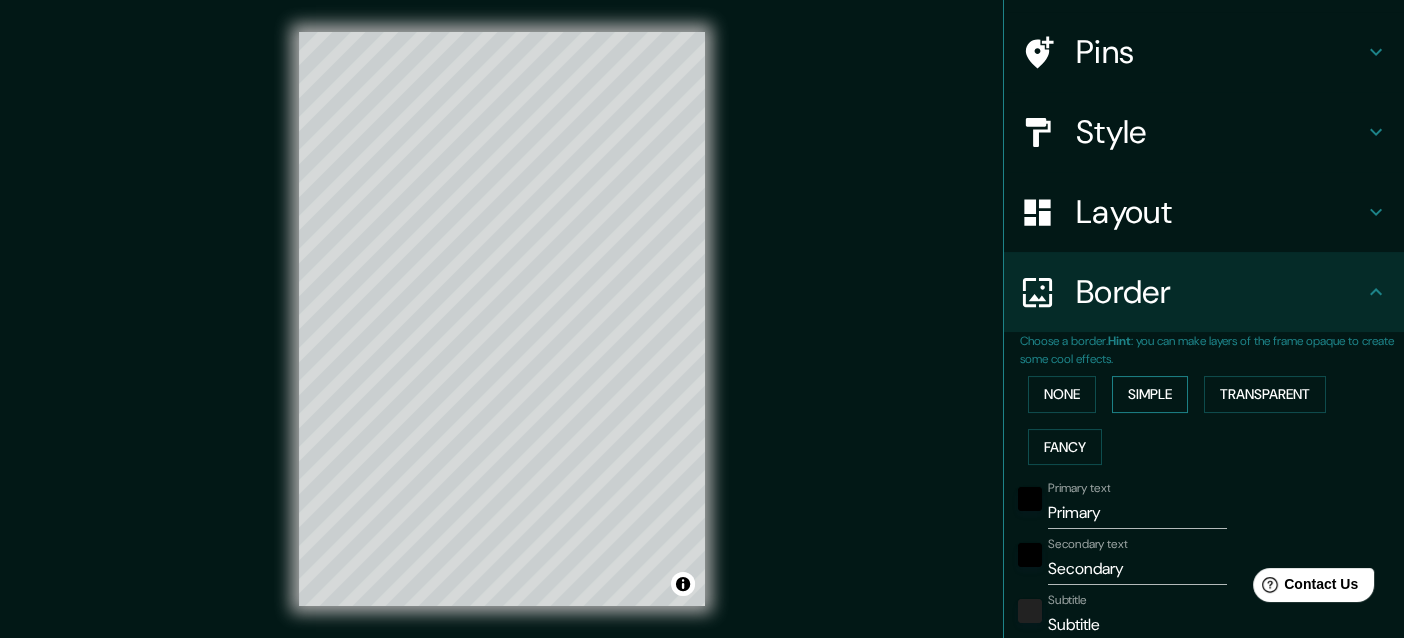 click on "Simple" at bounding box center [1150, 394] 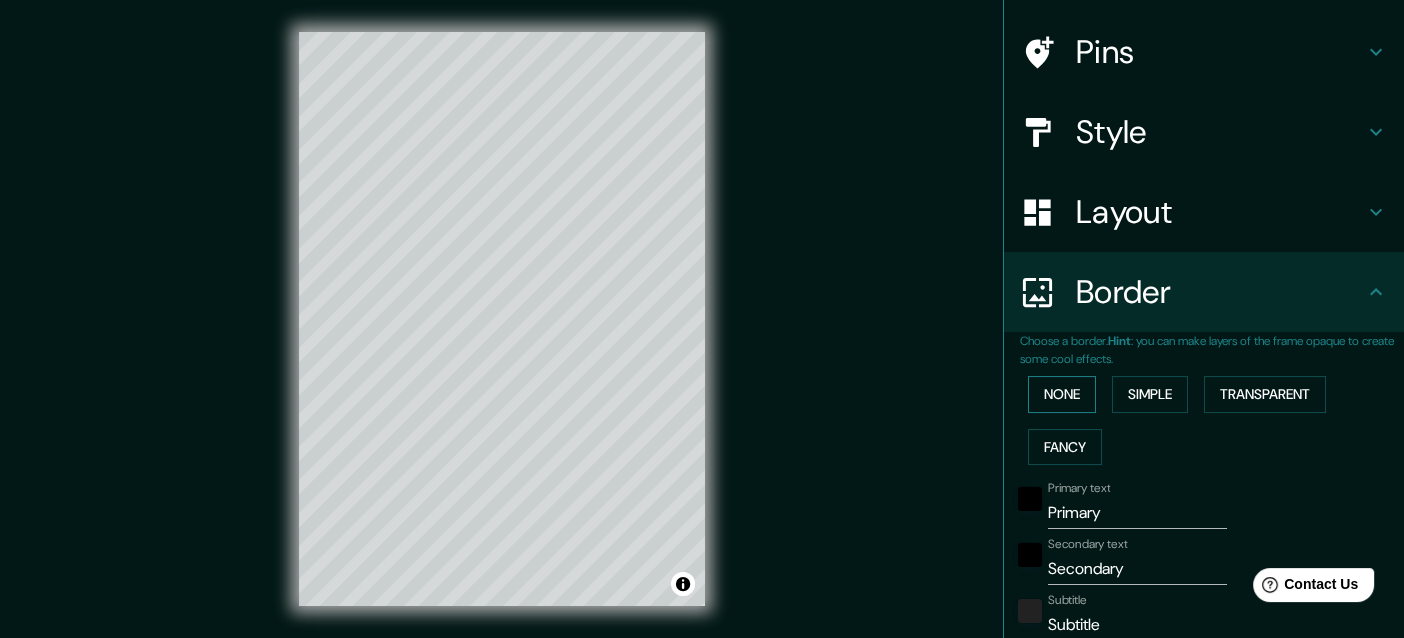 click on "None" at bounding box center (1062, 394) 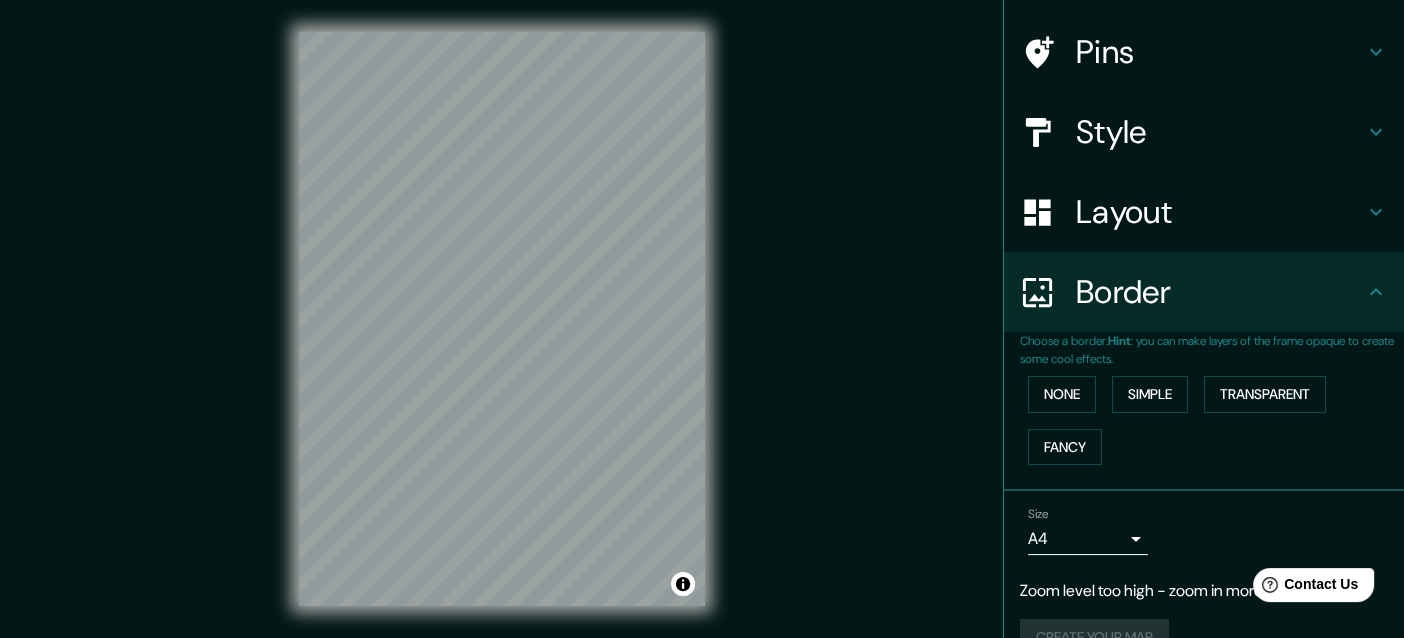 click on "Mappin Location Cauca, Colombia Cauca  Colombia Cauca  Nunchía, Casanare, Colombia Calle 25  700002 Sincelejo, Sucre, Colombia Rua Colombia  Maurício De Nassau, Caruaru - Pernambuco, 55012-260, Brasil Cl Colombia  45110 Ajofrín, provincia de Toledo, España Pins Style Layout Border Choose a border.  Hint : you can make layers of the frame opaque to create some cool effects. None Simple Transparent Fancy Size A4 single Zoom level too high - zoom in more Create your map © Mapbox   © OpenStreetMap   Improve this map Any problems, suggestions, or concerns please email    help@mappin.pro . . ." at bounding box center (702, 335) 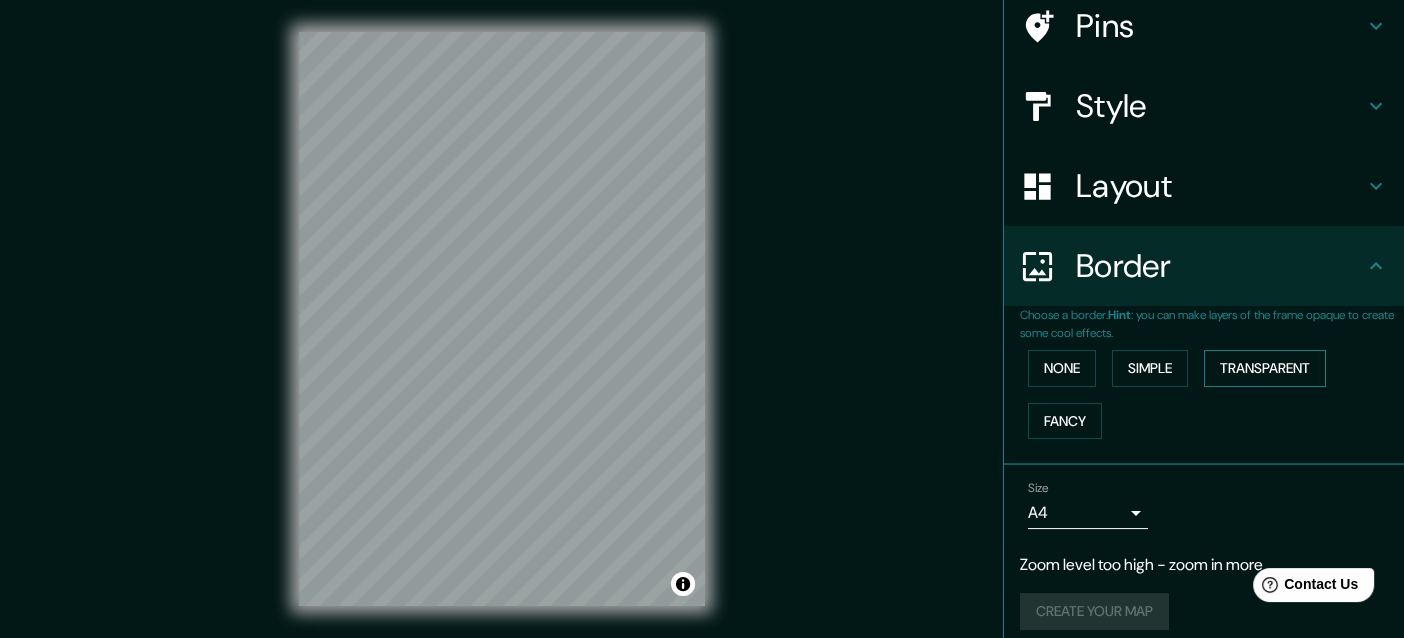 scroll, scrollTop: 172, scrollLeft: 0, axis: vertical 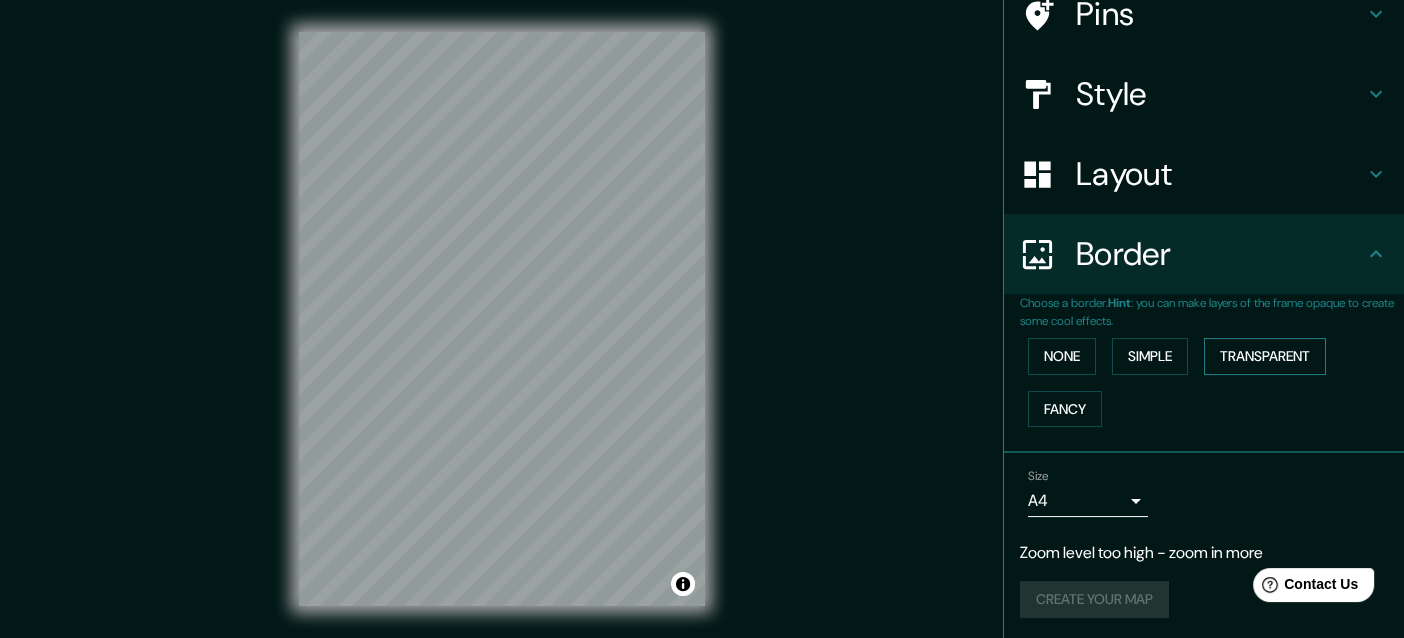 click on "Transparent" at bounding box center [1265, 356] 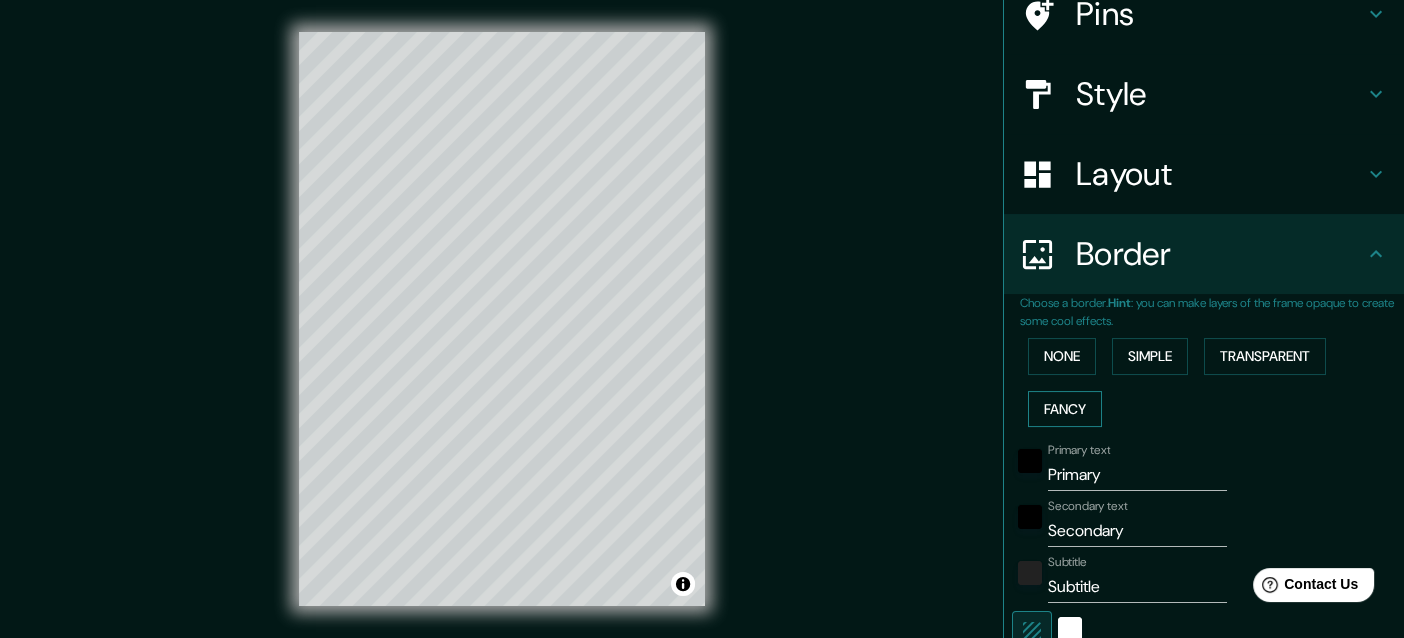 click on "Fancy" at bounding box center [1065, 409] 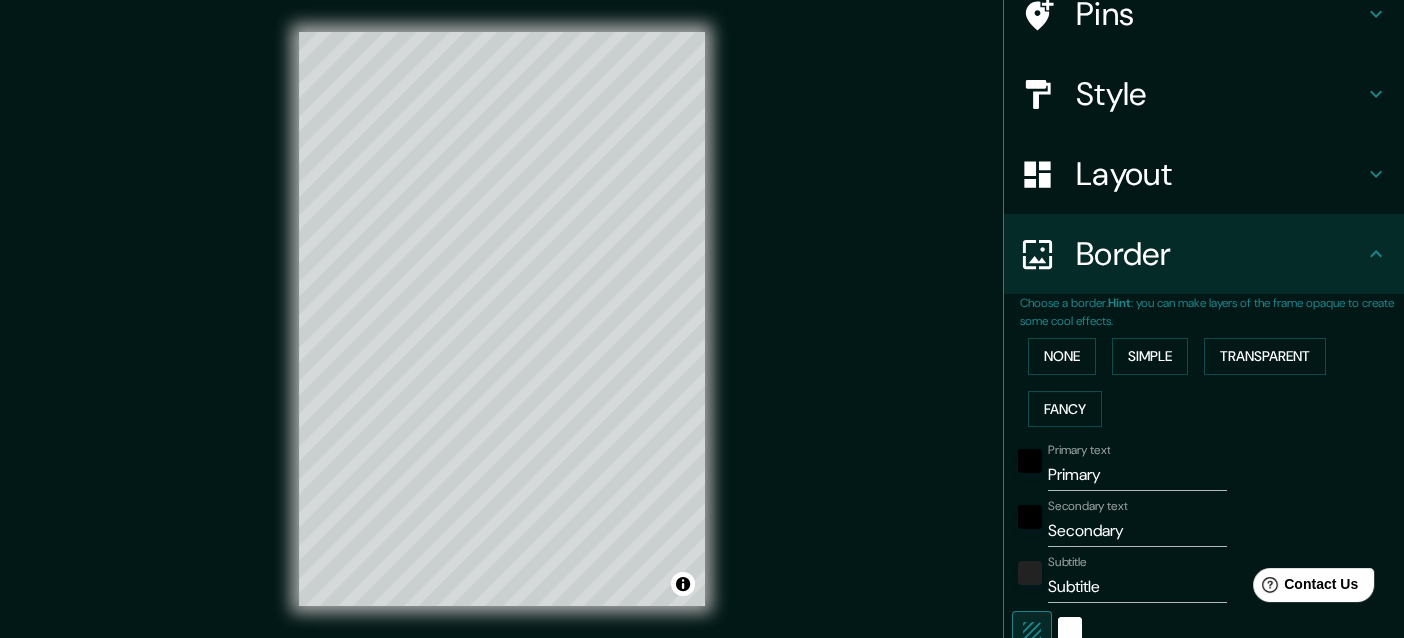 click on "Mappin Location Cauca, Colombia Cauca  Colombia Cauca  Nunchía, Casanare, Colombia Calle 25  700002 Sincelejo, Sucre, Colombia Rua Colombia  Maurício De Nassau, Caruaru - Pernambuco, 55012-260, Brasil Cl Colombia  45110 Ajofrín, provincia de Toledo, España Pins Style Layout Border Choose a border.  Hint : you can make layers of the frame opaque to create some cool effects. None Simple Transparent Fancy Primary text Primary Secondary text Secondary Subtitle Subtitle Add frame layer Size A4 single Zoom level too high - zoom in more Create your map © Mapbox   © OpenStreetMap   Improve this map Any problems, suggestions, or concerns please email    help@mappin.pro . . ." at bounding box center [702, 335] 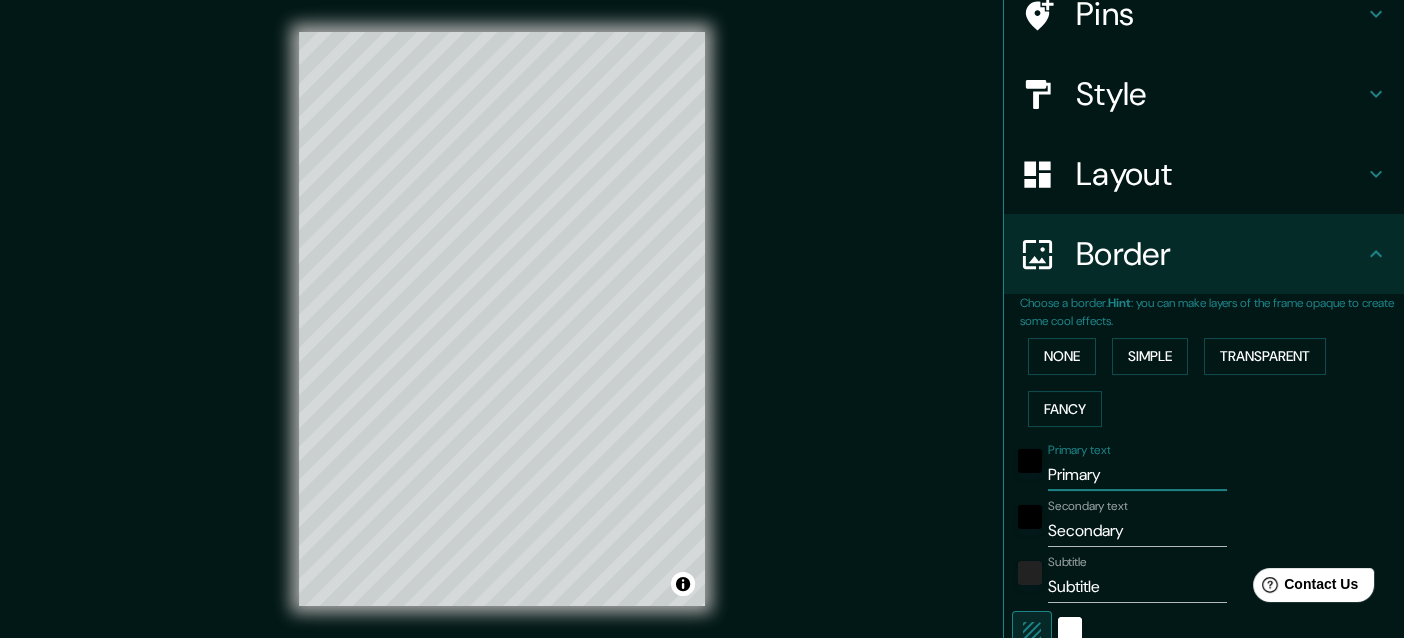 click on "Primary" at bounding box center [1137, 475] 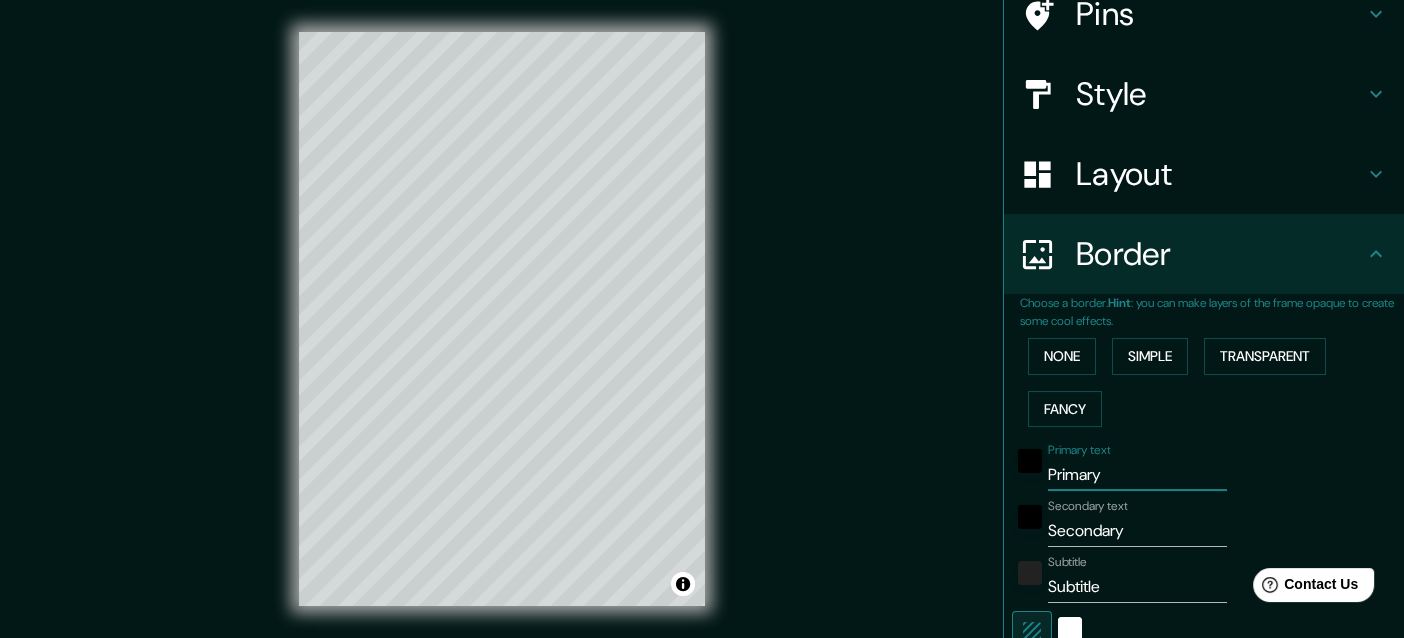 click on "Primary" at bounding box center [1137, 475] 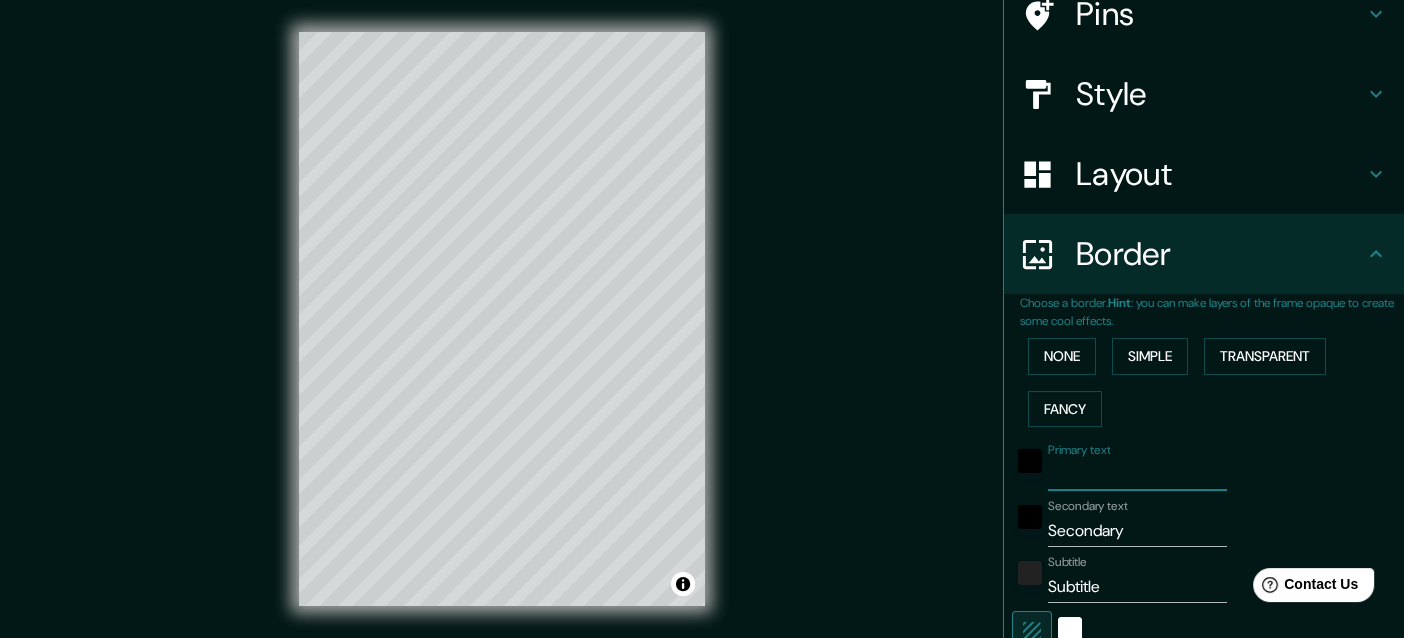 click on "Secondary" at bounding box center [1137, 531] 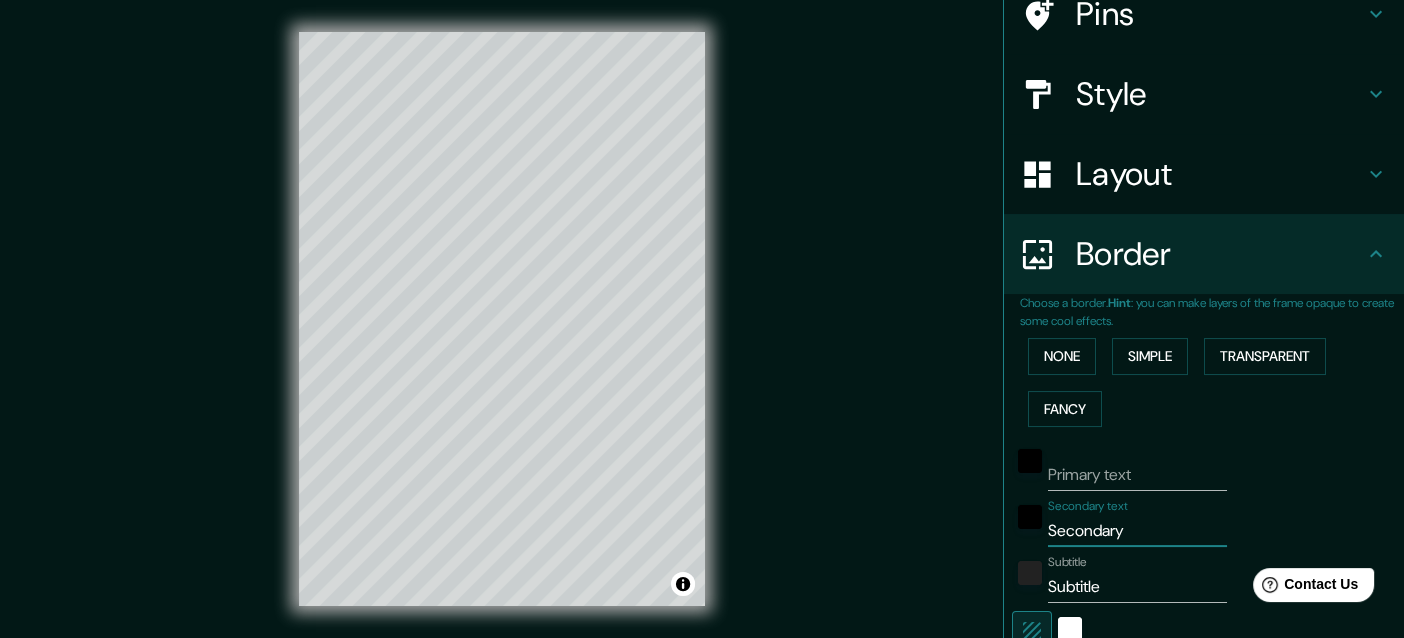 click on "Secondary" at bounding box center (1137, 531) 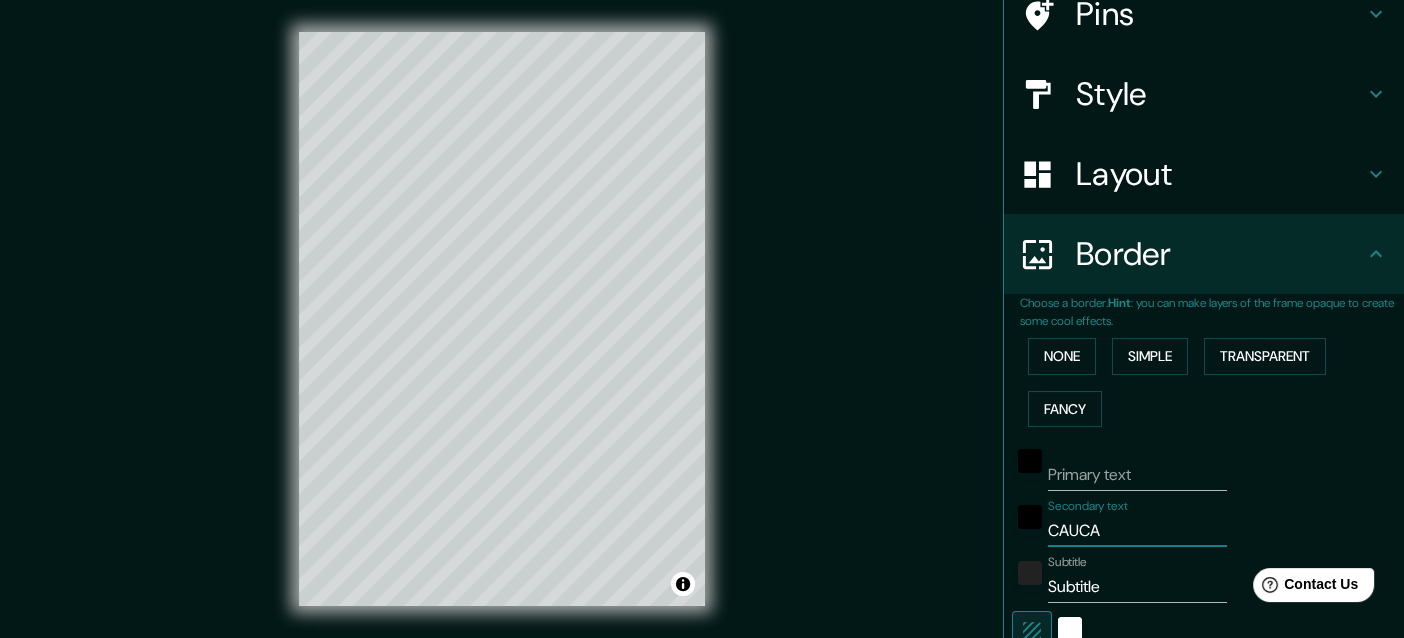 click on "Subtitle" at bounding box center (1137, 587) 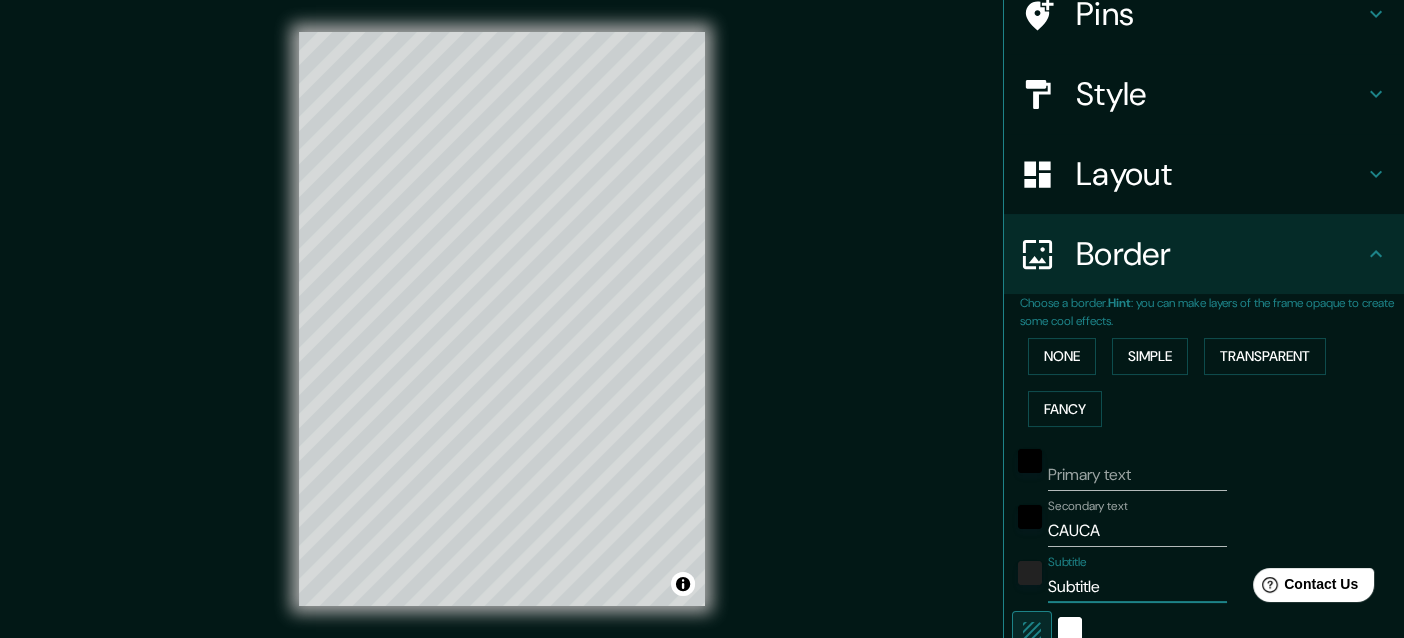 click on "Subtitle" at bounding box center (1137, 587) 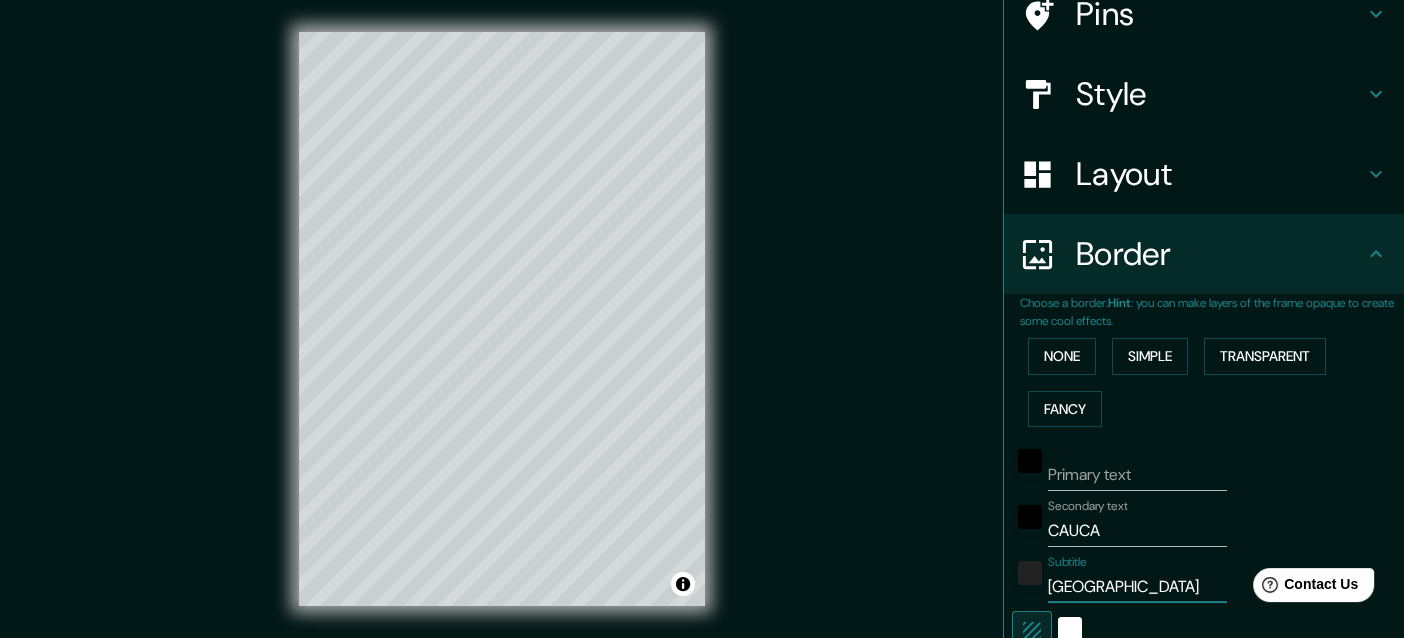 click on "Mappin Location Cauca, Colombia Cauca  Colombia Cauca  Nunchía, Casanare, Colombia Calle 25  700002 Sincelejo, Sucre, Colombia Rua Colombia  Maurício De Nassau, Caruaru - Pernambuco, 55012-260, Brasil Cl Colombia  45110 Ajofrín, provincia de Toledo, España Pins Style Layout Border Choose a border.  Hint : you can make layers of the frame opaque to create some cool effects. None Simple Transparent Fancy Primary text Secondary text CAUCA Subtitle Colombia Add frame layer Size A4 single Zoom level too high - zoom in more Create your map © Mapbox   © OpenStreetMap   Improve this map Any problems, suggestions, or concerns please email    help@mappin.pro . . ." at bounding box center [702, 335] 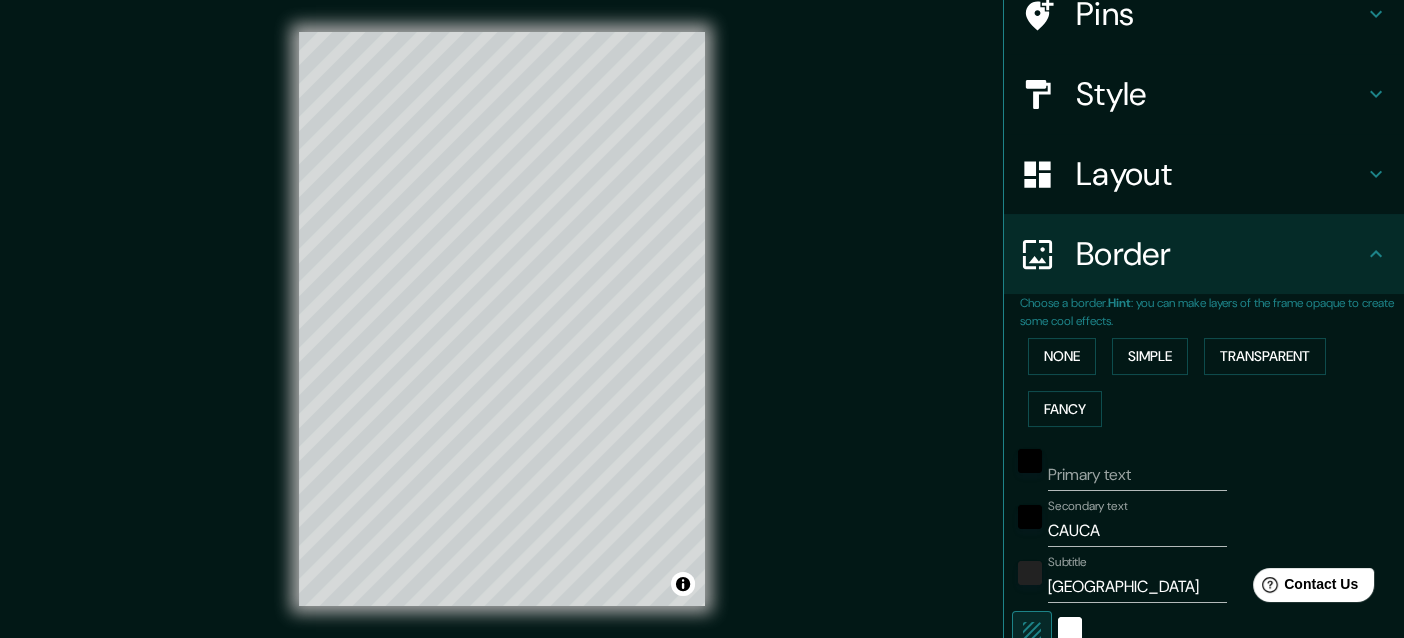 click on "Mappin Location Cauca, Colombia Cauca  Colombia Cauca  Nunchía, Casanare, Colombia Calle 25  700002 Sincelejo, Sucre, Colombia Rua Colombia  Maurício De Nassau, Caruaru - Pernambuco, 55012-260, Brasil Cl Colombia  45110 Ajofrín, provincia de Toledo, España Pins Style Layout Border Choose a border.  Hint : you can make layers of the frame opaque to create some cool effects. None Simple Transparent Fancy Primary text Secondary text CAUCA Subtitle Colombia Add frame layer Size A4 single Zoom level too high - zoom in more Create your map © Mapbox   © OpenStreetMap   Improve this map Any problems, suggestions, or concerns please email    help@mappin.pro . . ." at bounding box center (702, 335) 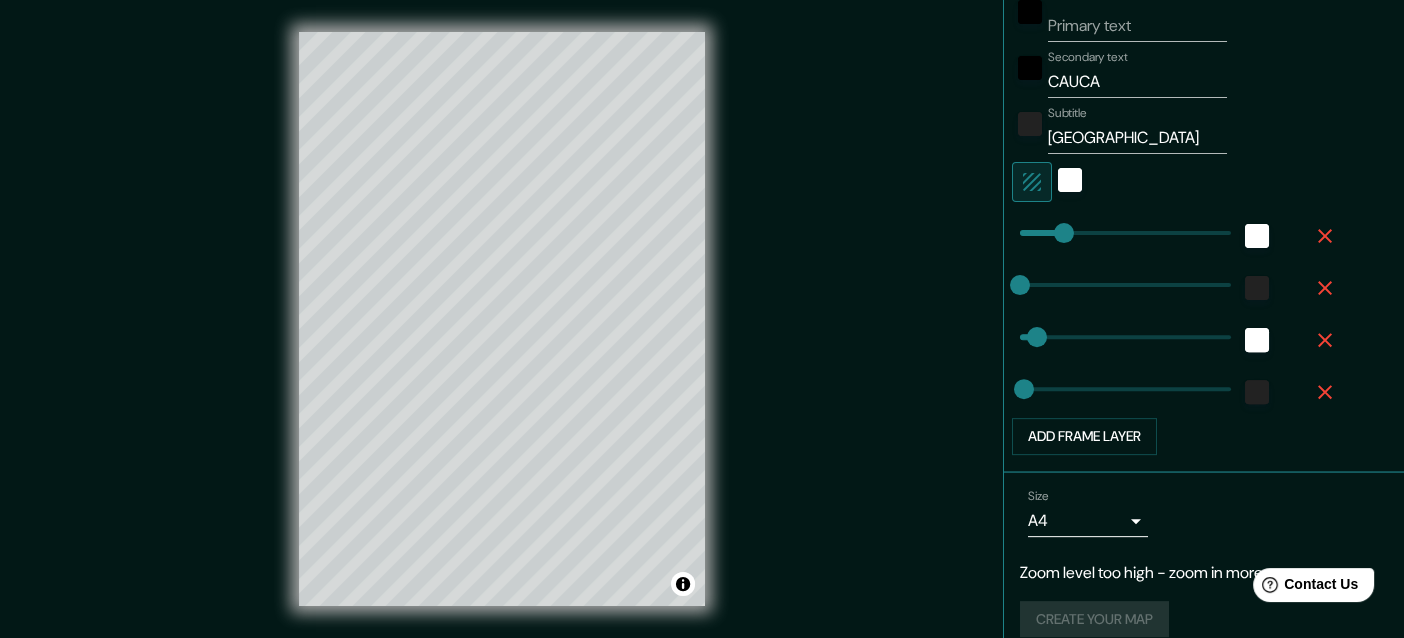 scroll, scrollTop: 639, scrollLeft: 0, axis: vertical 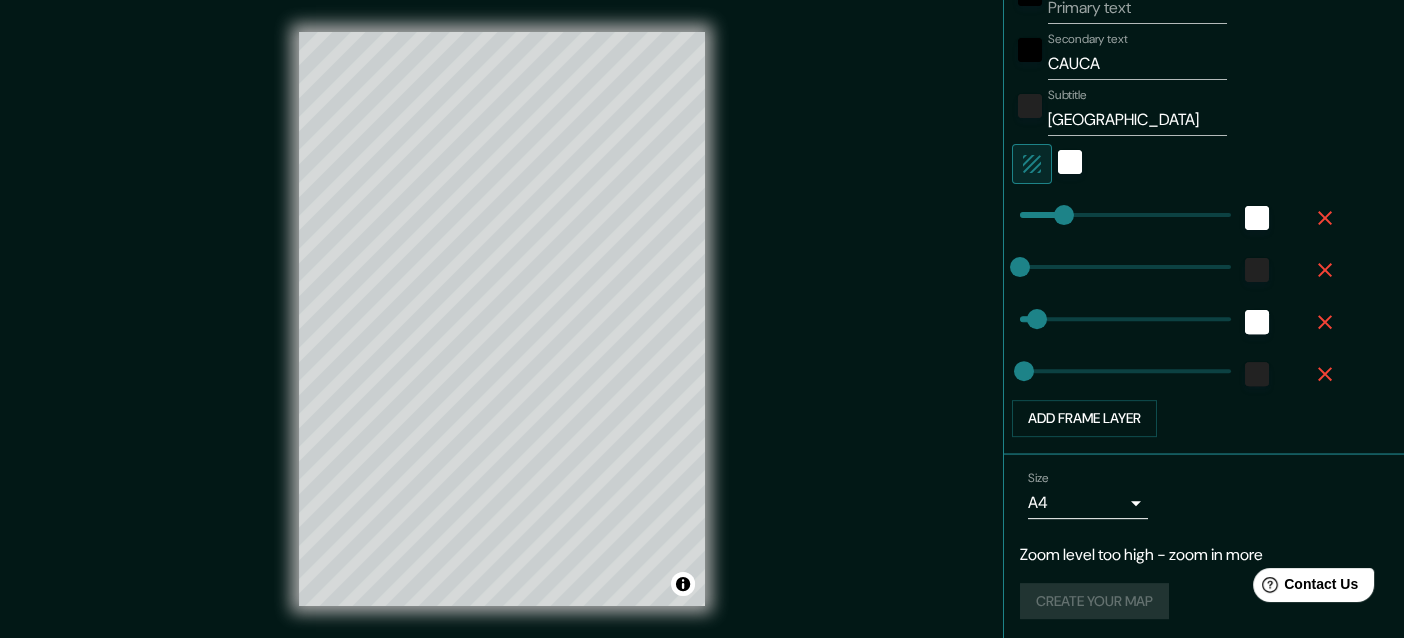 click on "Mappin Location Cauca, Colombia Cauca  Colombia Cauca  Nunchía, Casanare, Colombia Calle 25  700002 Sincelejo, Sucre, Colombia Rua Colombia  Maurício De Nassau, Caruaru - Pernambuco, 55012-260, Brasil Cl Colombia  45110 Ajofrín, provincia de Toledo, España Pins Style Layout Border Choose a border.  Hint : you can make layers of the frame opaque to create some cool effects. None Simple Transparent Fancy Primary text Secondary text CAUCA Subtitle Colombia Add frame layer Size A4 single Zoom level too high - zoom in more Create your map © Mapbox   © OpenStreetMap   Improve this map Any problems, suggestions, or concerns please email    help@mappin.pro . . ." at bounding box center (702, 319) 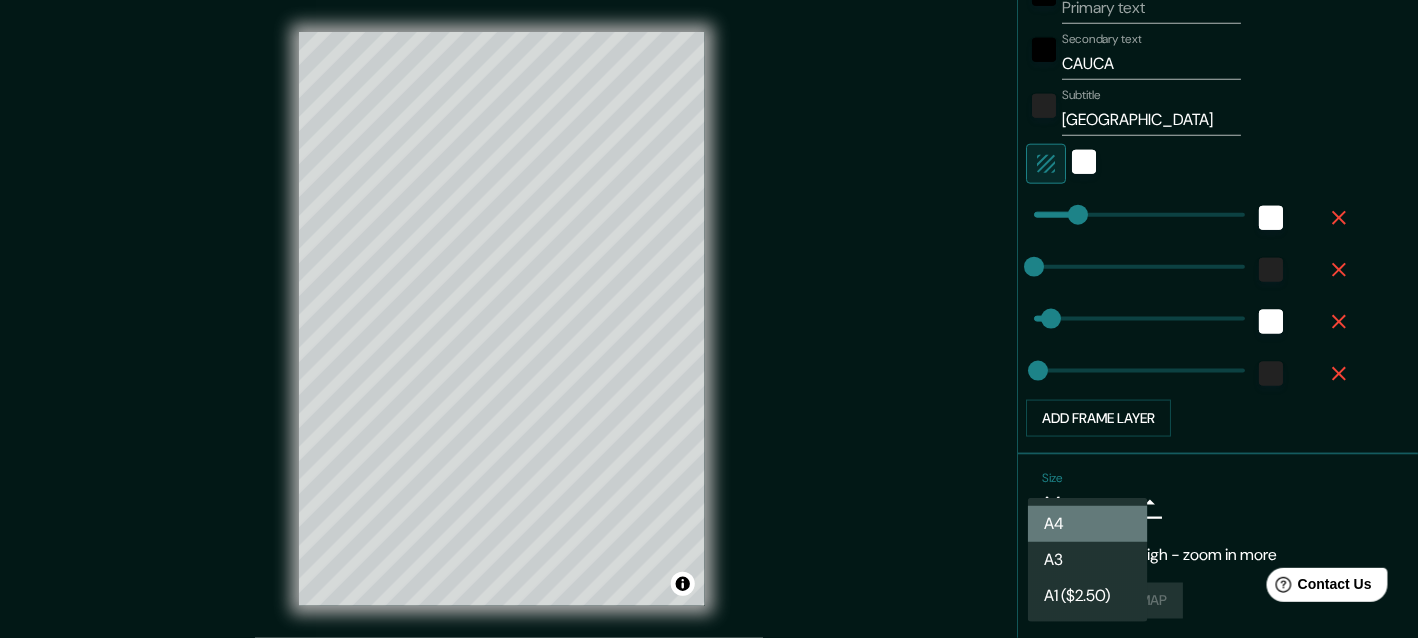 click on "A4" at bounding box center [1088, 524] 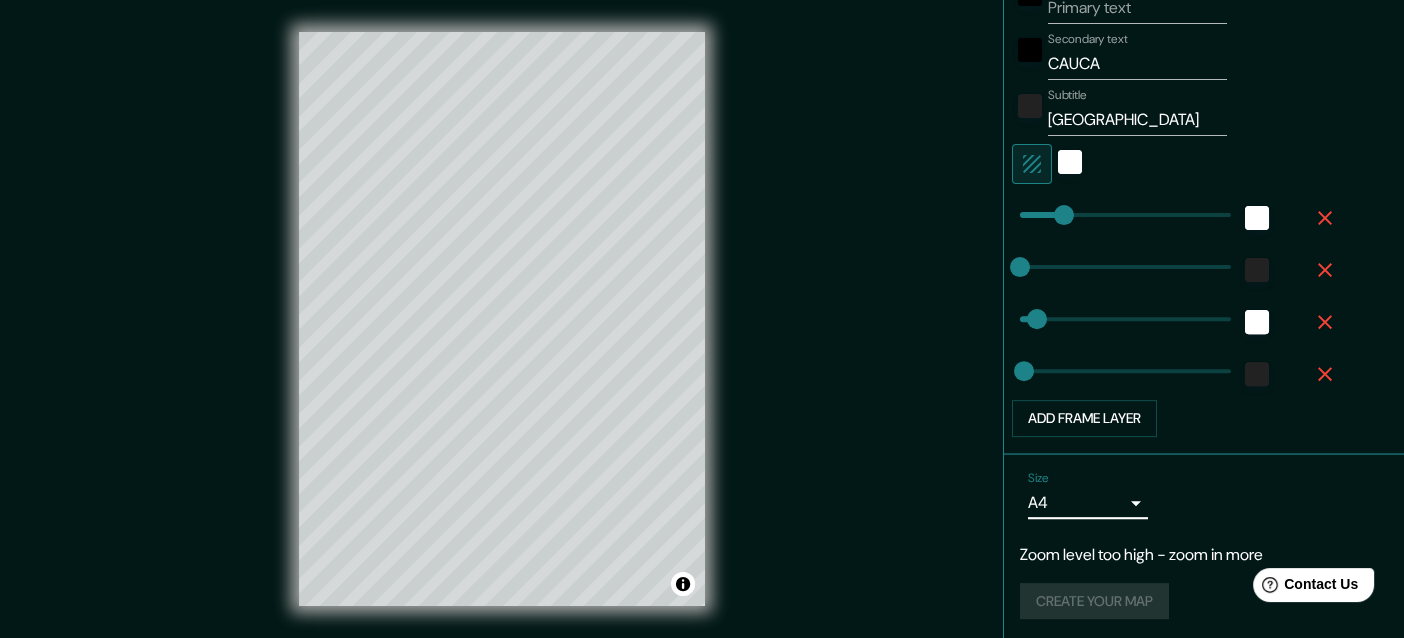 click on "Create your map" at bounding box center [1204, 601] 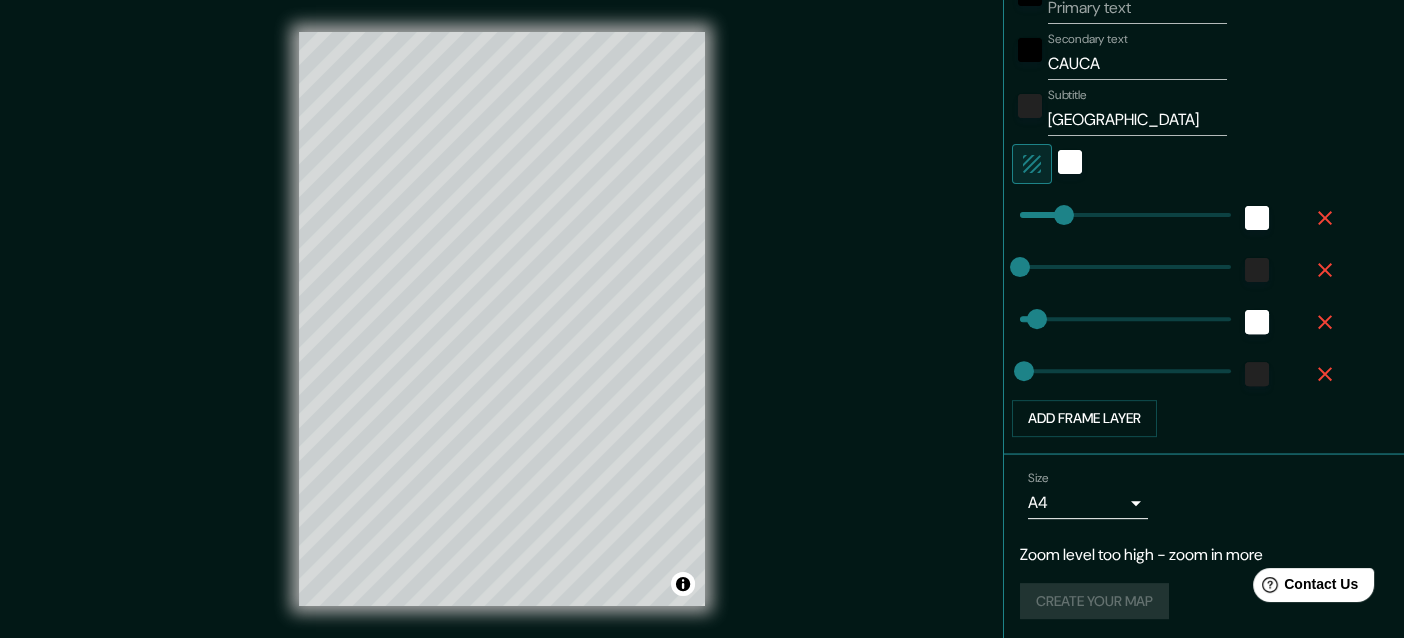 scroll, scrollTop: 172, scrollLeft: 0, axis: vertical 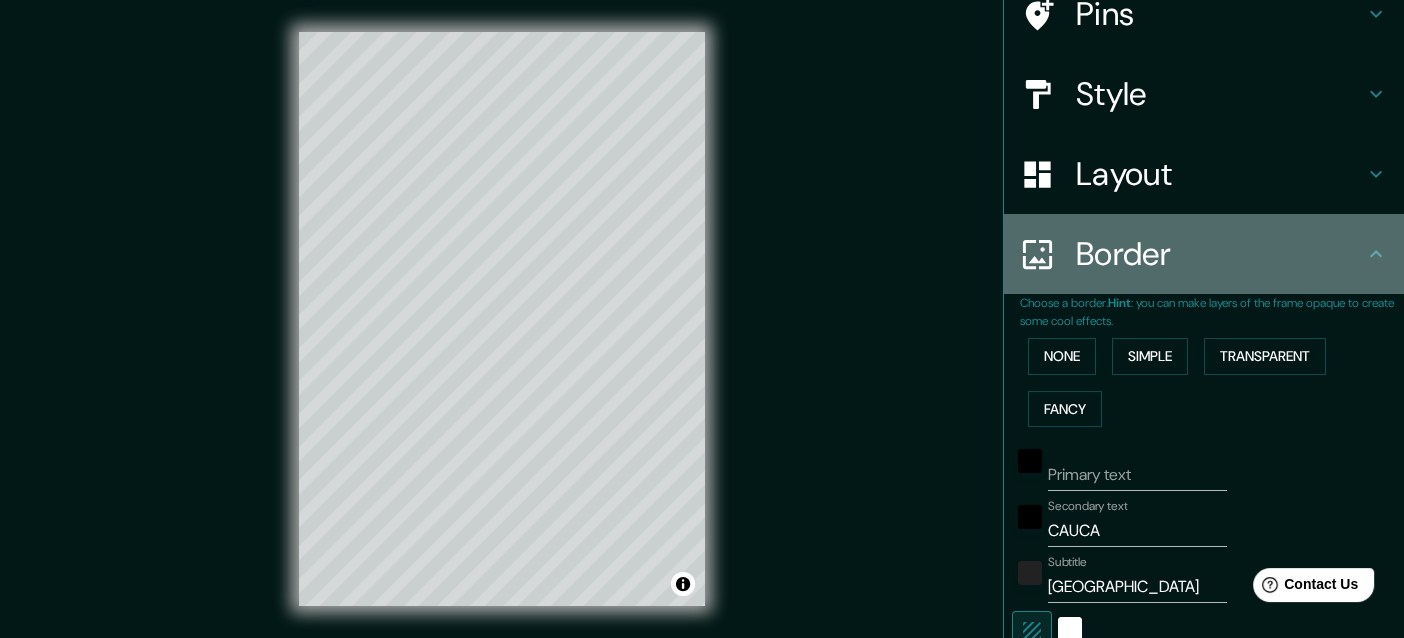 click 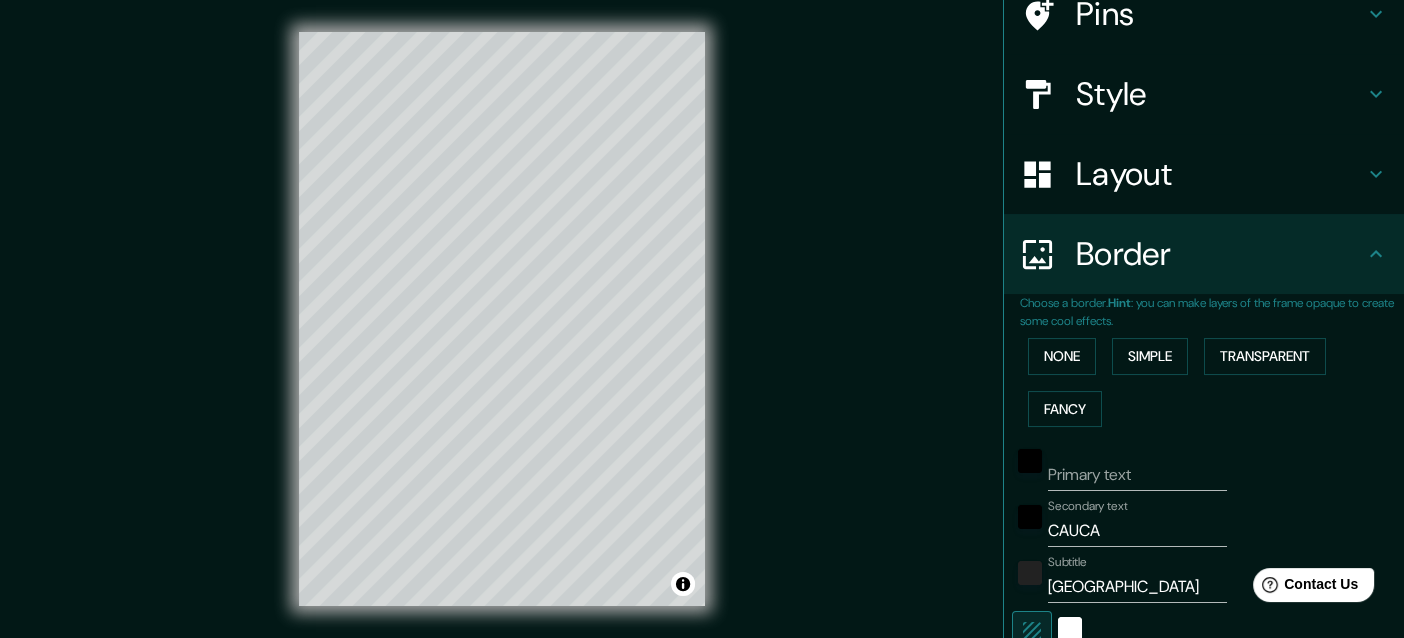 click 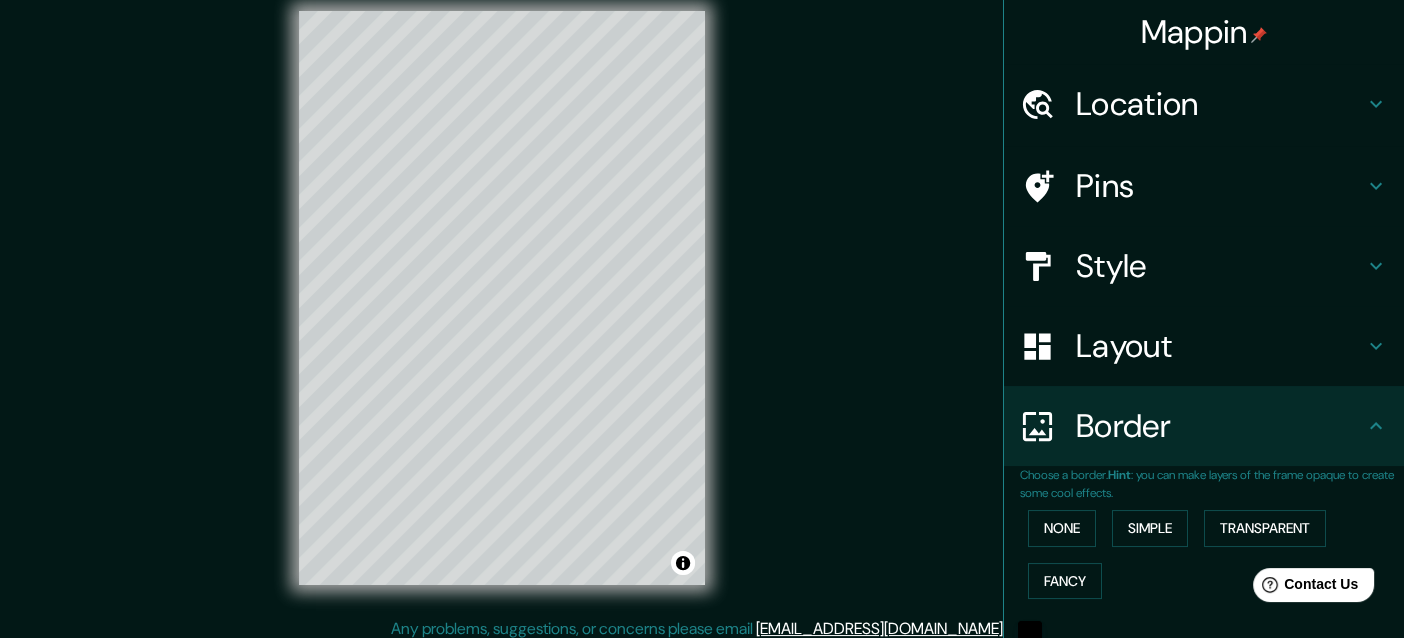 scroll, scrollTop: 32, scrollLeft: 0, axis: vertical 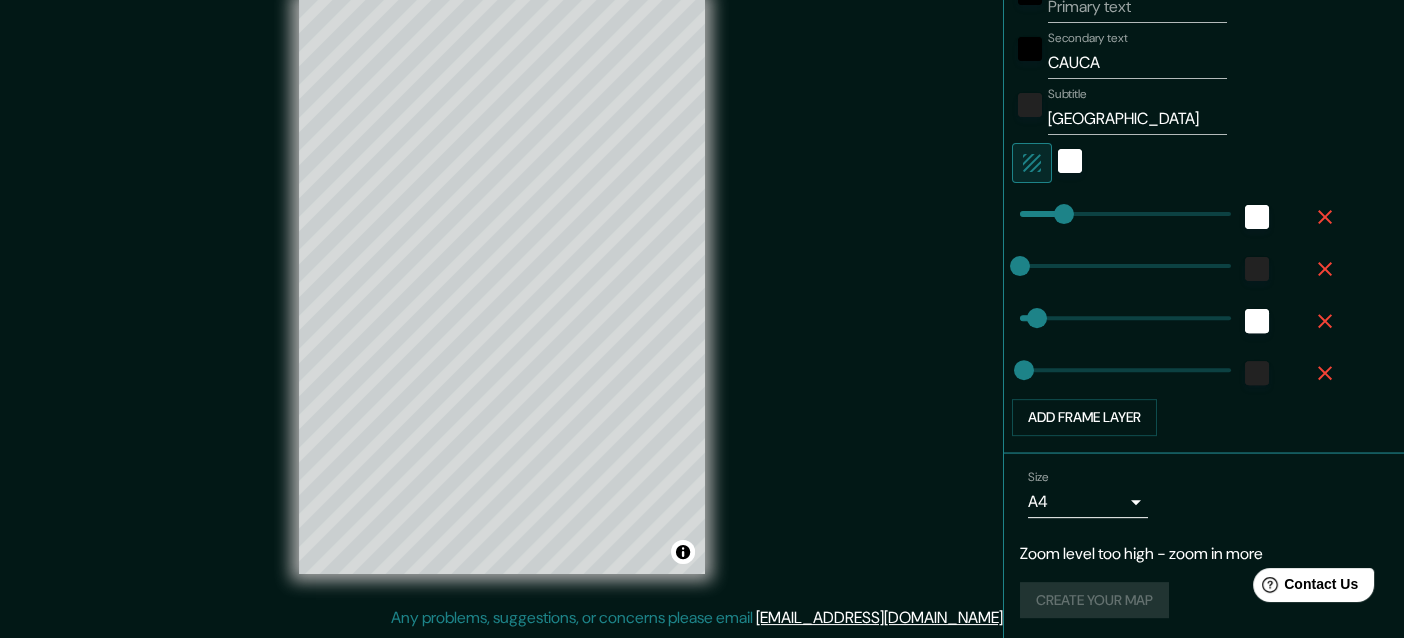 click on "Create your map" at bounding box center (1204, 600) 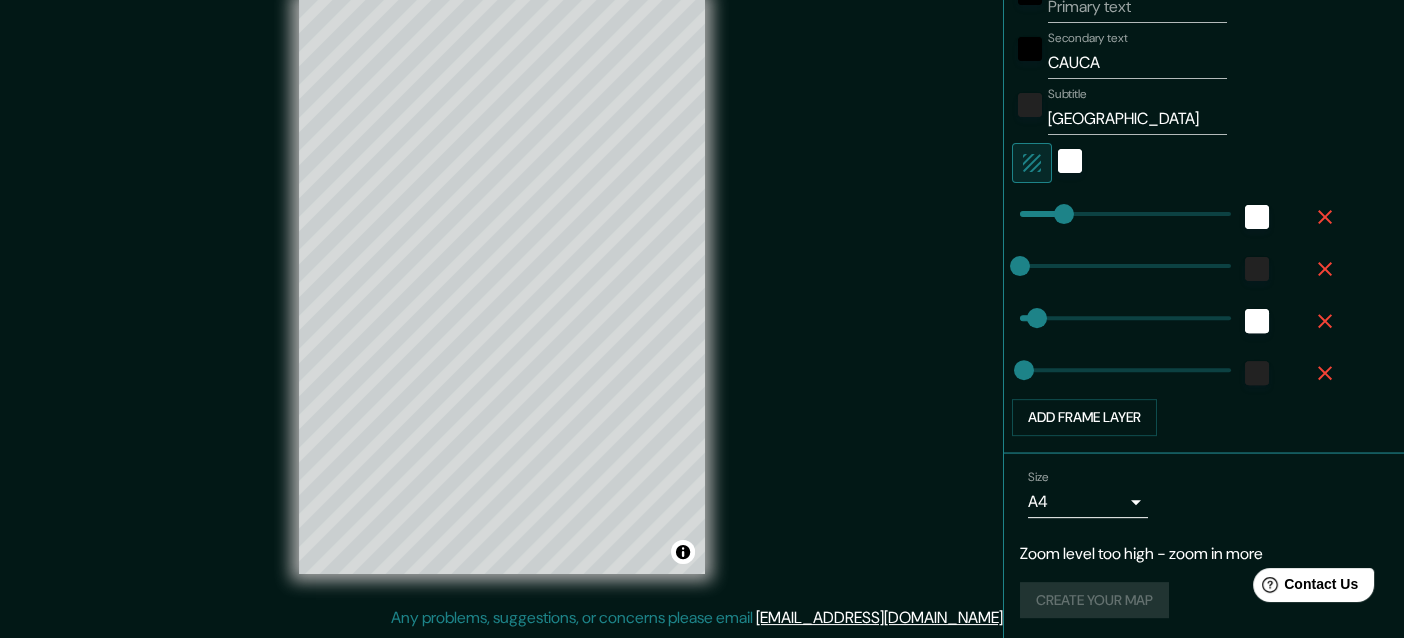 scroll, scrollTop: 0, scrollLeft: 0, axis: both 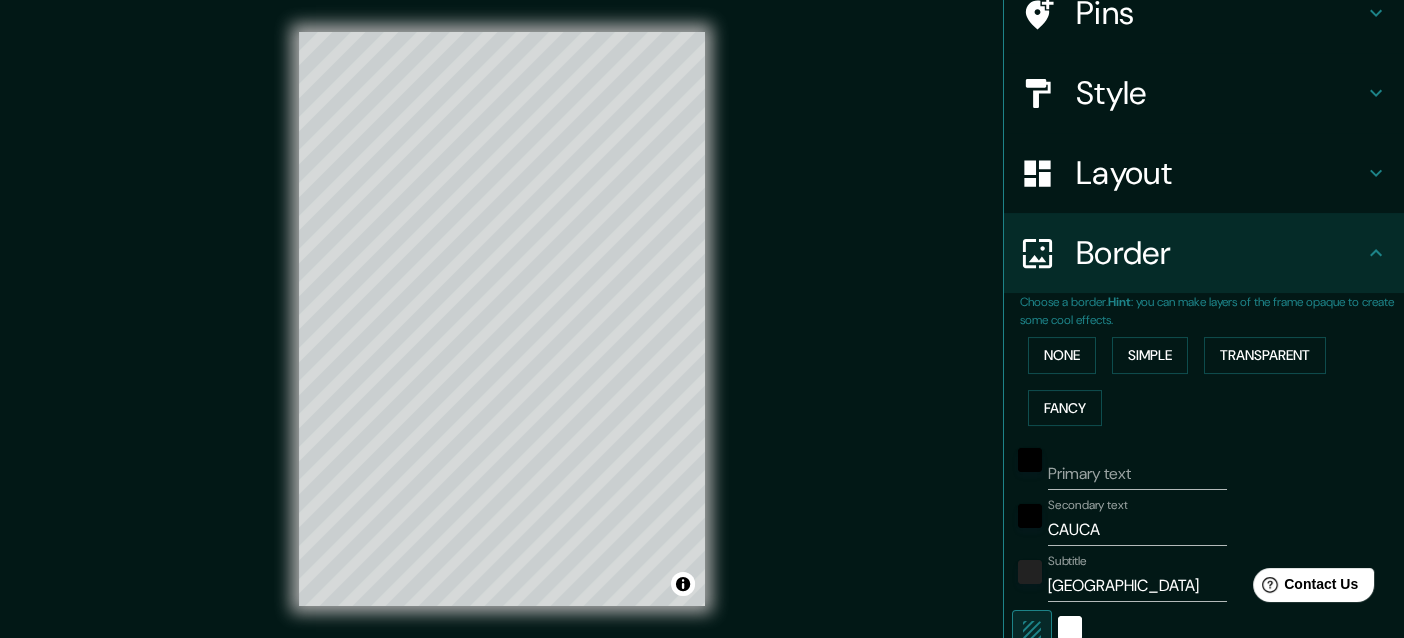 click on "Pins" at bounding box center [1220, 13] 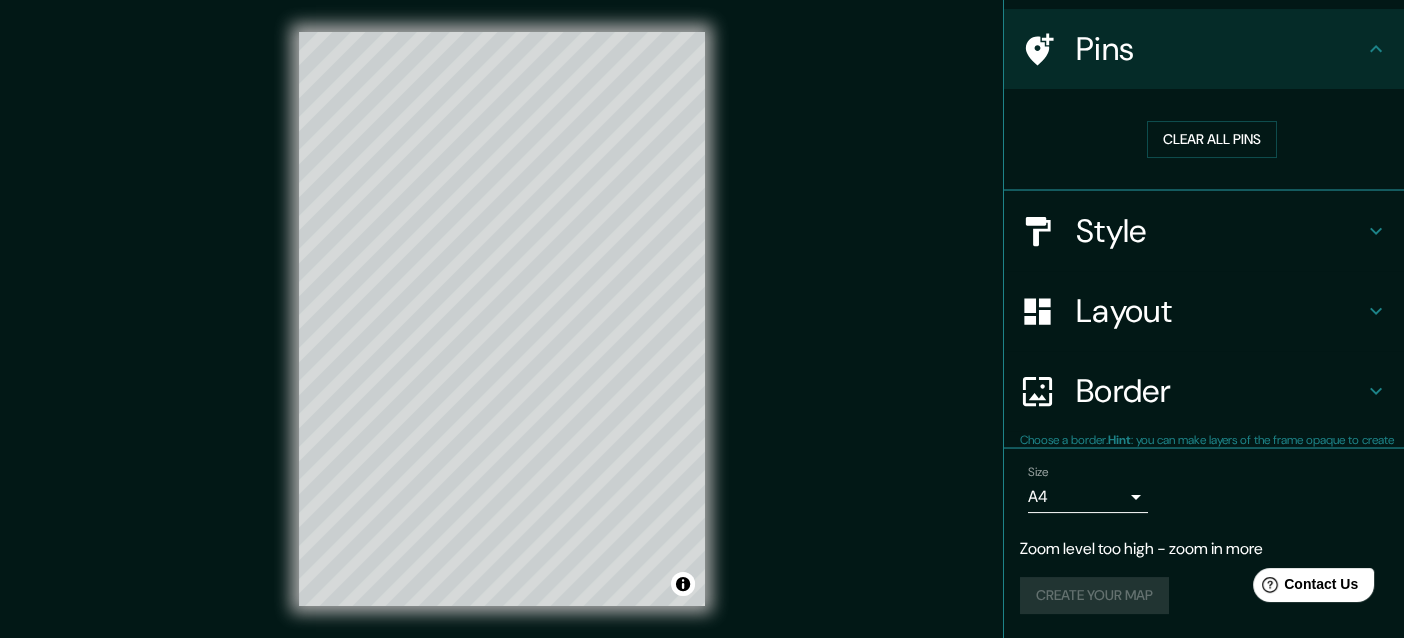 scroll, scrollTop: 134, scrollLeft: 0, axis: vertical 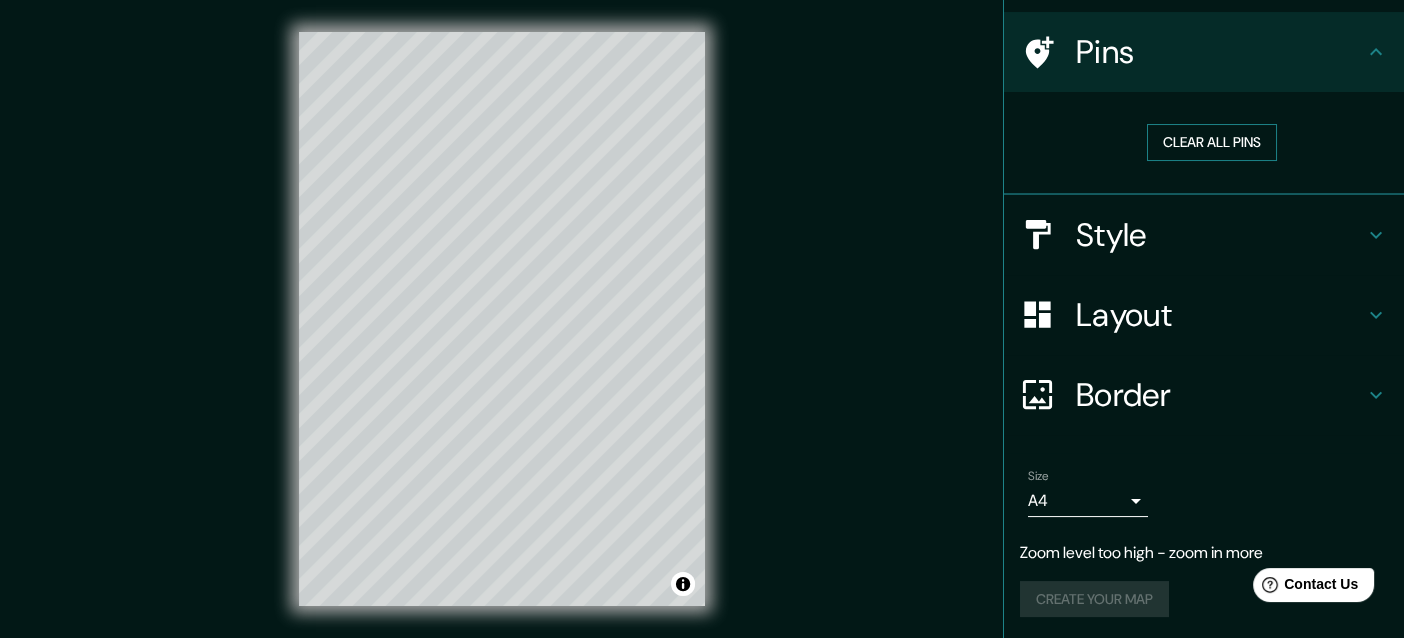 click on "Clear all pins" at bounding box center (1212, 142) 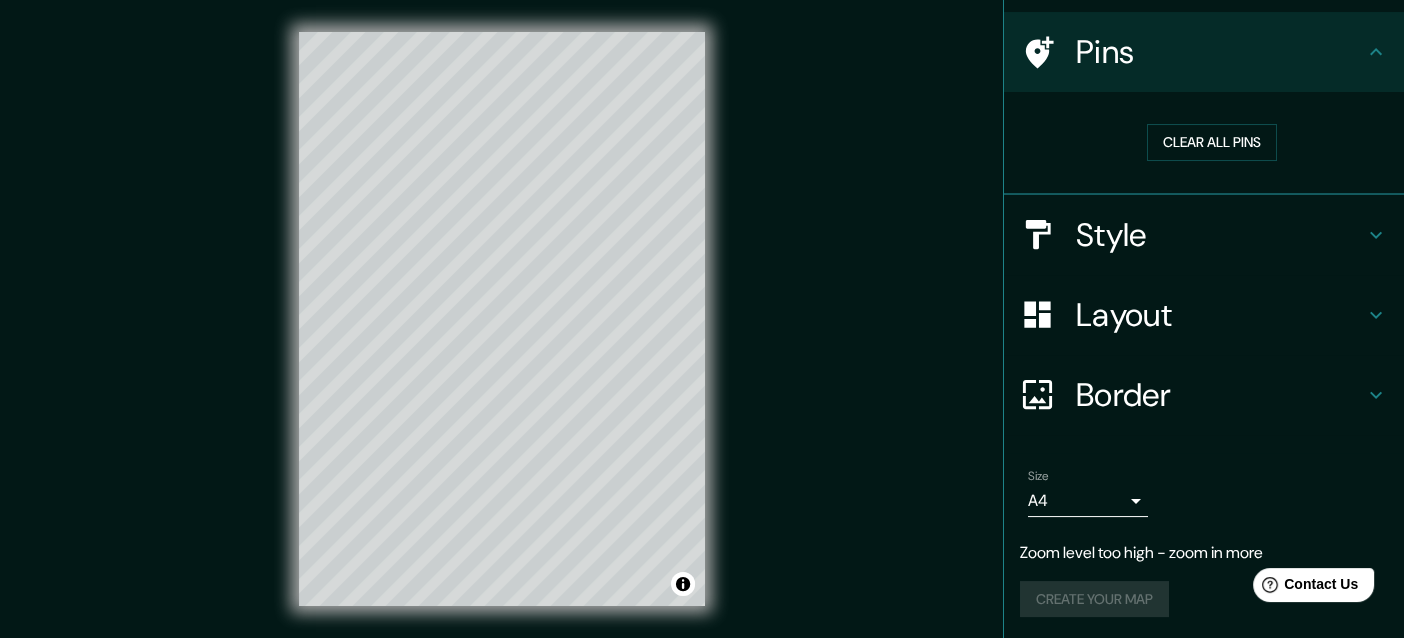 click on "Pins" at bounding box center (1220, 52) 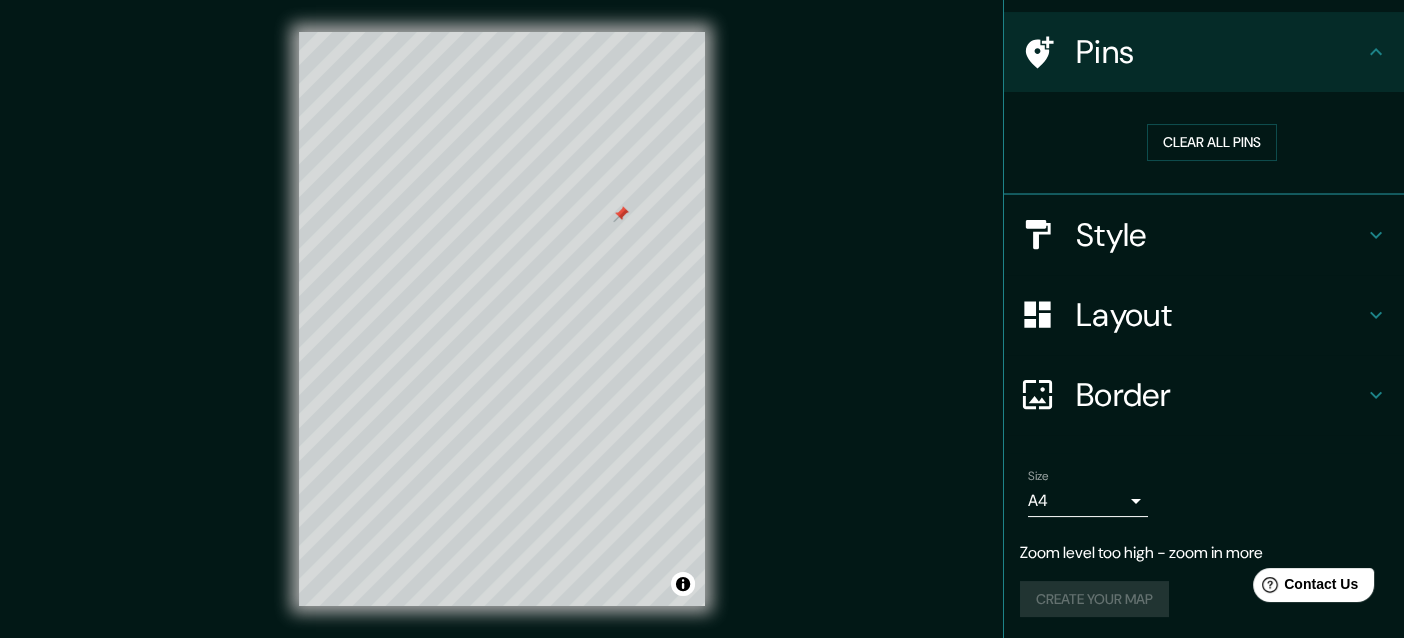 drag, startPoint x: 648, startPoint y: 211, endPoint x: 624, endPoint y: 217, distance: 24.738634 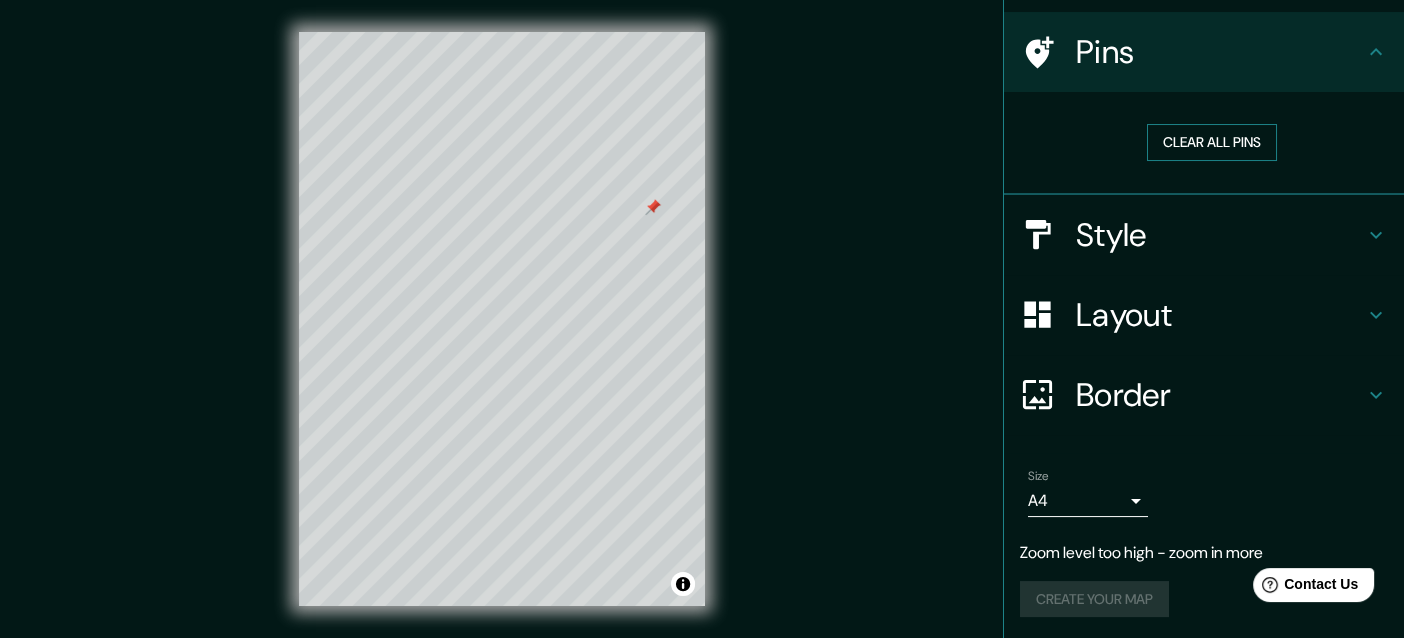 click on "Clear all pins" at bounding box center [1212, 142] 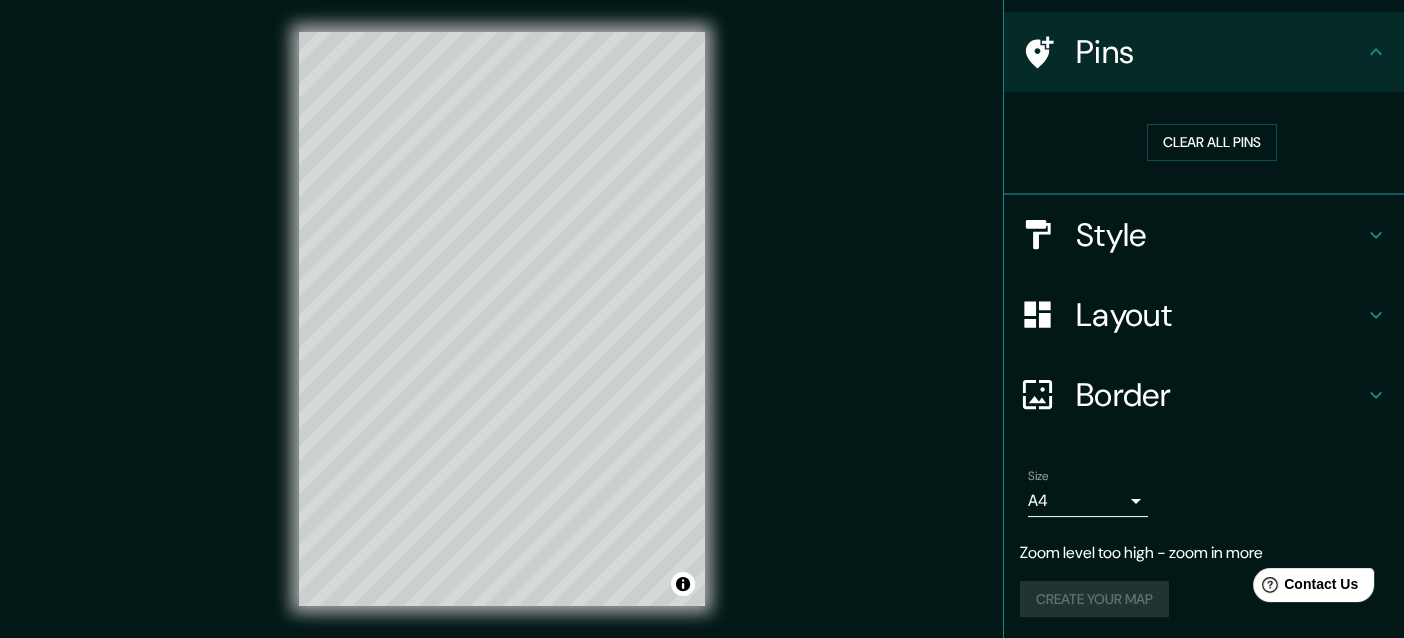 click on "Pins" at bounding box center (1220, 52) 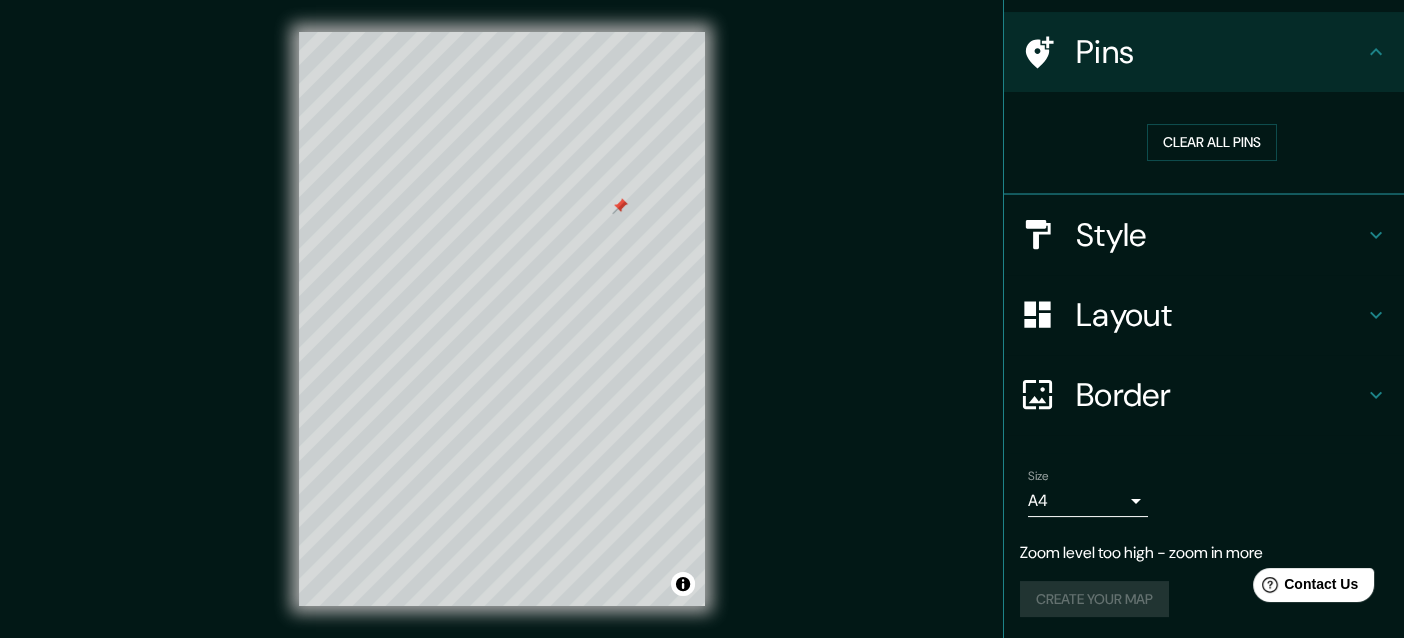 click on "Mappin Location Cauca, Colombia Cauca  Colombia Cauca  Nunchía, Casanare, Colombia Calle 25  700002 Sincelejo, Sucre, Colombia Rua Colombia  Maurício De Nassau, Caruaru - Pernambuco, 55012-260, Brasil Cl Colombia  45110 Ajofrín, provincia de Toledo, España Pins Clear all pins Style Layout Border Choose a border.  Hint : you can make layers of the frame opaque to create some cool effects. None Simple Transparent Fancy Primary text Secondary text CAUCA Subtitle Colombia Add frame layer Size A4 single Zoom level too high - zoom in more Create your map © Mapbox   © OpenStreetMap   Improve this map Any problems, suggestions, or concerns please email    help@mappin.pro . . ." at bounding box center (702, 335) 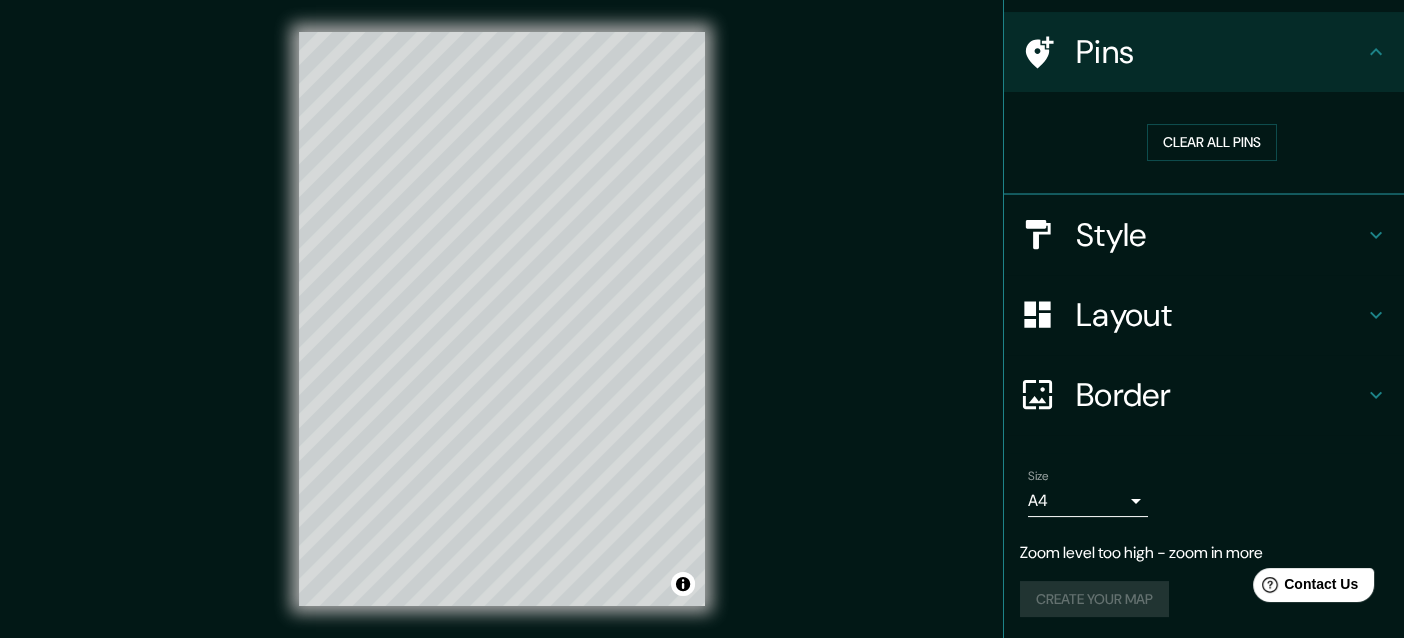 click on "Pins" at bounding box center (1220, 52) 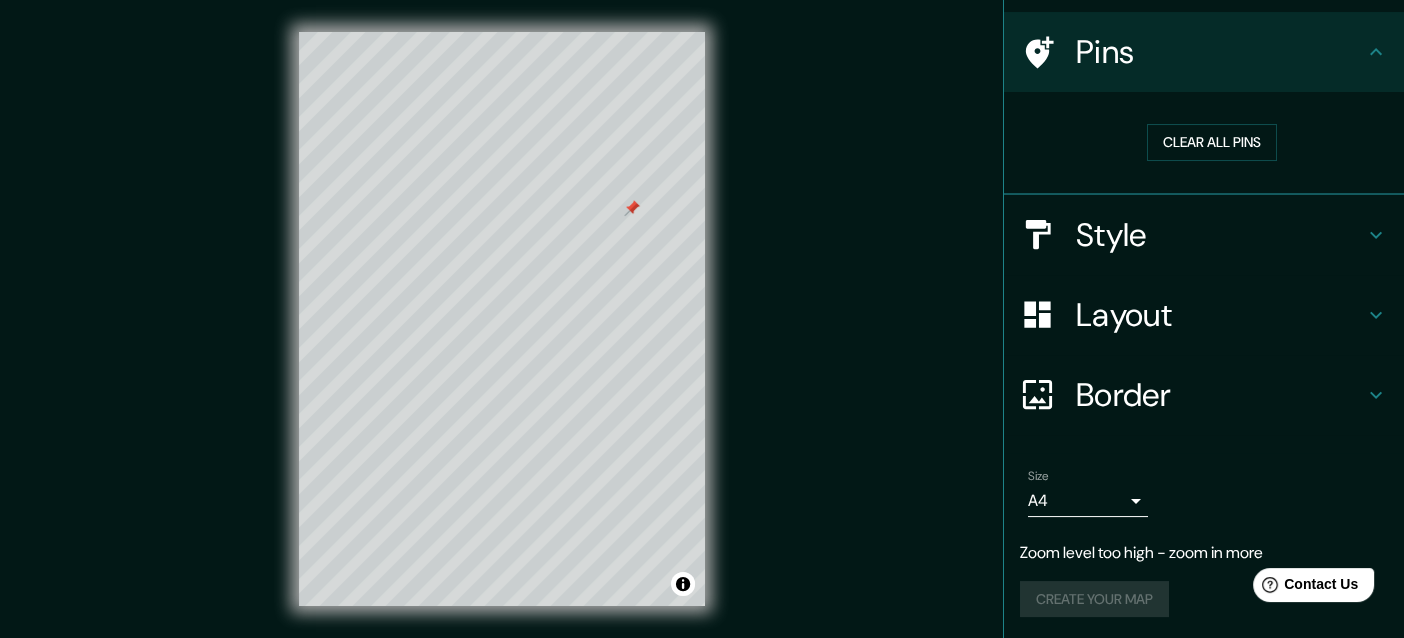 drag, startPoint x: 644, startPoint y: 212, endPoint x: 629, endPoint y: 214, distance: 15.132746 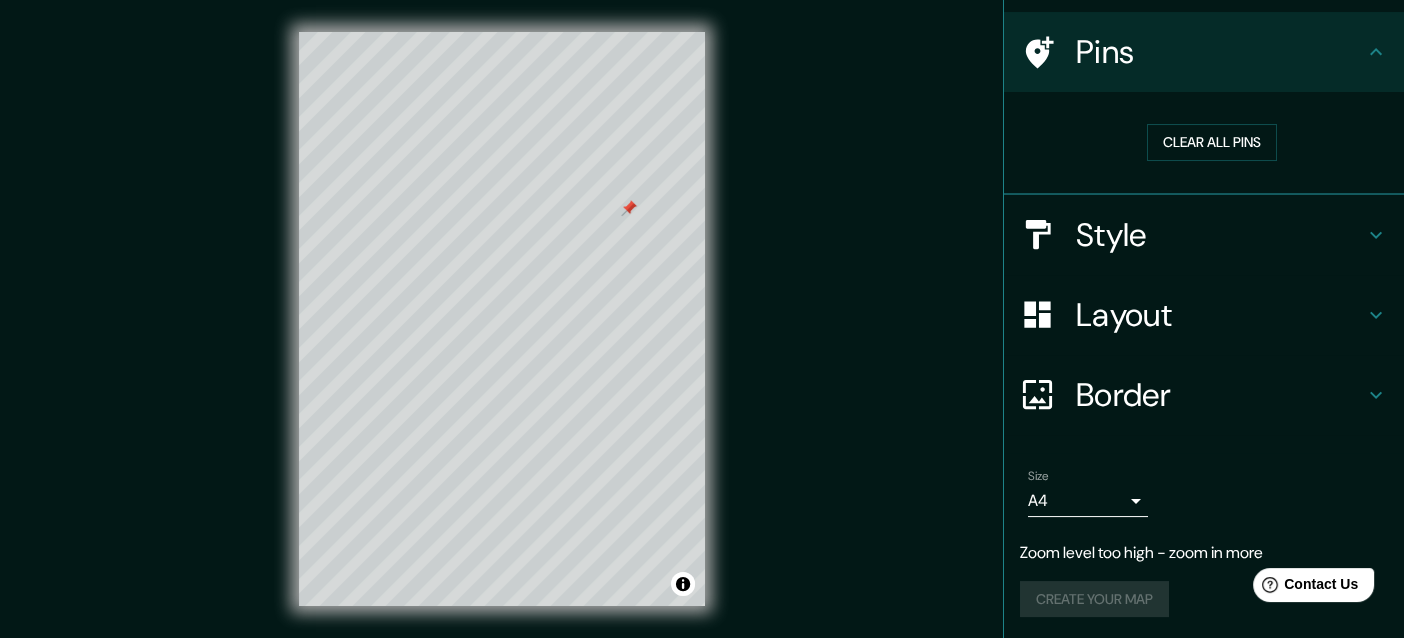 click on "Mappin Location Cauca, Colombia Cauca  Colombia Cauca  Nunchía, Casanare, Colombia Calle 25  700002 Sincelejo, Sucre, Colombia Rua Colombia  Maurício De Nassau, Caruaru - Pernambuco, 55012-260, Brasil Cl Colombia  45110 Ajofrín, provincia de Toledo, España Pins Clear all pins Style Layout Border Choose a border.  Hint : you can make layers of the frame opaque to create some cool effects. None Simple Transparent Fancy Primary text Secondary text CAUCA Subtitle Colombia Add frame layer Size A4 single Zoom level too high - zoom in more Create your map © Mapbox   © OpenStreetMap   Improve this map Any problems, suggestions, or concerns please email    help@mappin.pro . . ." at bounding box center [702, 335] 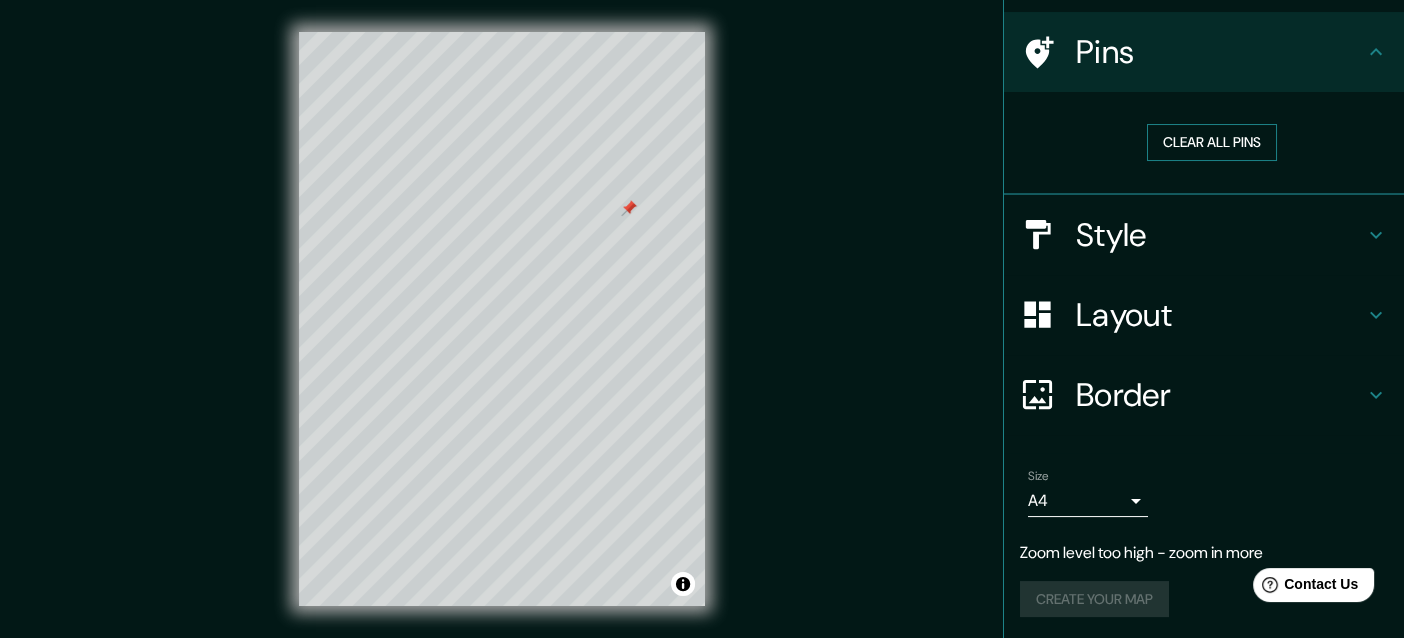 click on "Clear all pins" at bounding box center (1212, 142) 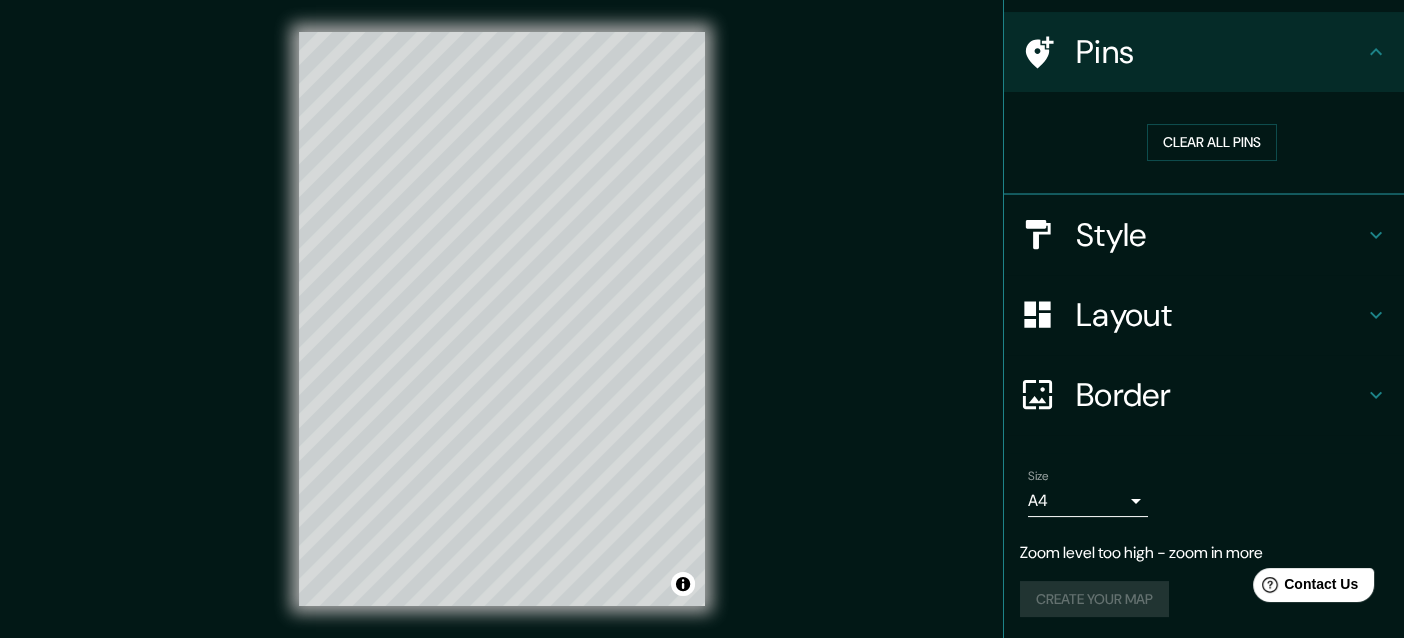 click on "Create your map" at bounding box center [1204, 599] 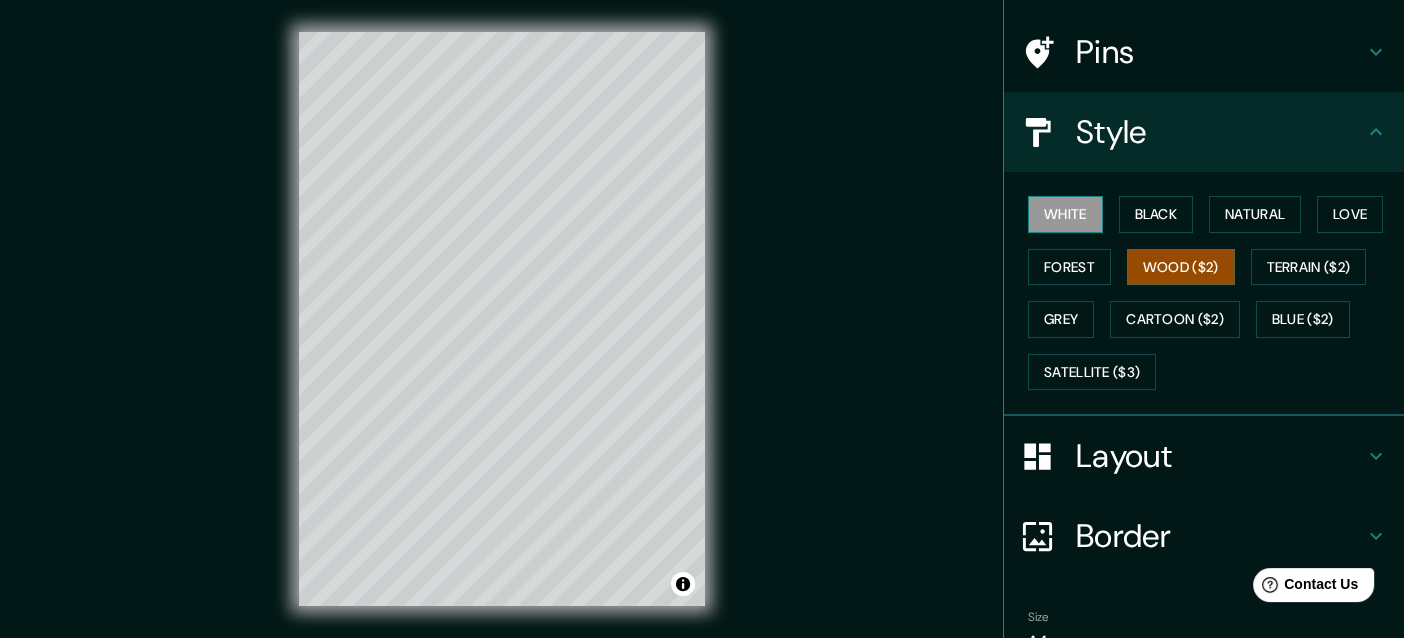 click on "White" at bounding box center (1065, 214) 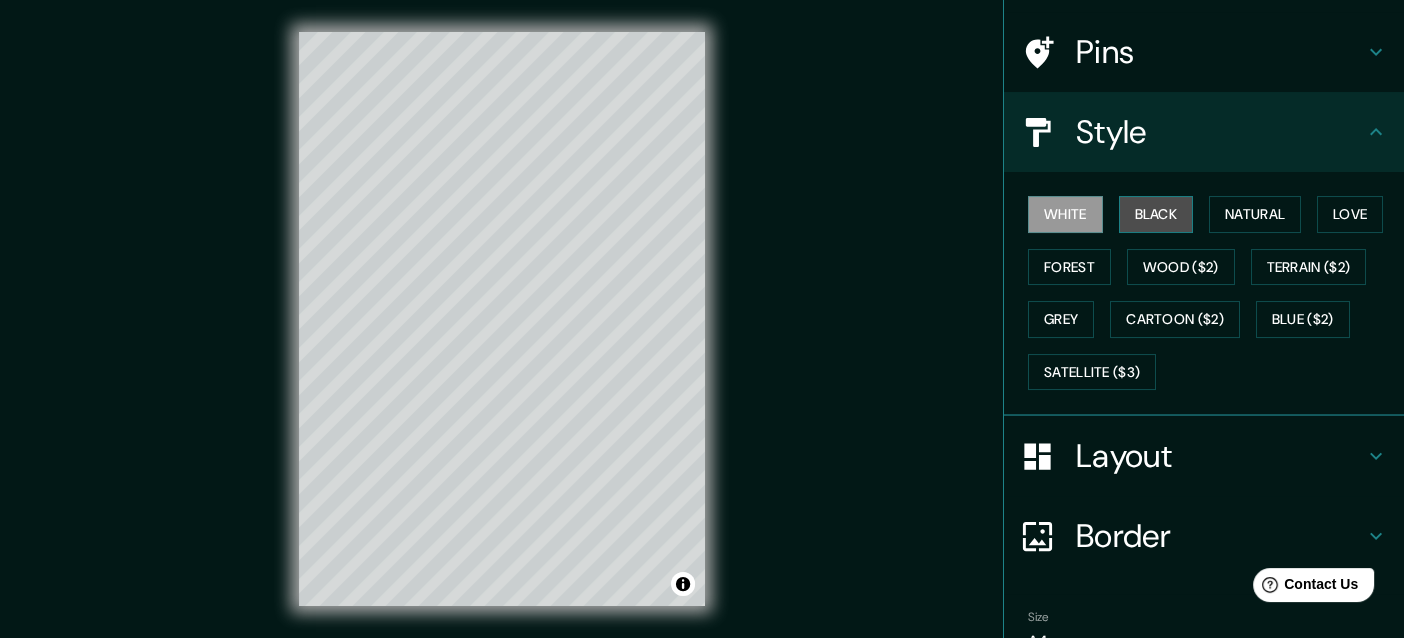 click on "Black" at bounding box center (1156, 214) 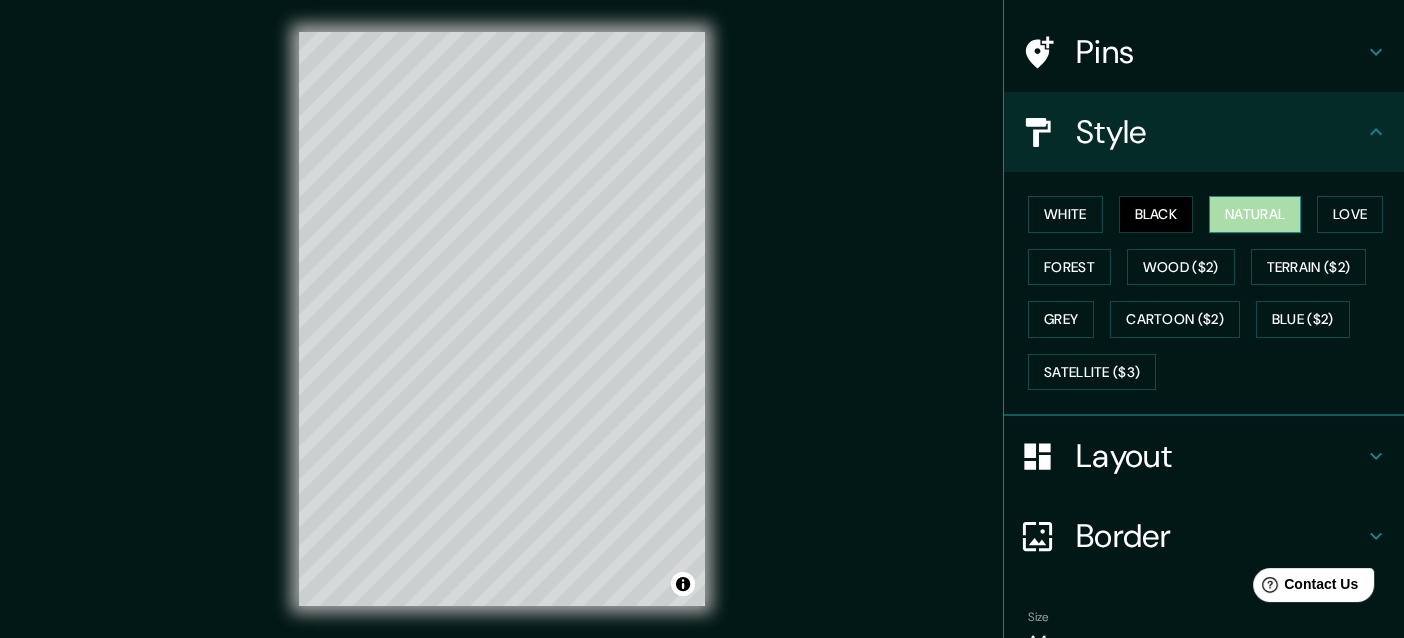 click on "Natural" at bounding box center [1255, 214] 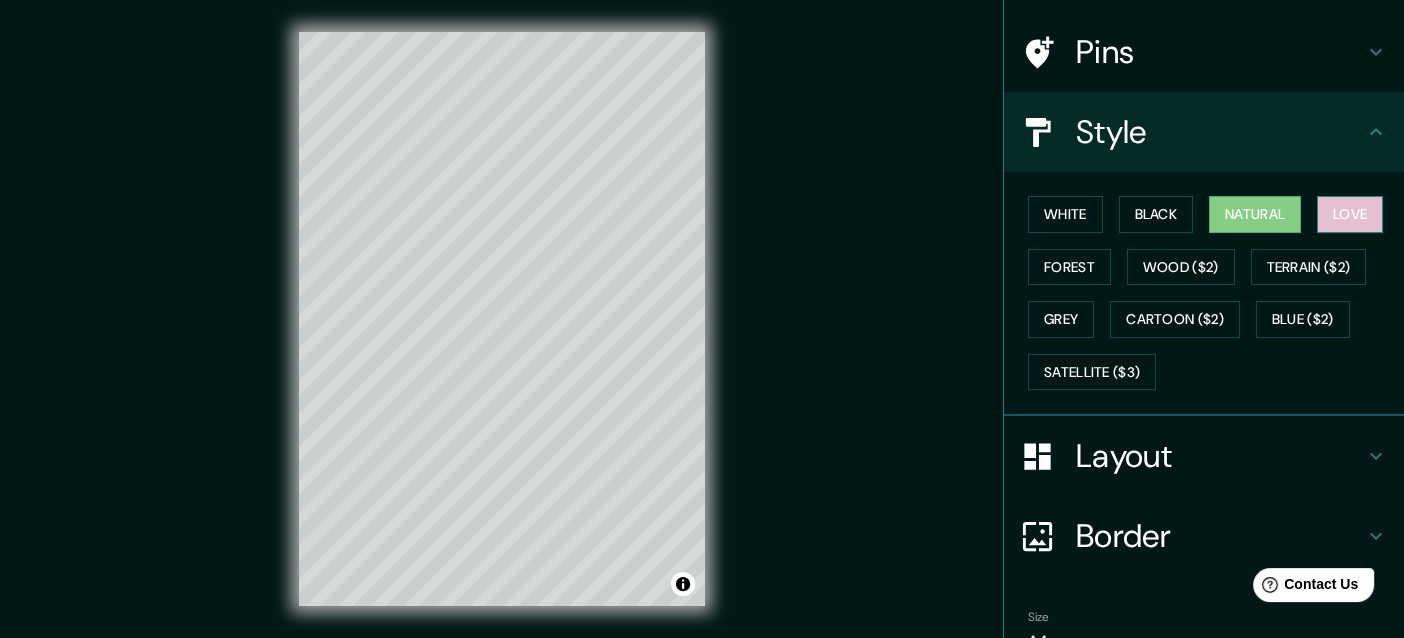 click on "Love" at bounding box center (1350, 214) 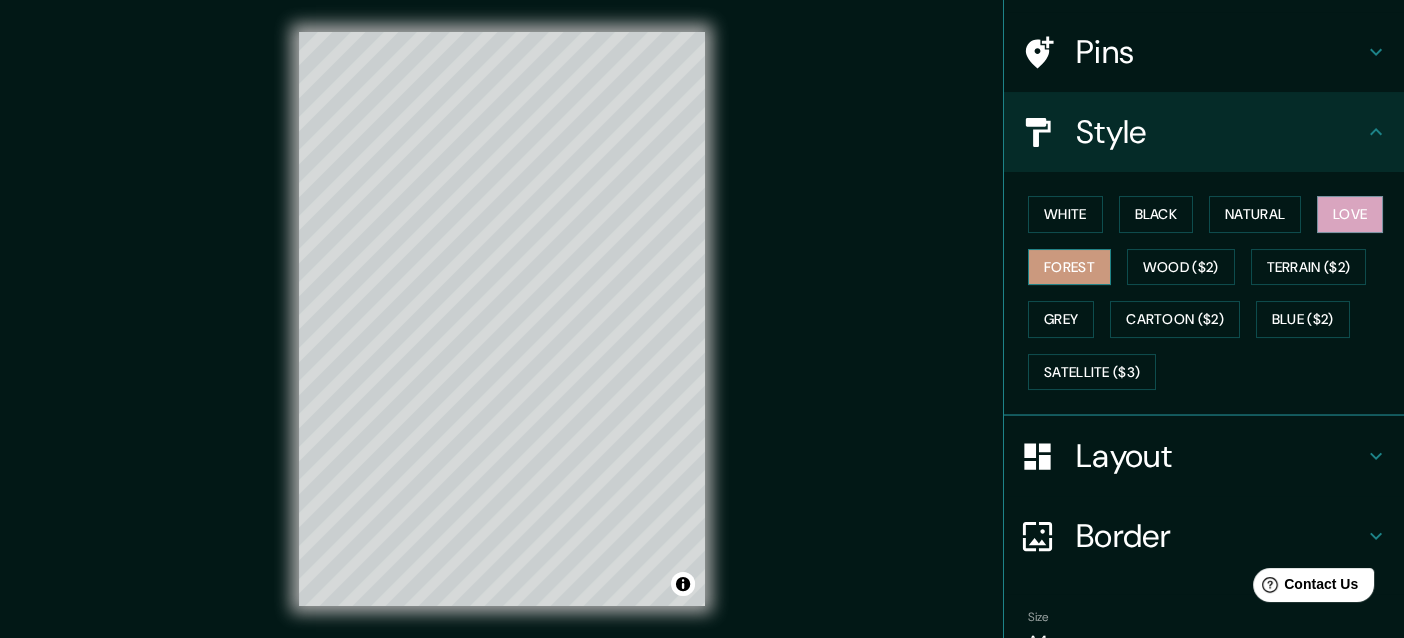click on "Forest" at bounding box center [1069, 267] 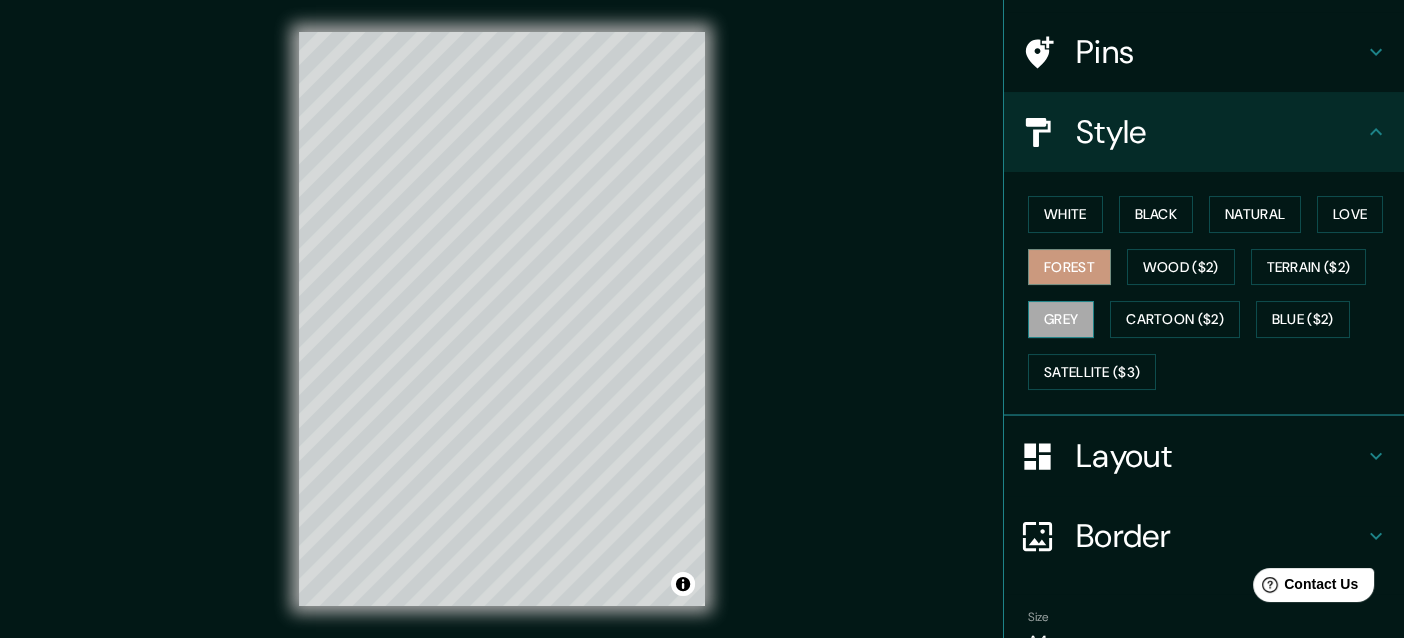 click on "Grey" at bounding box center [1061, 319] 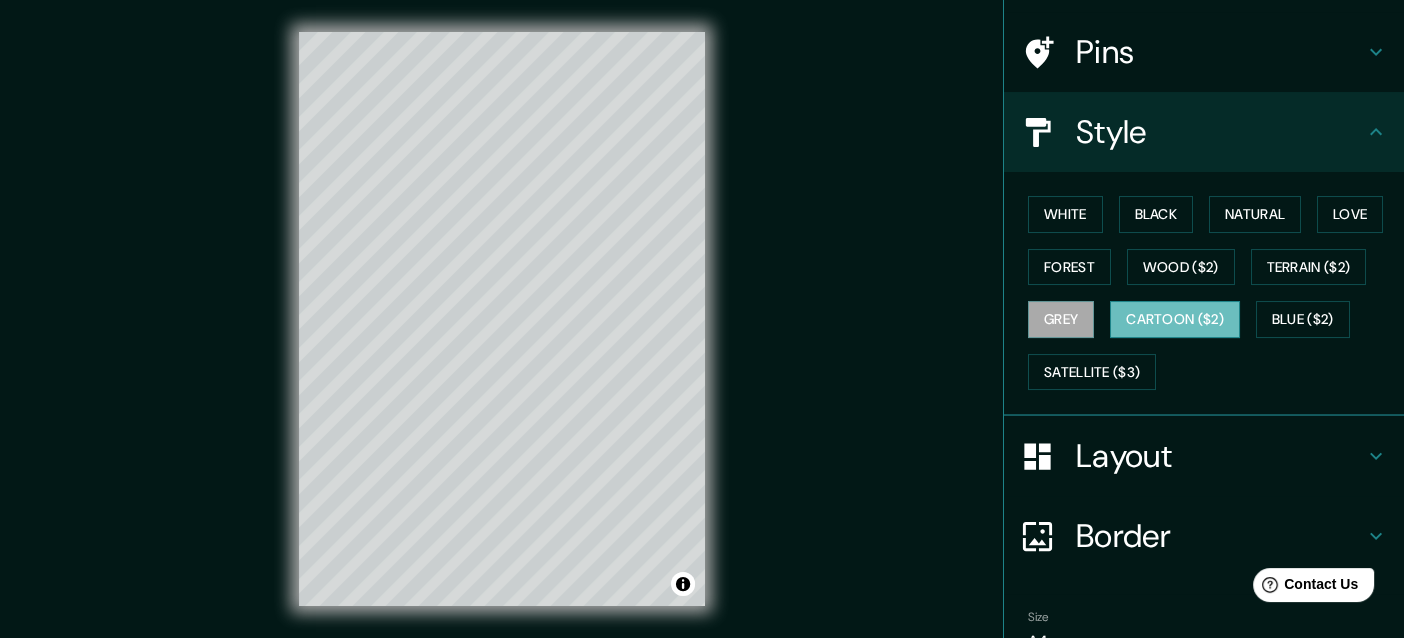 click on "Cartoon ($2)" at bounding box center [1175, 319] 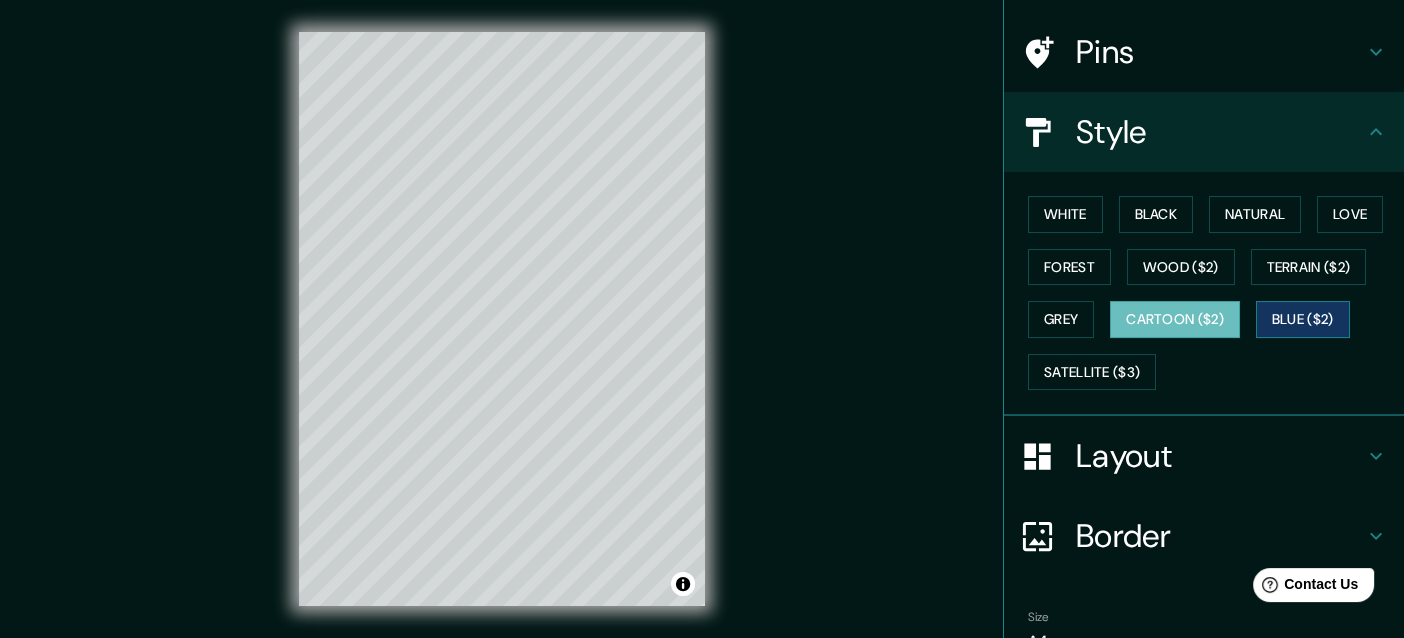 click on "Blue ($2)" at bounding box center (1303, 319) 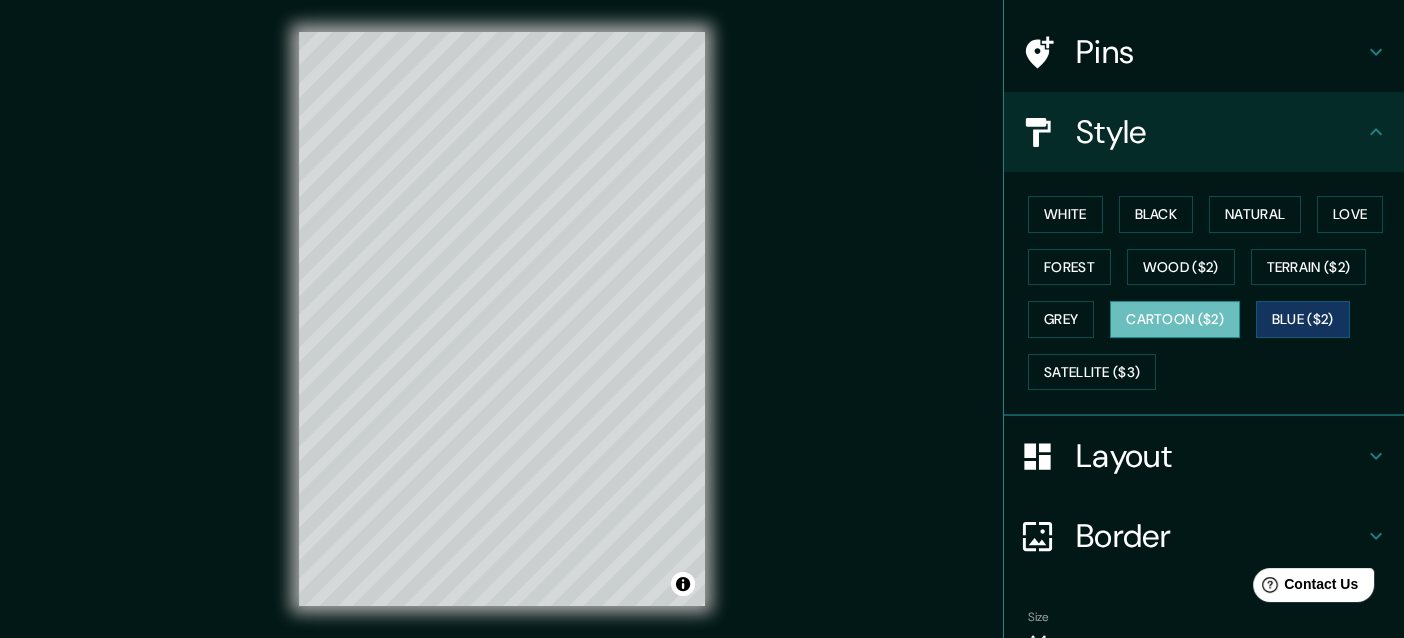 click on "Cartoon ($2)" at bounding box center [1175, 319] 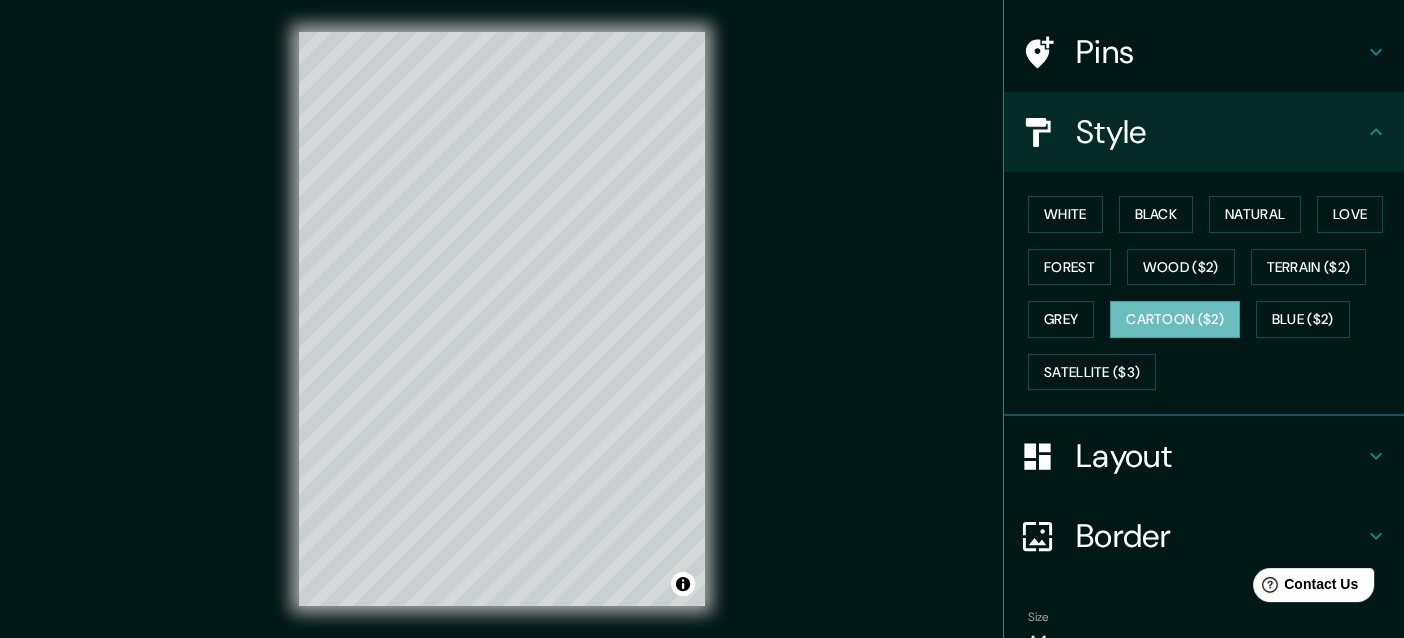 scroll, scrollTop: 0, scrollLeft: 0, axis: both 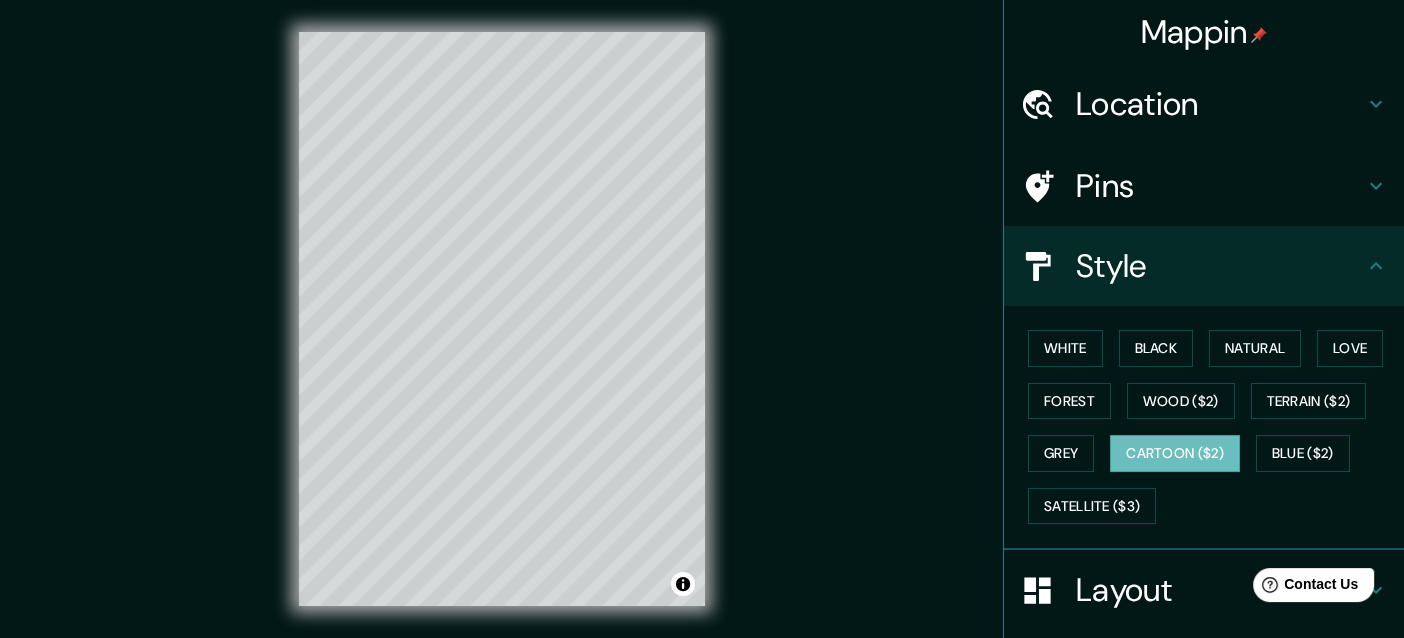 click on "Location" at bounding box center [1220, 104] 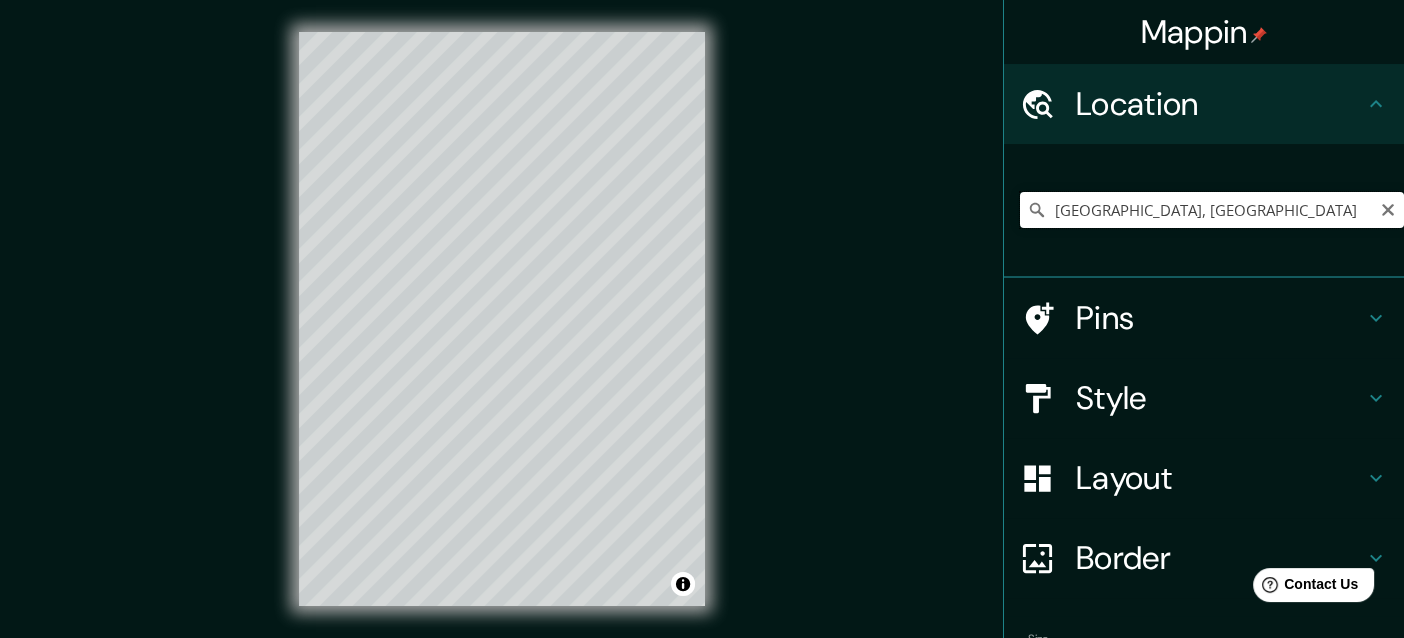 click on "Cauca, Colombia" at bounding box center [1212, 210] 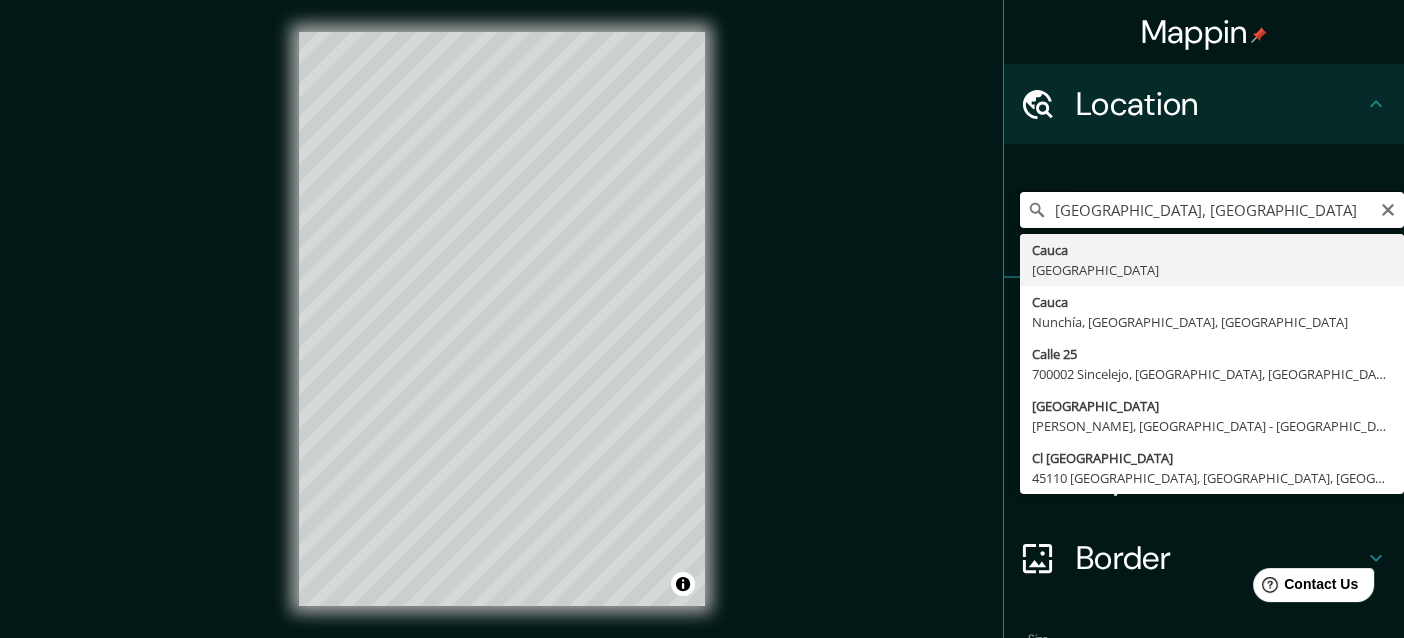 click on "Cauca, Colombia" at bounding box center (1212, 210) 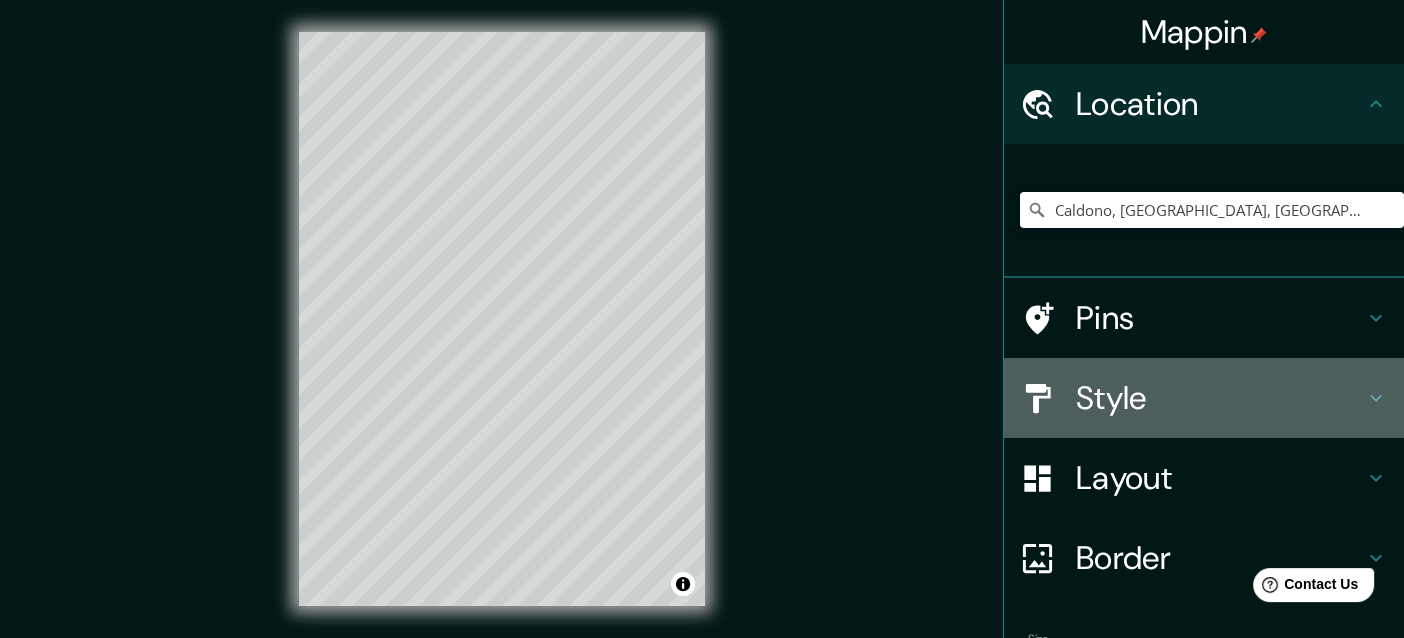 click on "Style" at bounding box center (1220, 398) 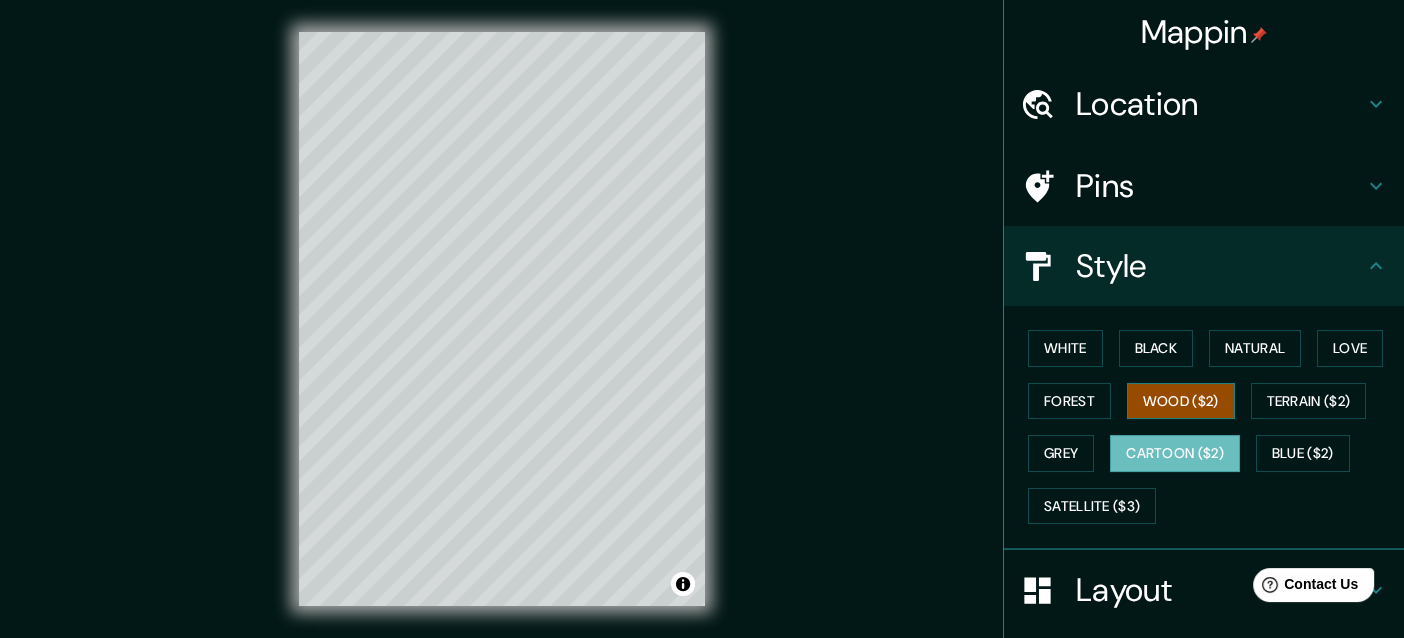 click on "Wood ($2)" at bounding box center [1181, 401] 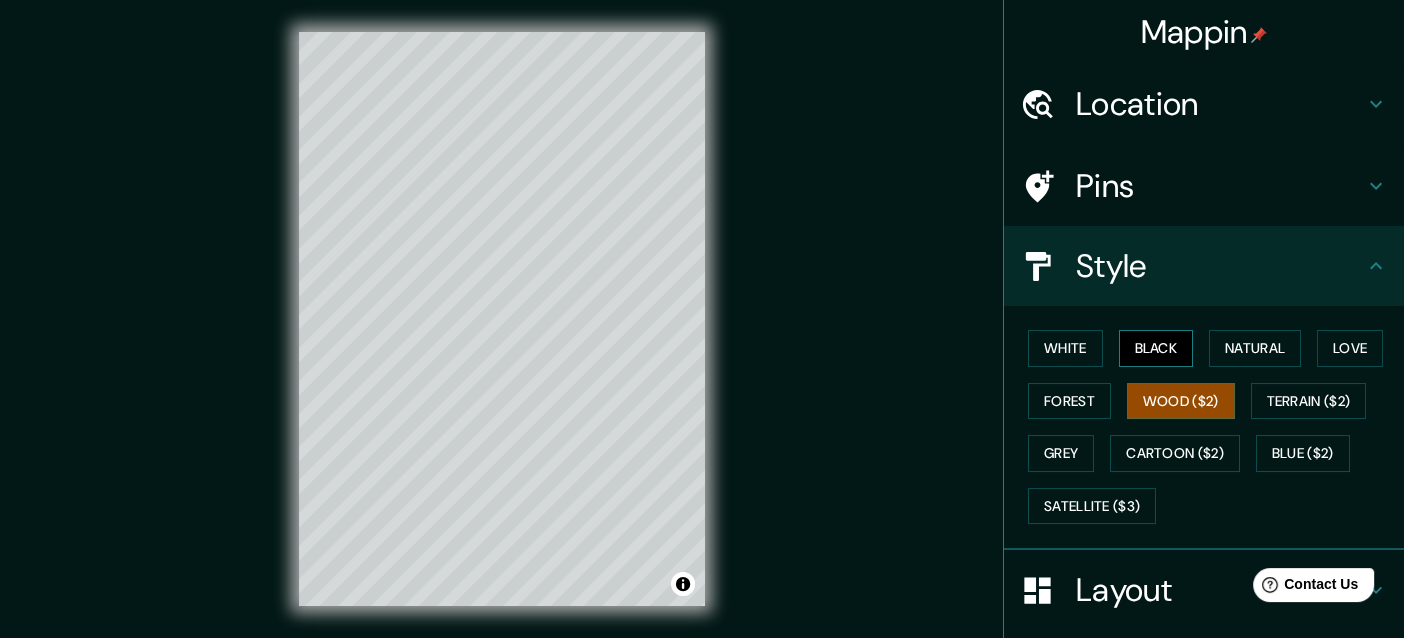 click on "Black" at bounding box center [1156, 348] 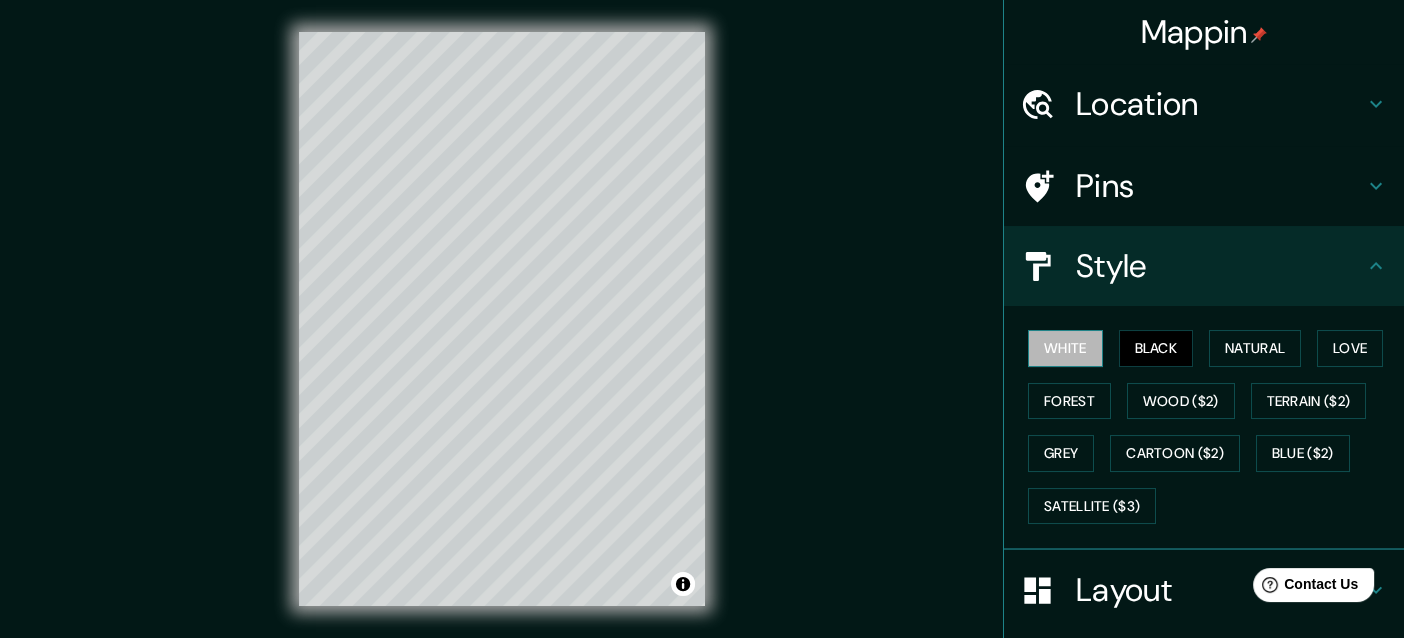 click on "White" at bounding box center (1065, 348) 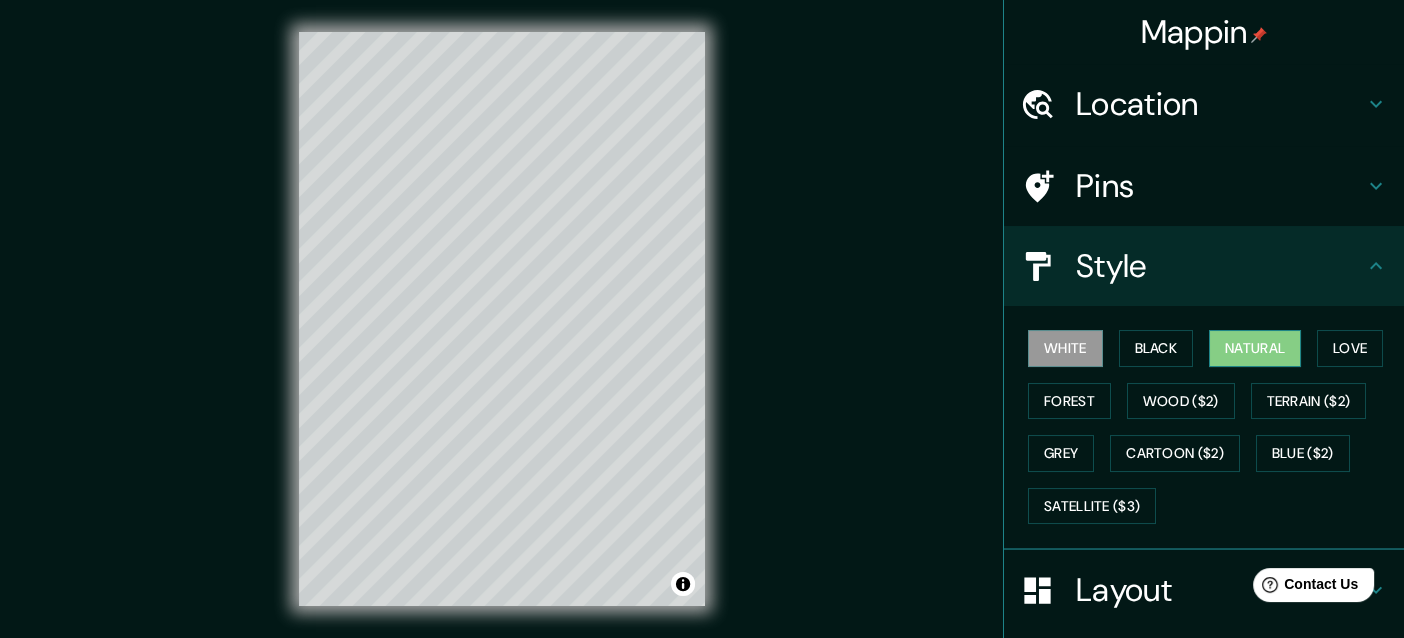 click on "Natural" at bounding box center [1255, 348] 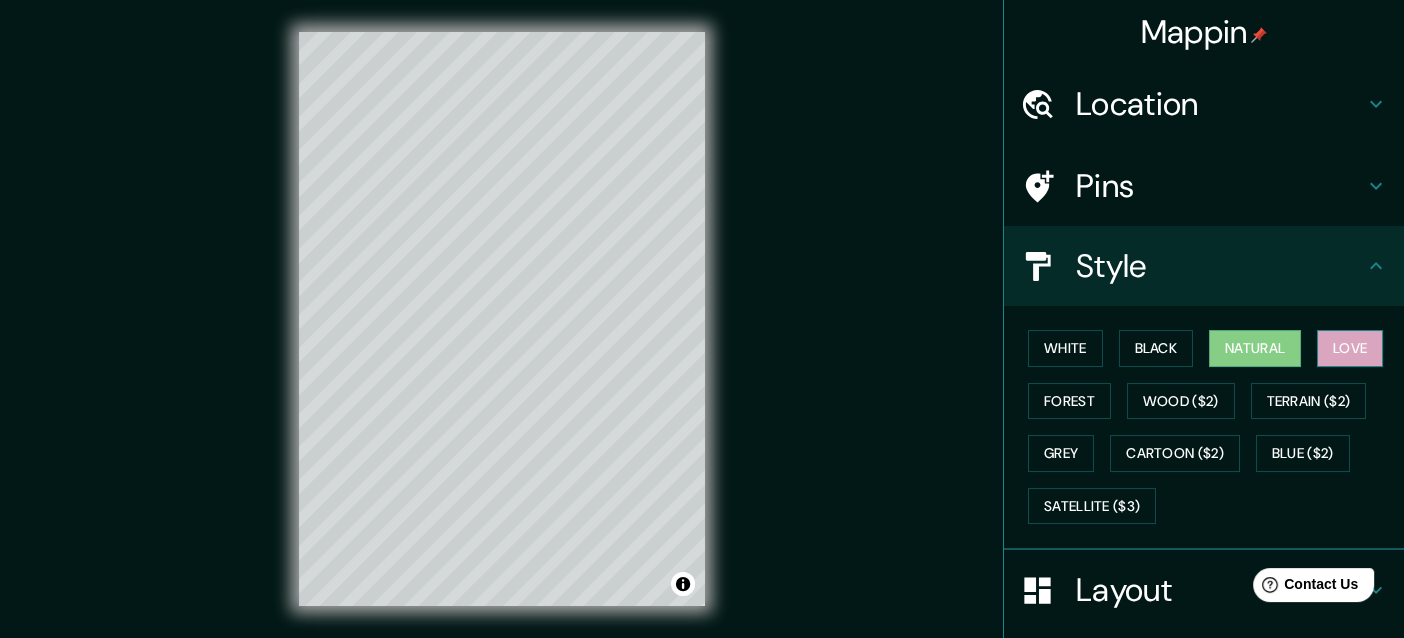 click on "Love" at bounding box center [1350, 348] 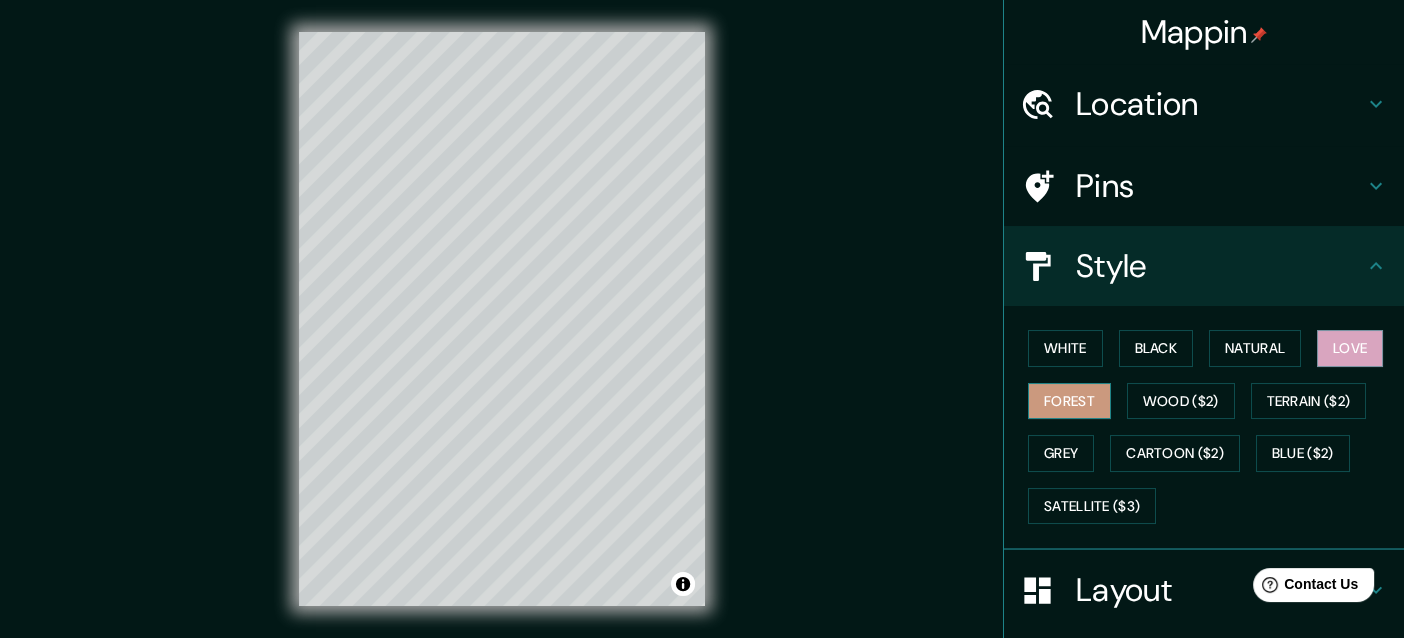 click on "Forest" at bounding box center (1069, 401) 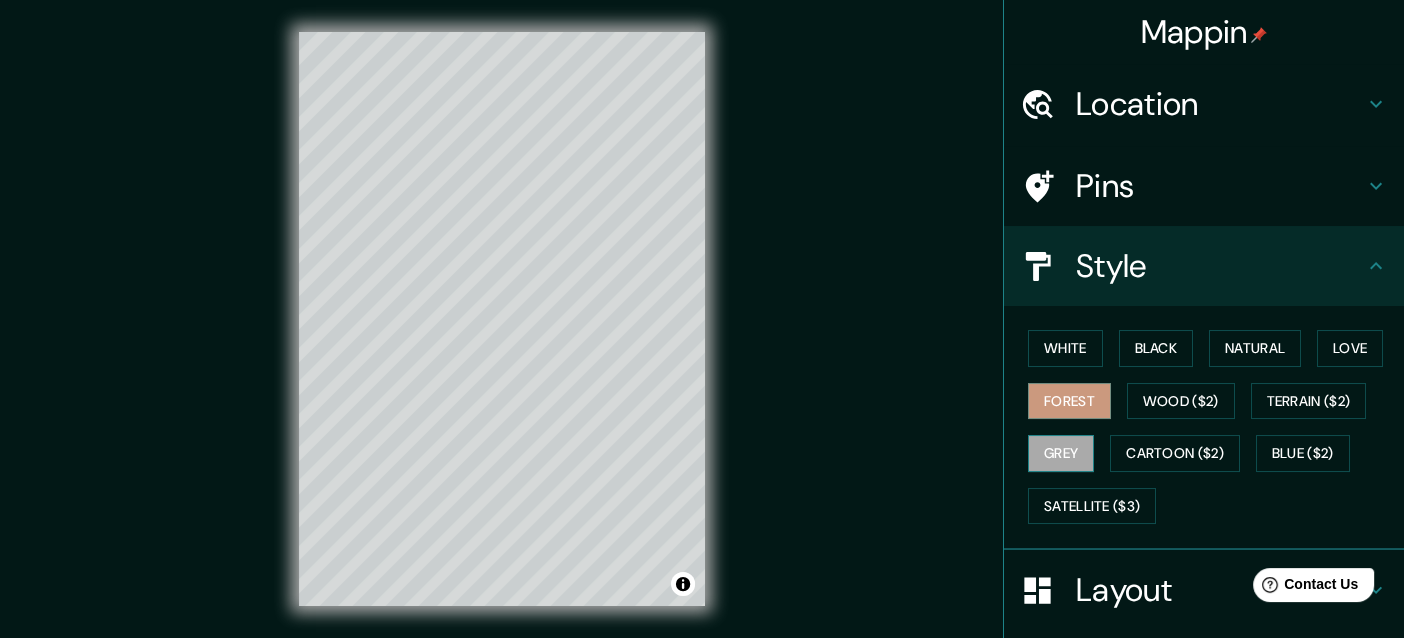 click on "Grey" at bounding box center [1061, 453] 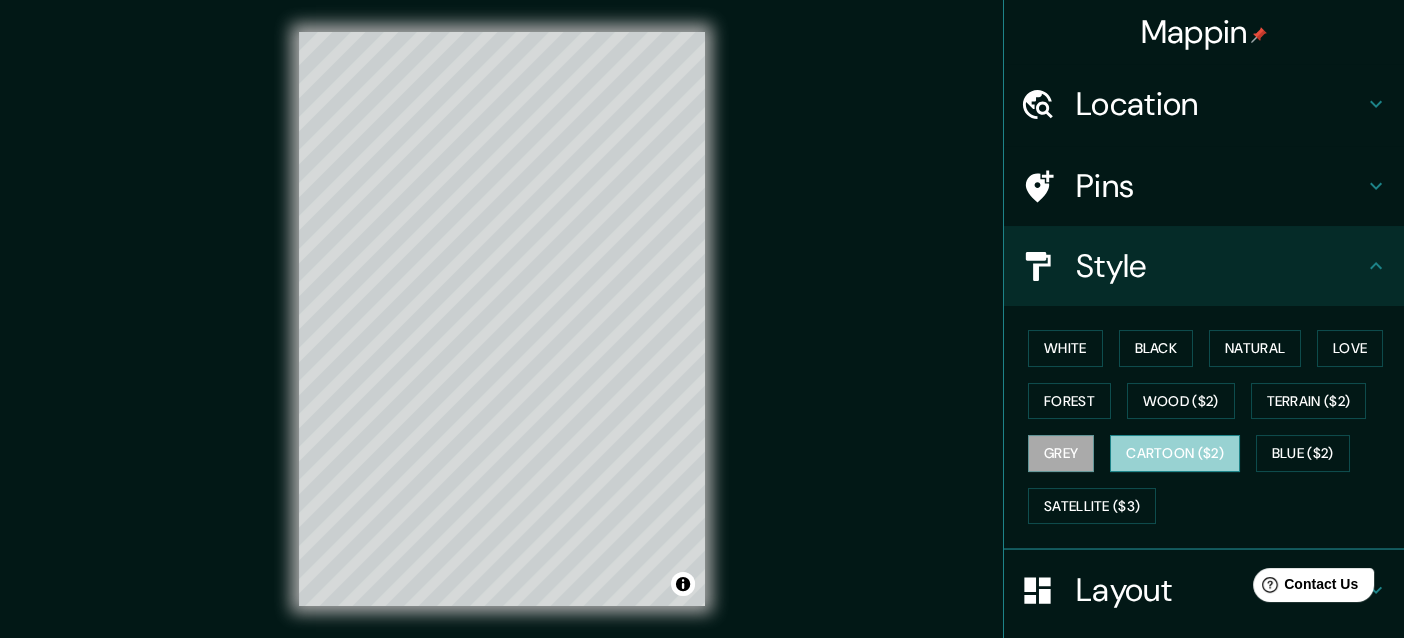 click on "Cartoon ($2)" at bounding box center (1175, 453) 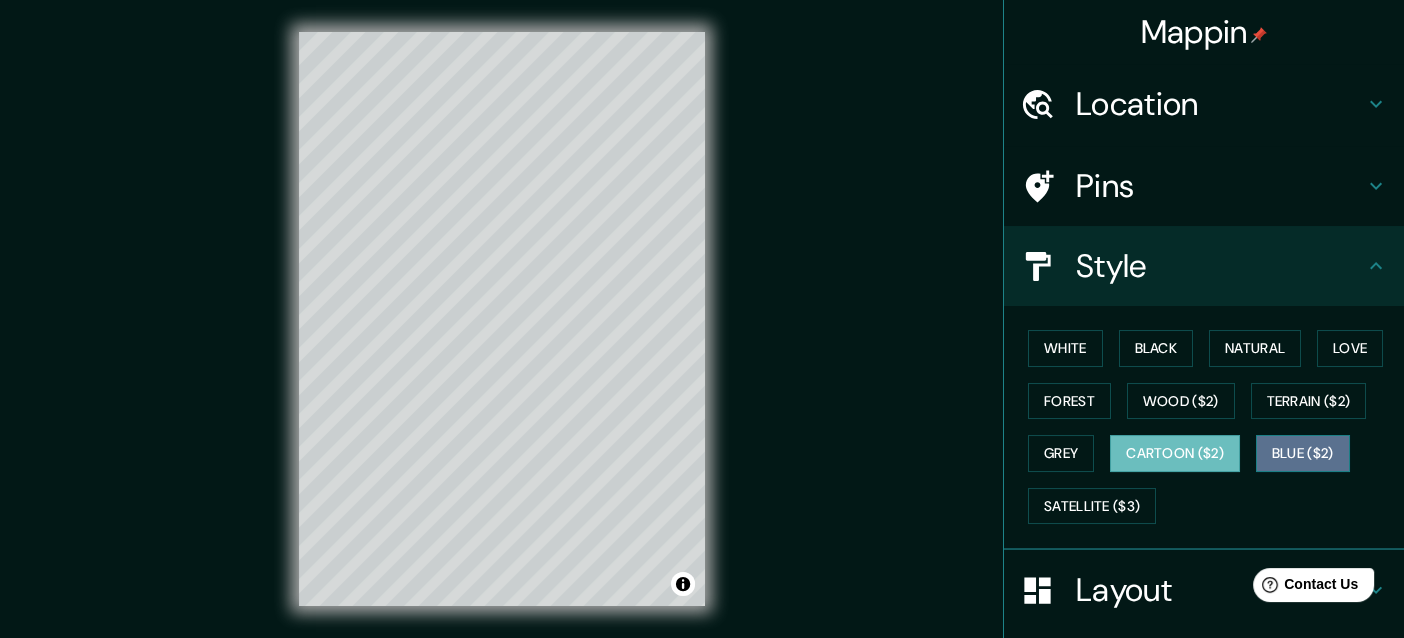 click on "Blue ($2)" at bounding box center [1303, 453] 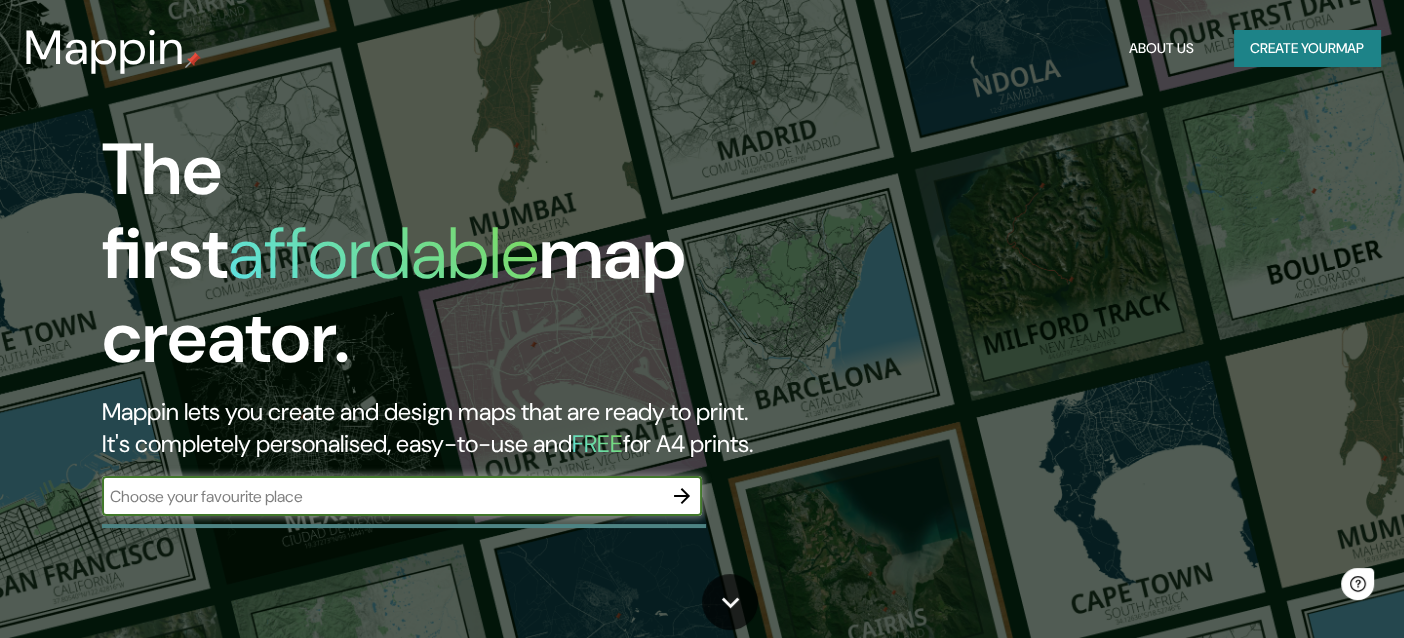 scroll, scrollTop: 0, scrollLeft: 0, axis: both 